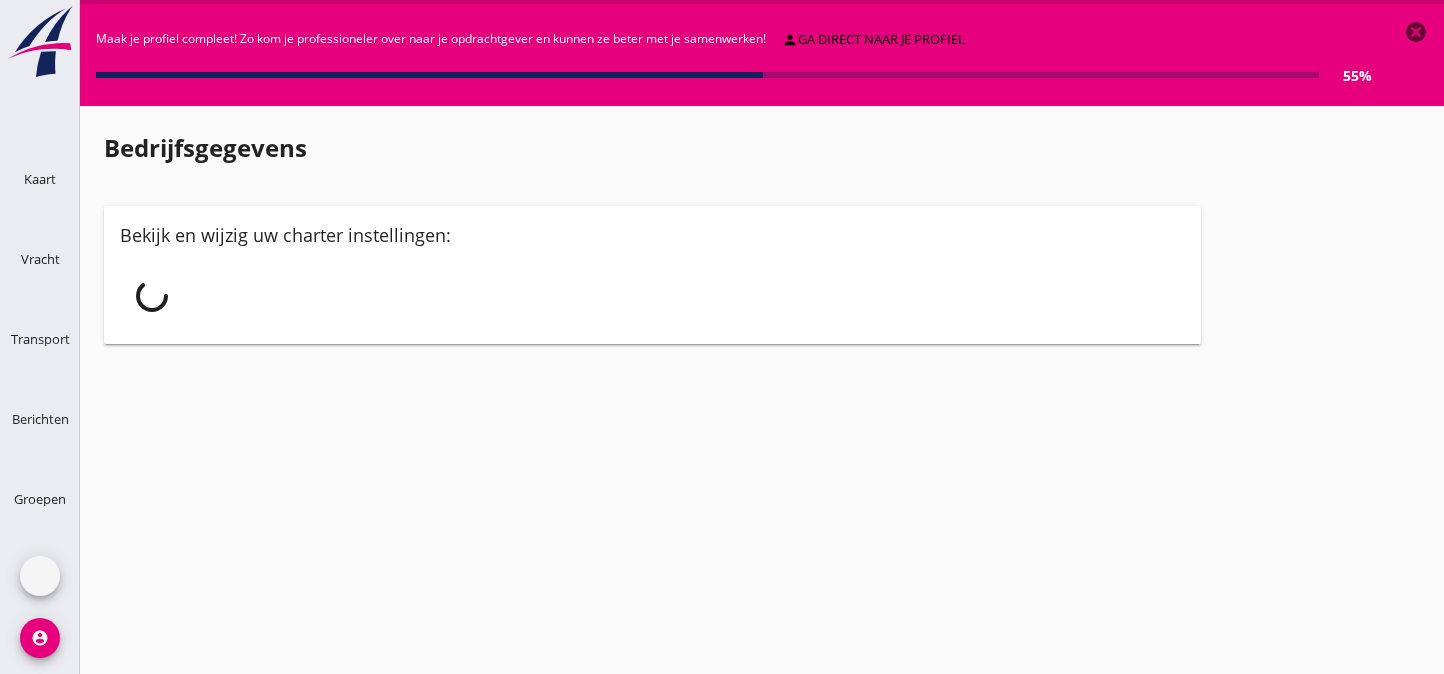 scroll, scrollTop: 0, scrollLeft: 0, axis: both 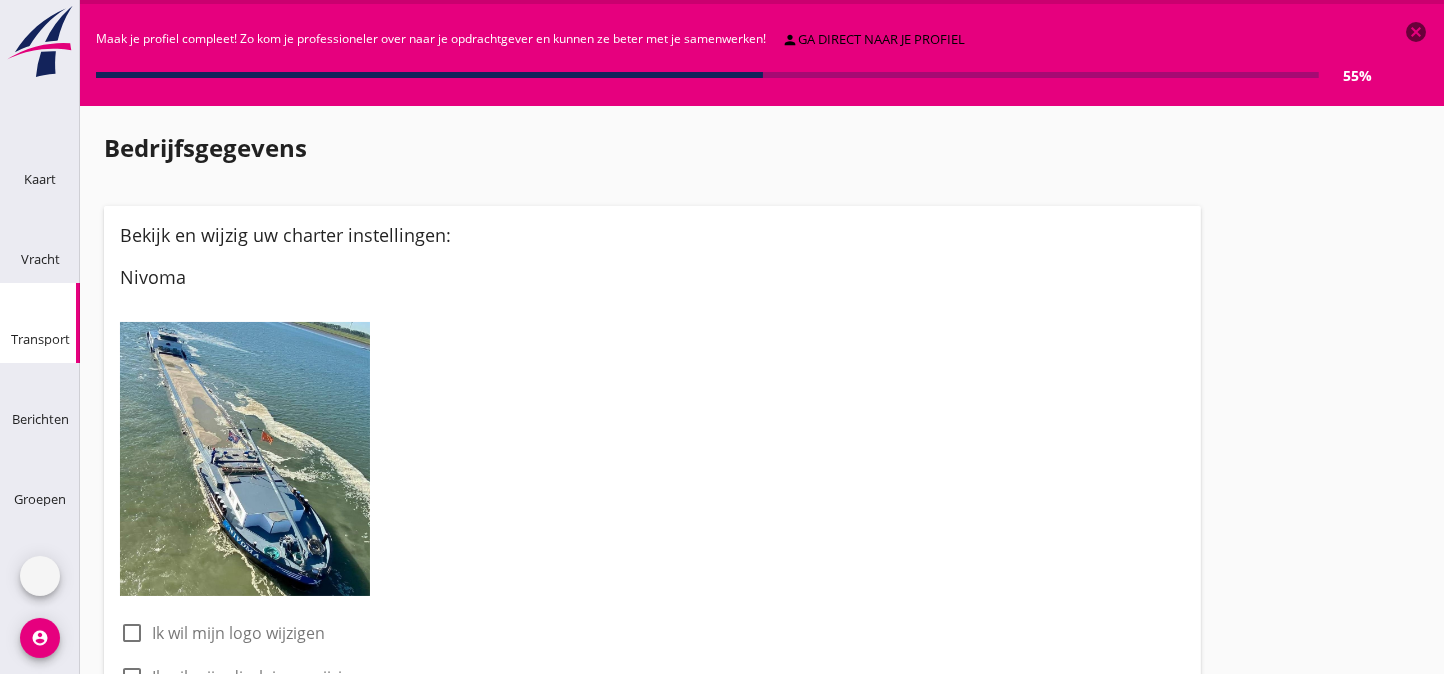 click at bounding box center (24, 293) 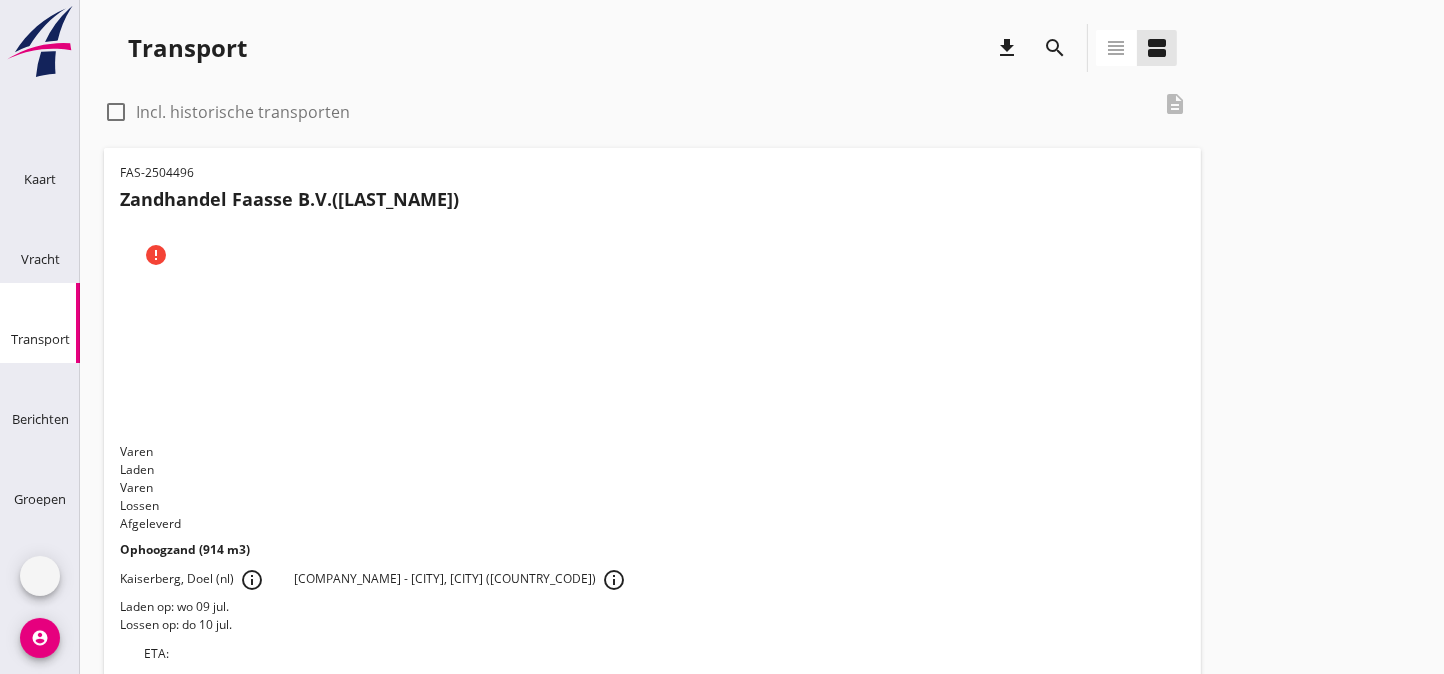 click on "Laden op: wo 09 jul." at bounding box center [652, 607] 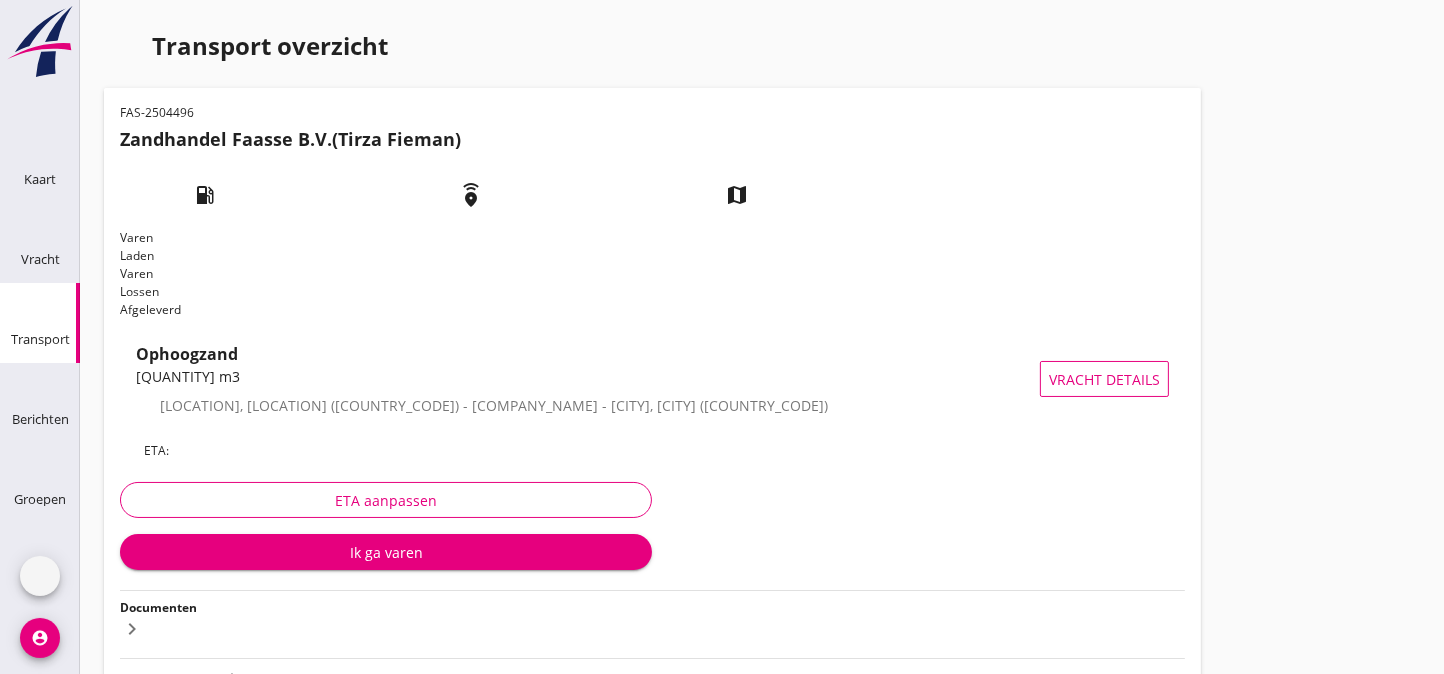 click on "Documenten" at bounding box center [158, 607] 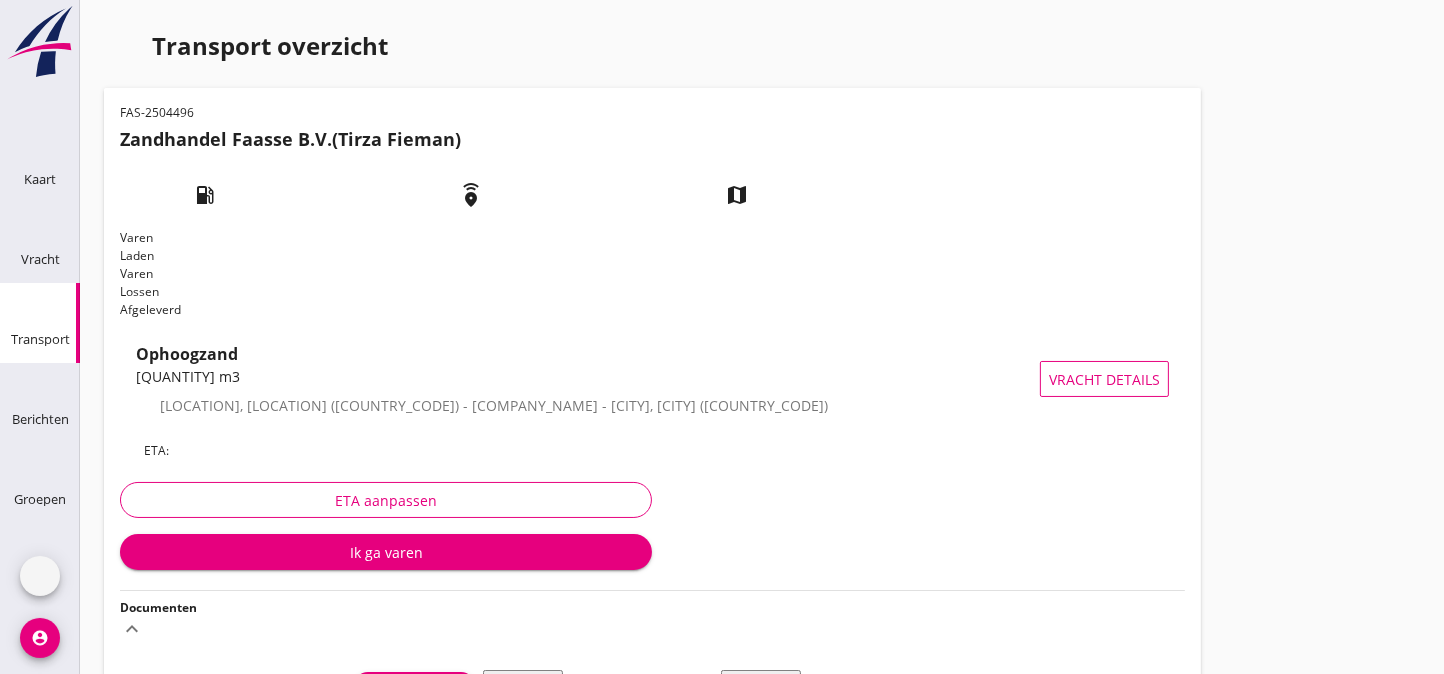 click on "Voeg bestand toe" at bounding box center (414, 686) 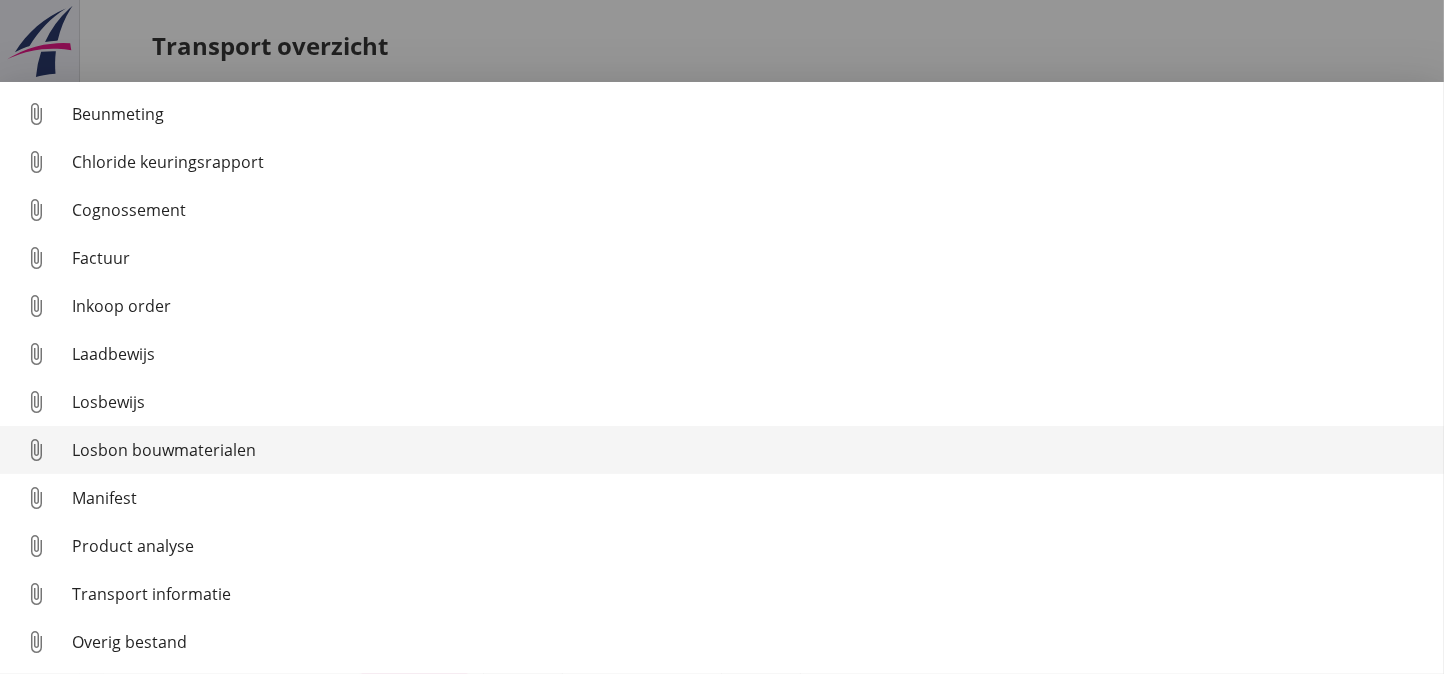 click on "Losbon bouwmaterialen" at bounding box center [750, 402] 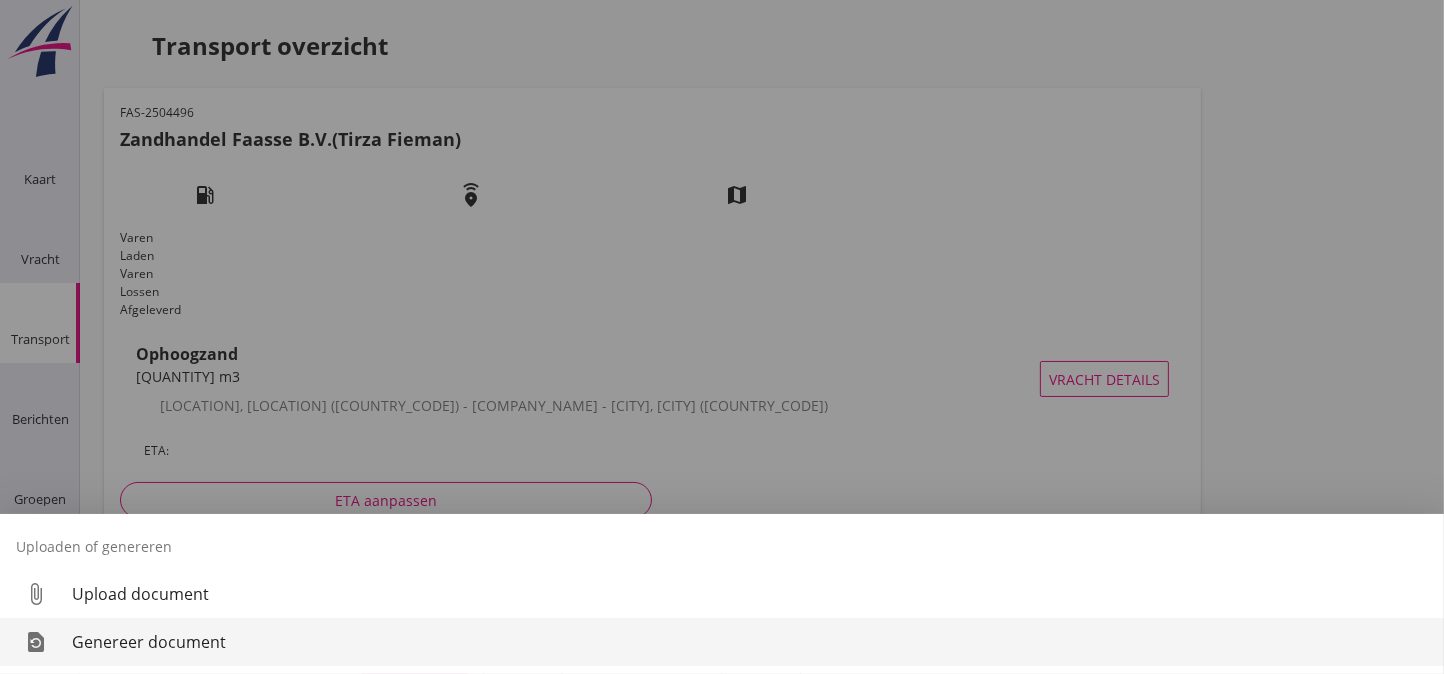 click on "Genereer document" at bounding box center [750, 642] 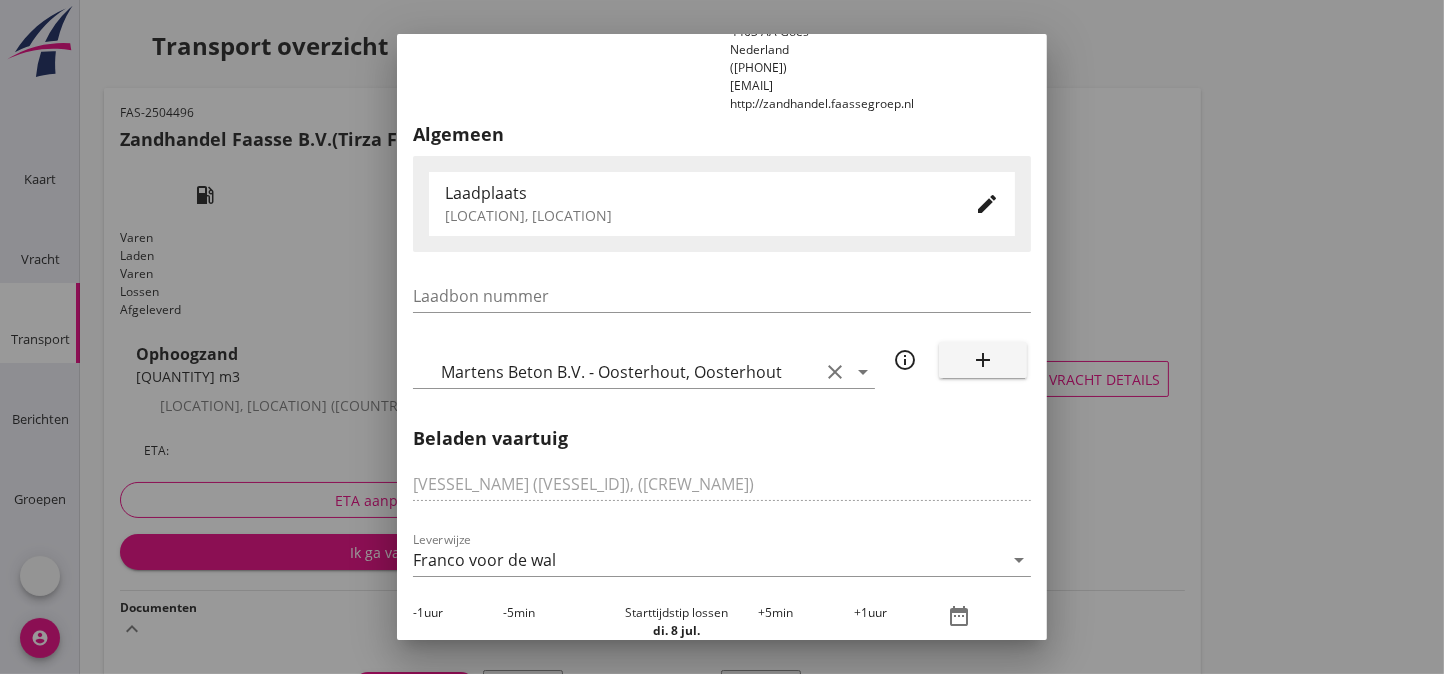 scroll, scrollTop: 182, scrollLeft: 0, axis: vertical 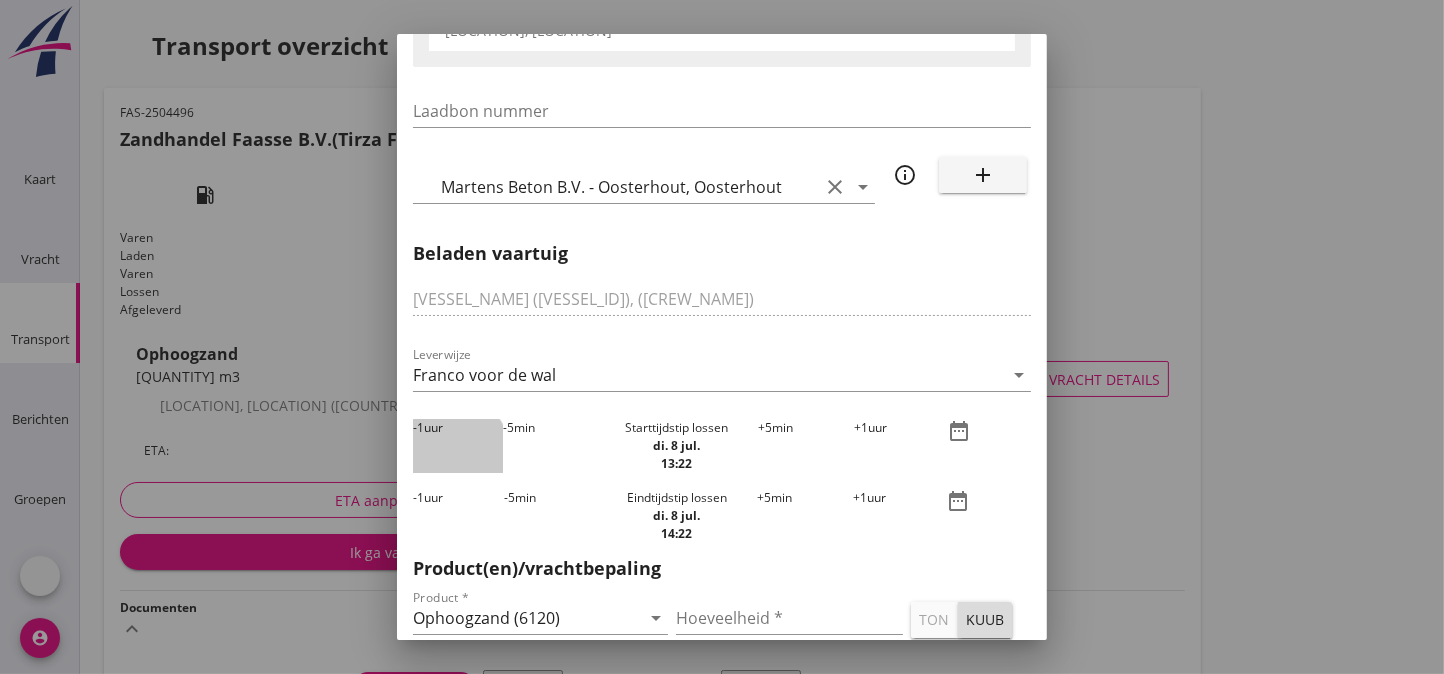 click on "-1  uur" at bounding box center (458, 446) 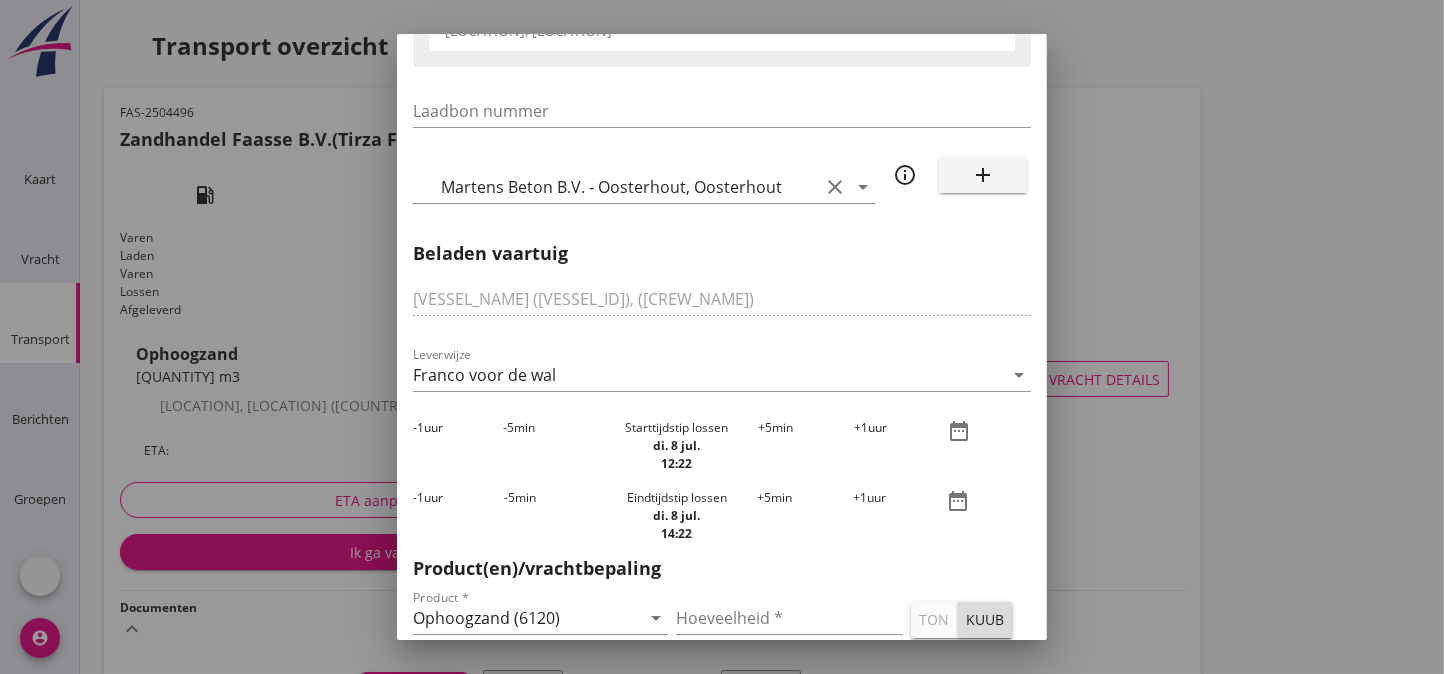 click on "-1  uur" at bounding box center (458, 446) 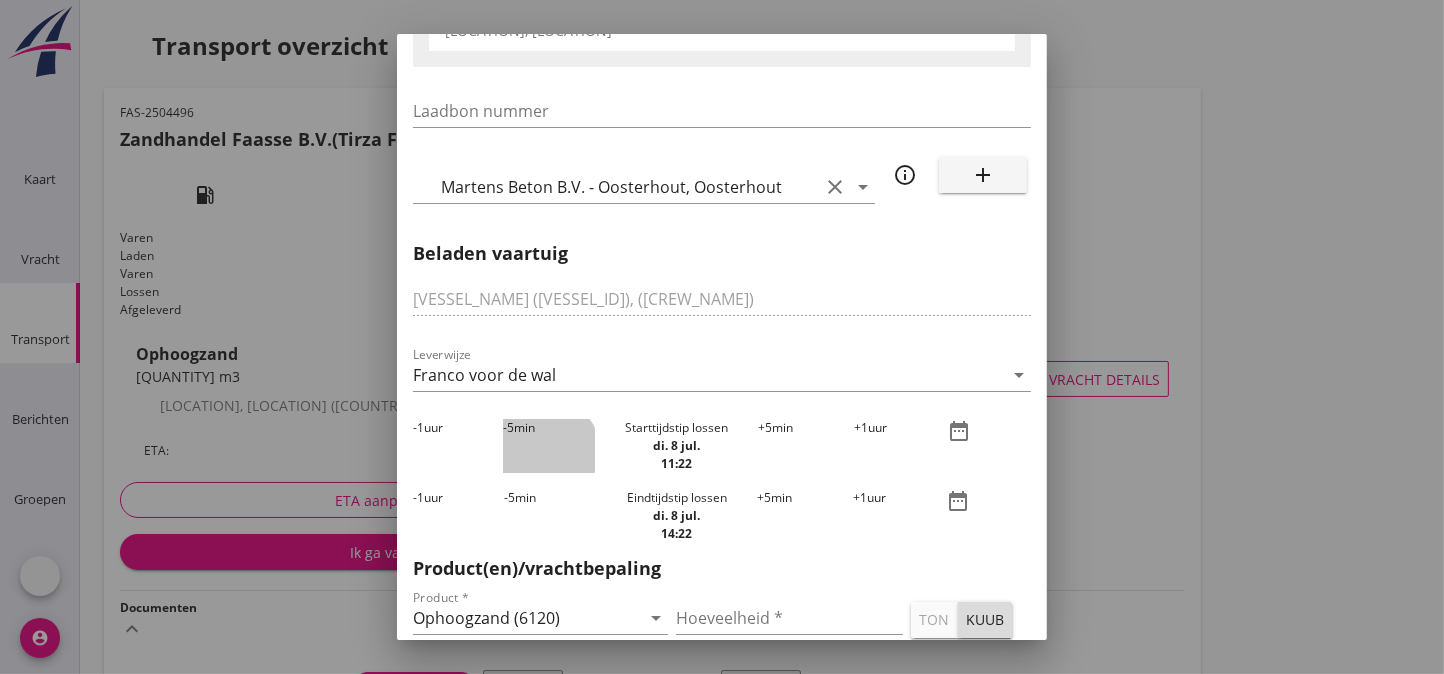 click on "-5  min" at bounding box center [549, 446] 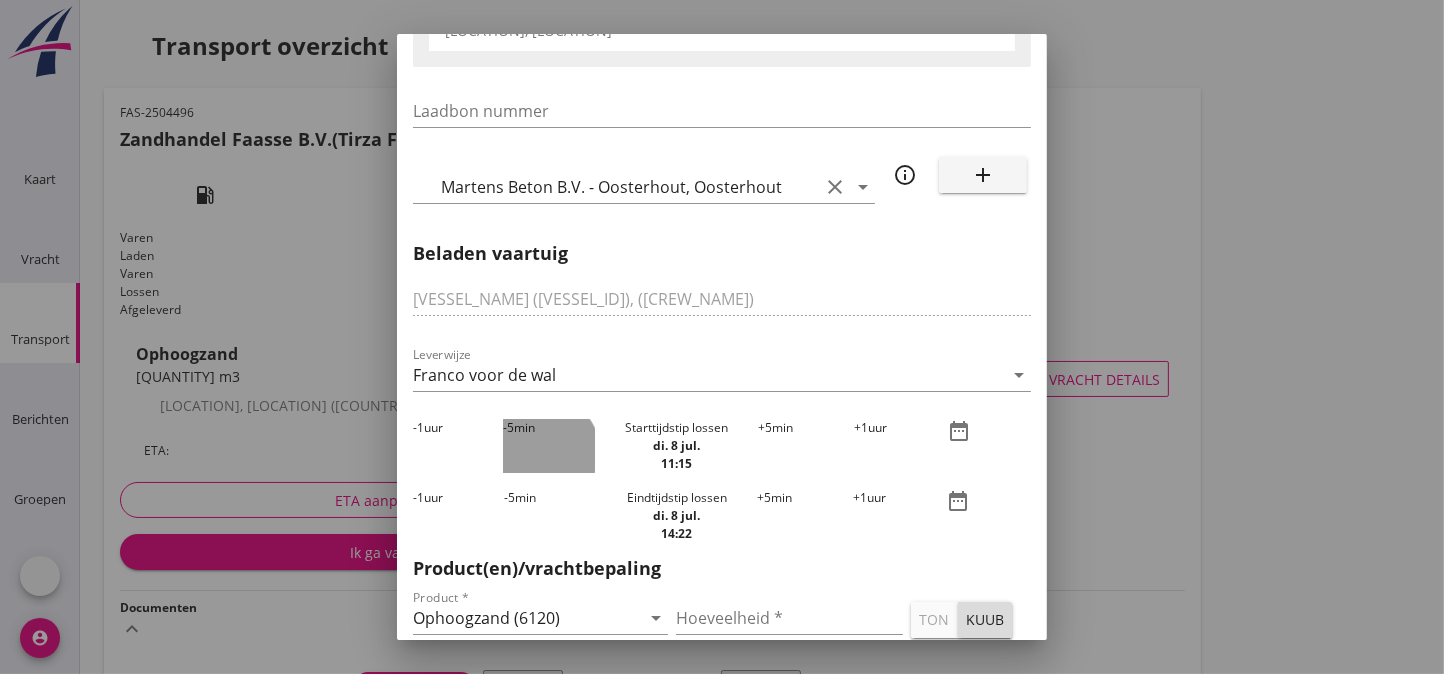 click on "-5  min" at bounding box center (549, 446) 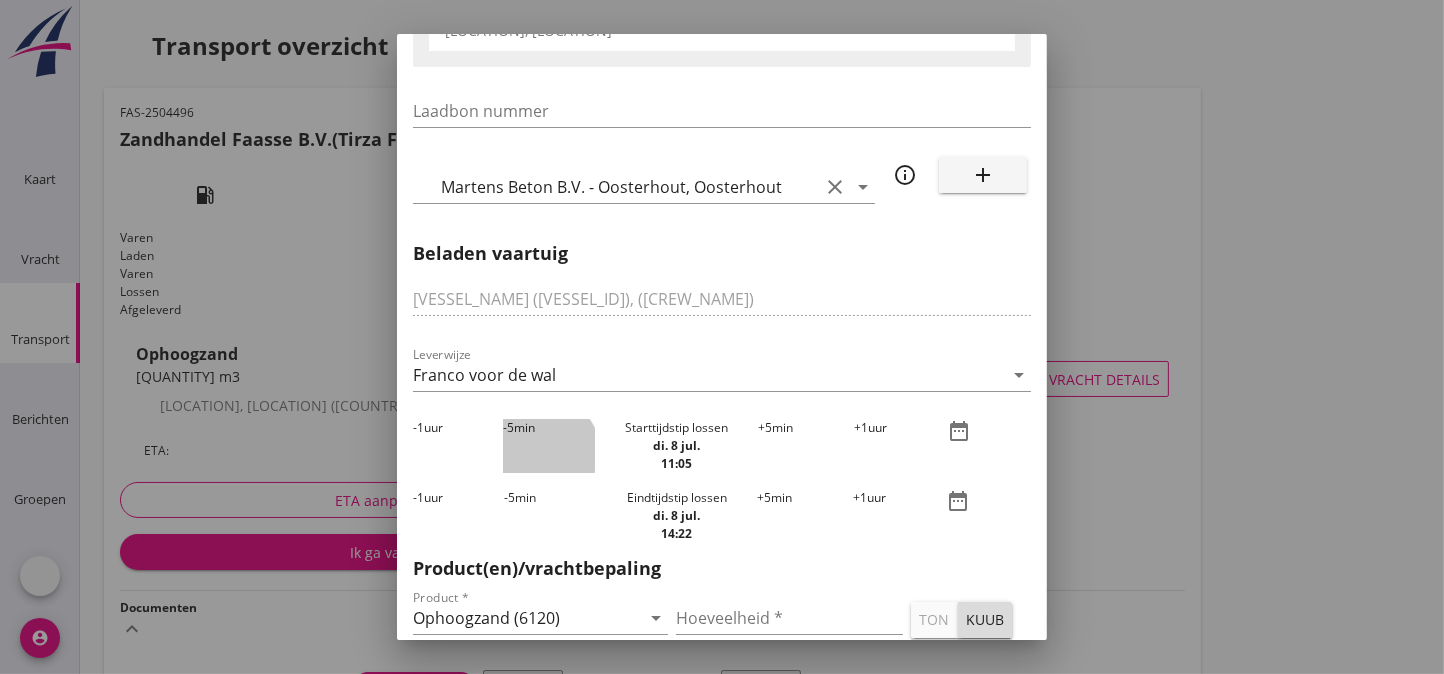 click on "-5  min" at bounding box center [549, 446] 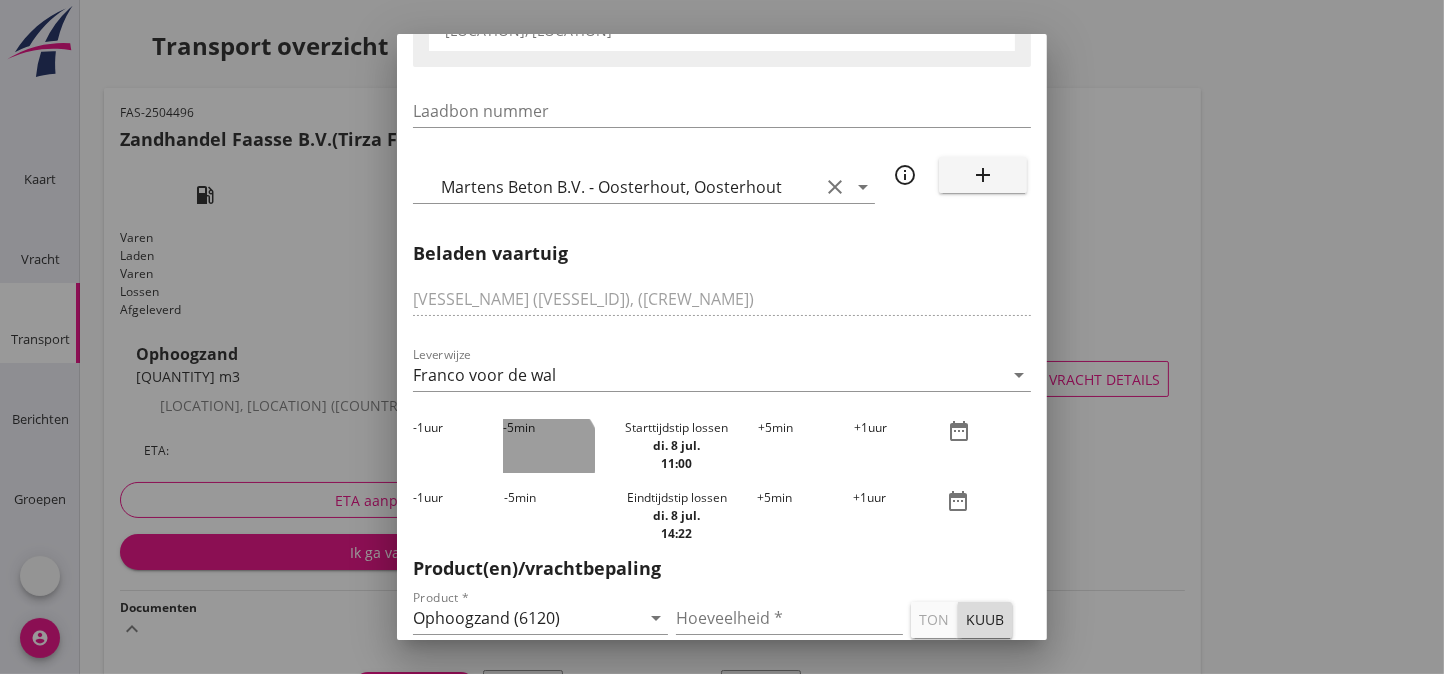 click on "-5  min" at bounding box center (549, 446) 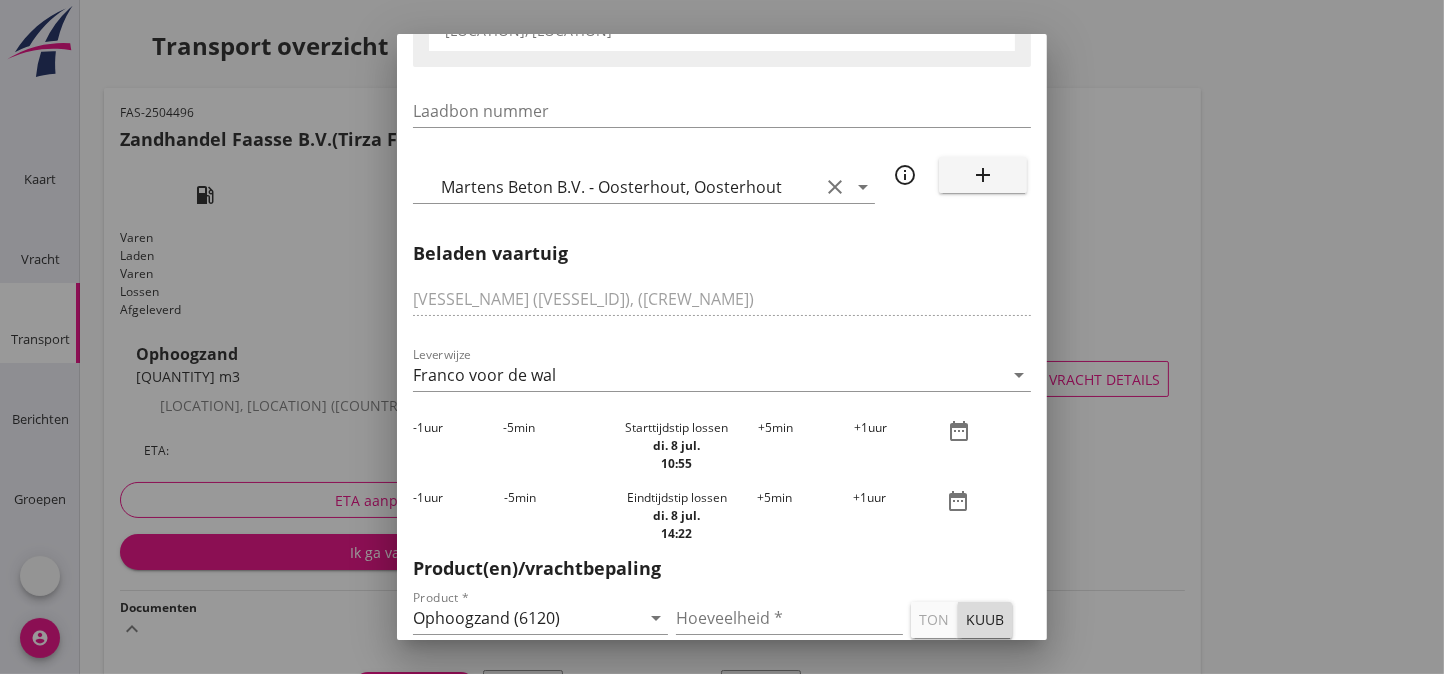 click on "-5  min" at bounding box center [549, 446] 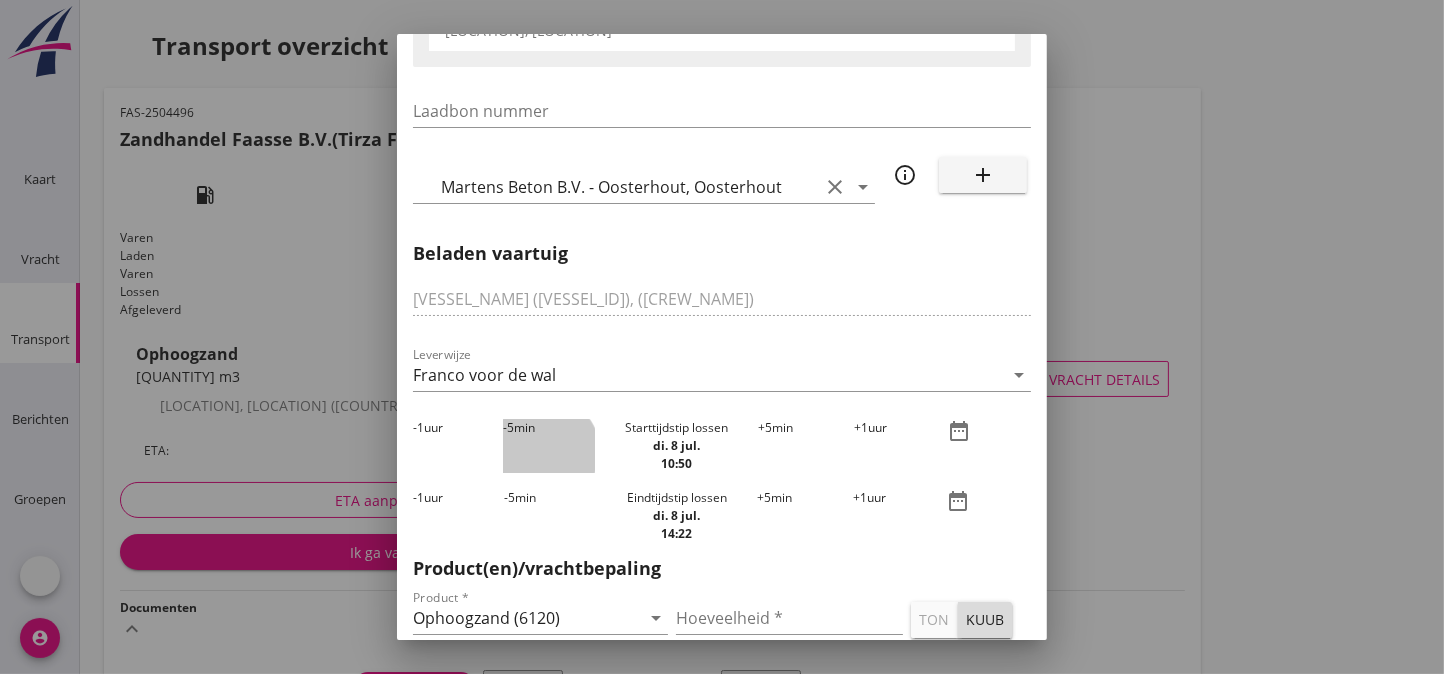click on "-5  min" at bounding box center (549, 446) 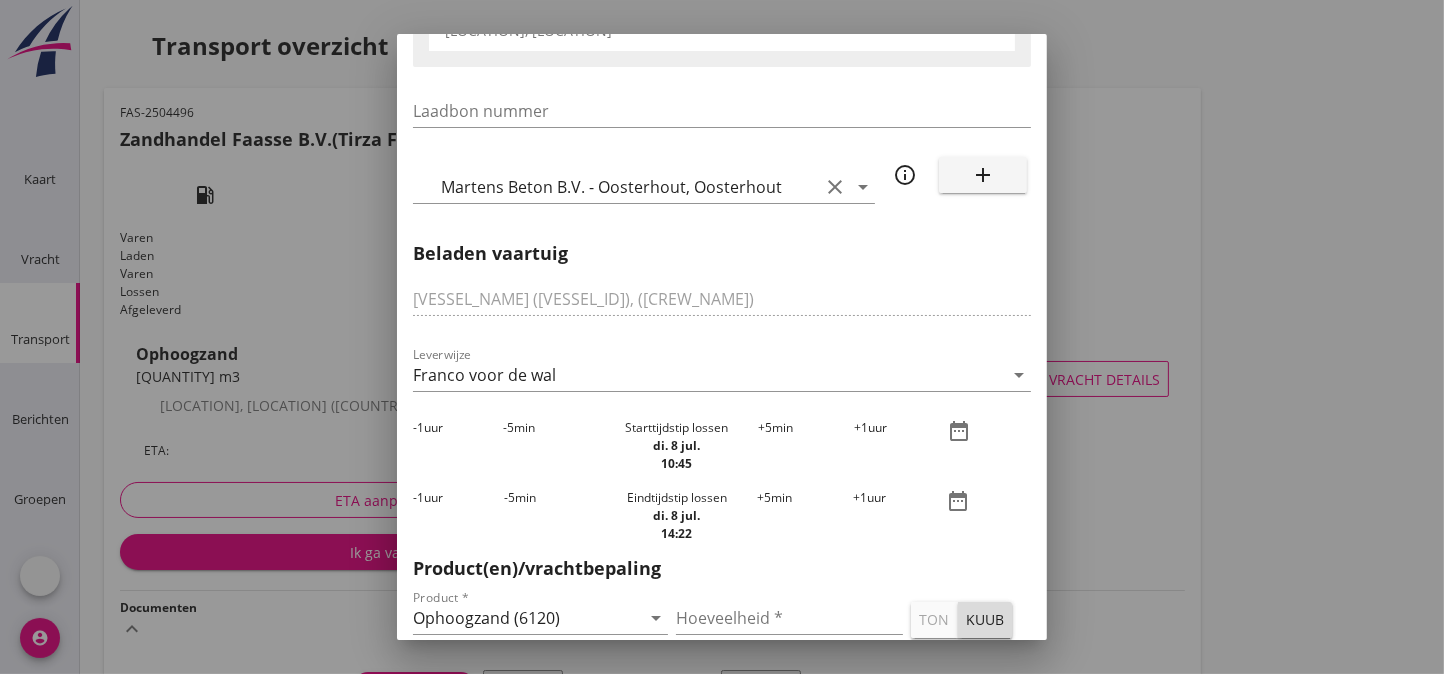 click on "+5" at bounding box center (764, 497) 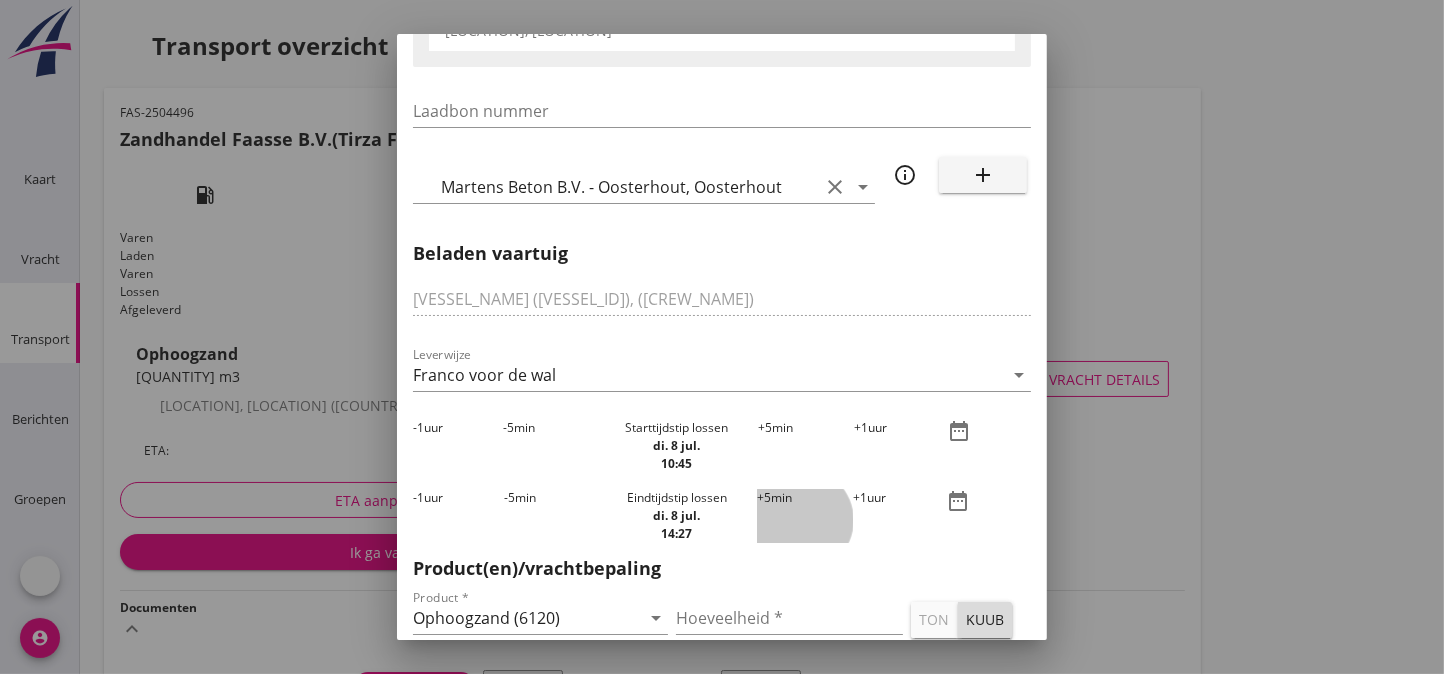 click on "+5" at bounding box center [764, 497] 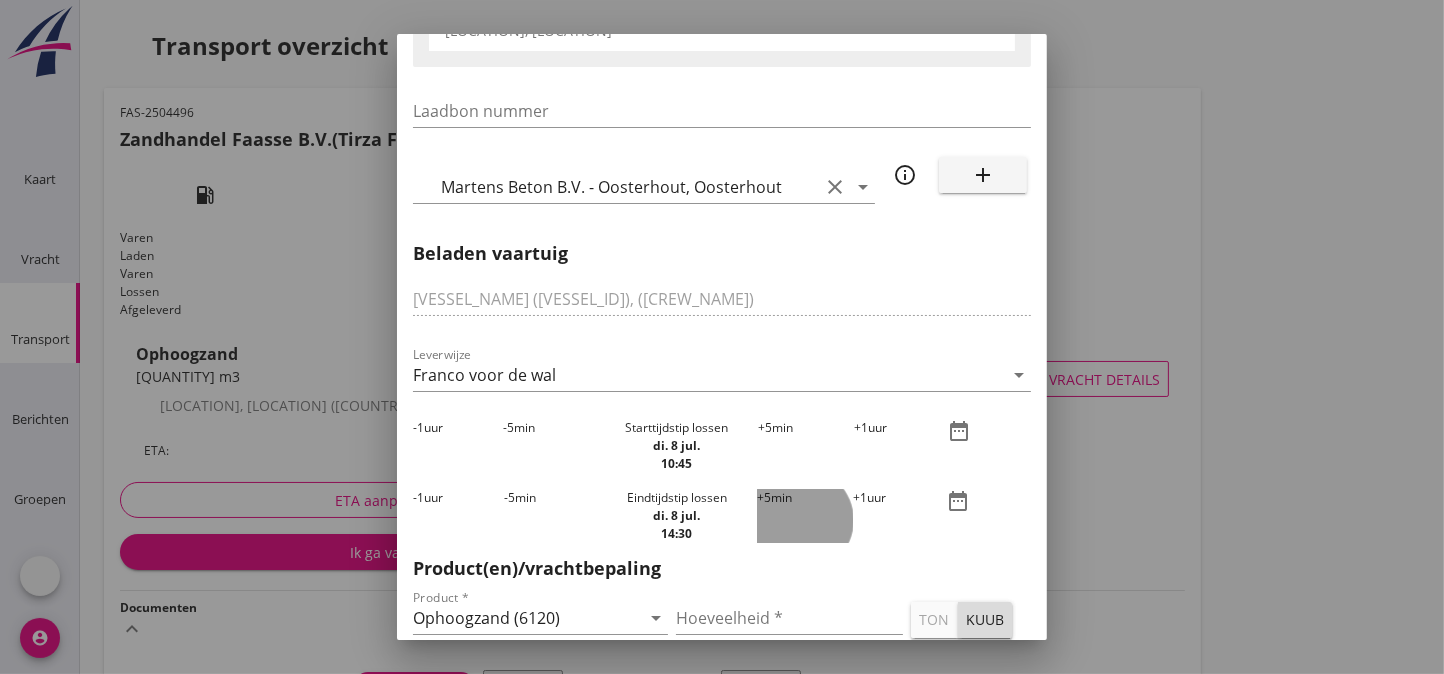 click on "+5" at bounding box center [764, 497] 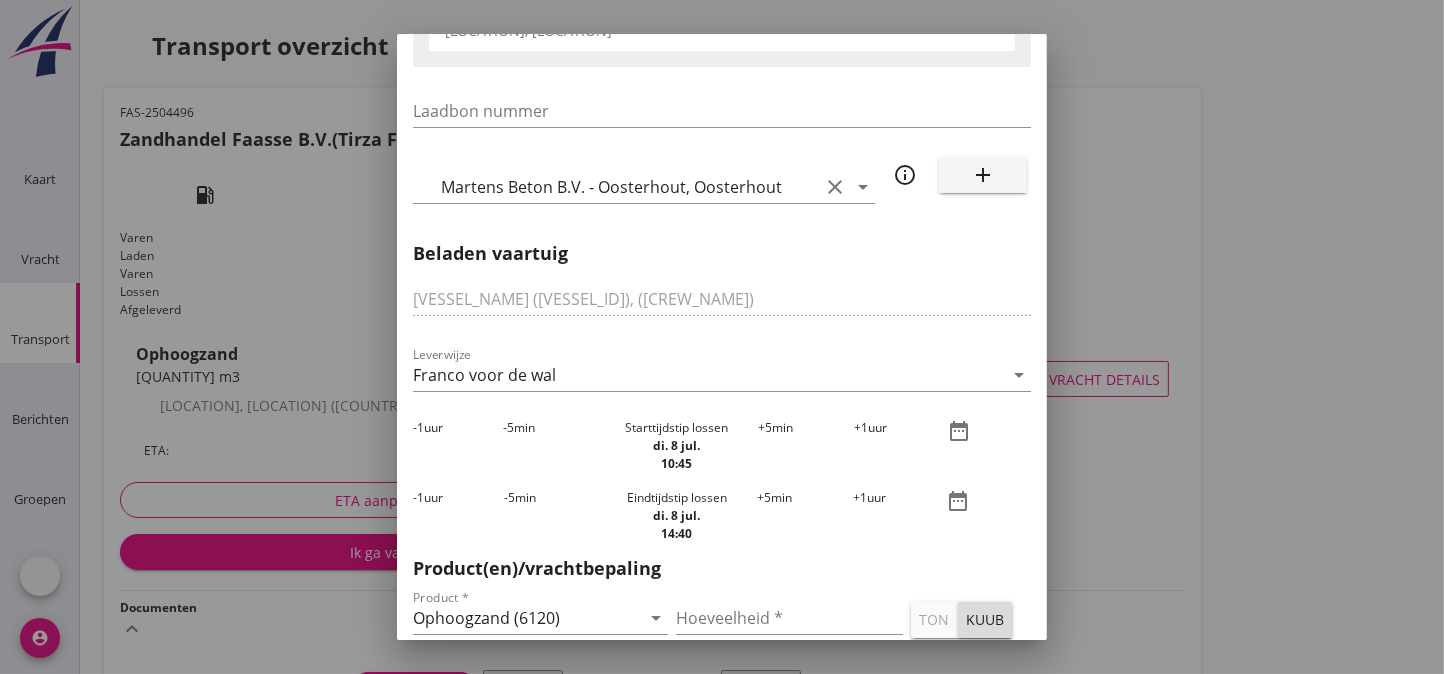 click on "+5" at bounding box center (764, 497) 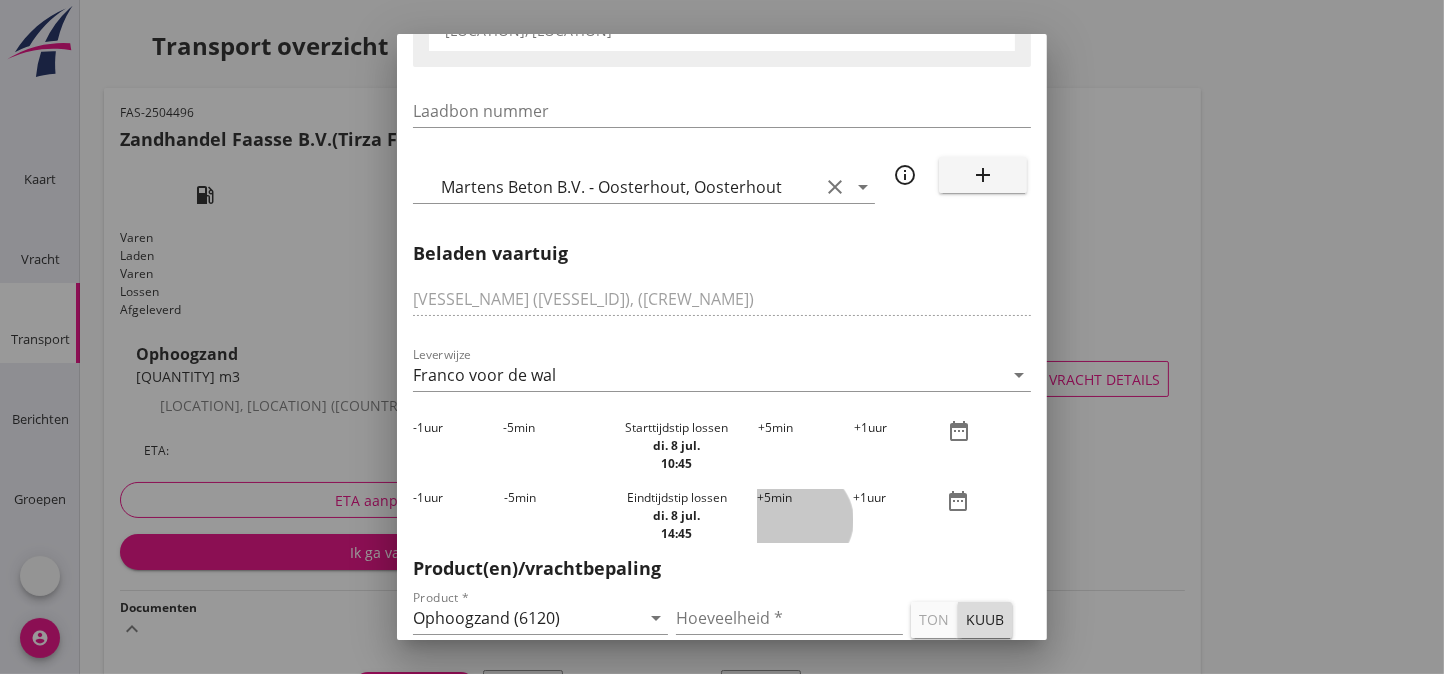 click on "+5" at bounding box center [764, 497] 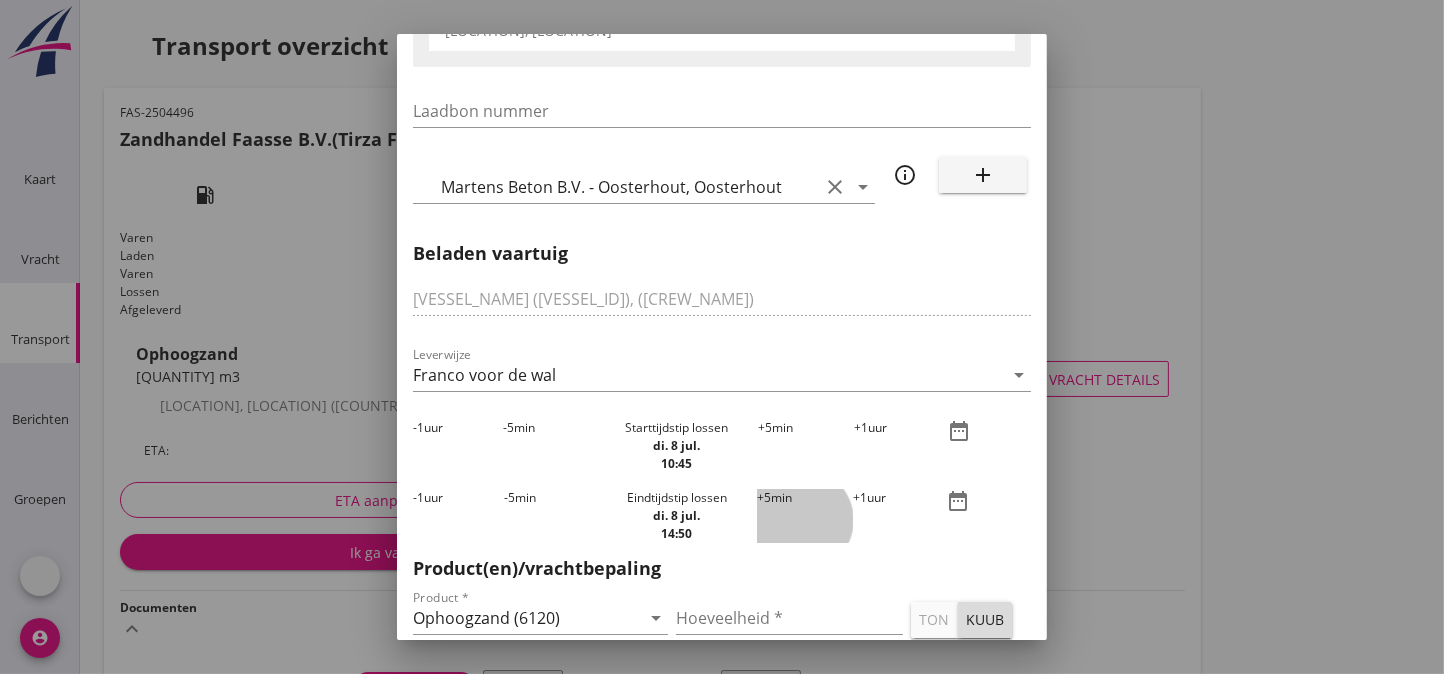 click on "+5" at bounding box center [764, 497] 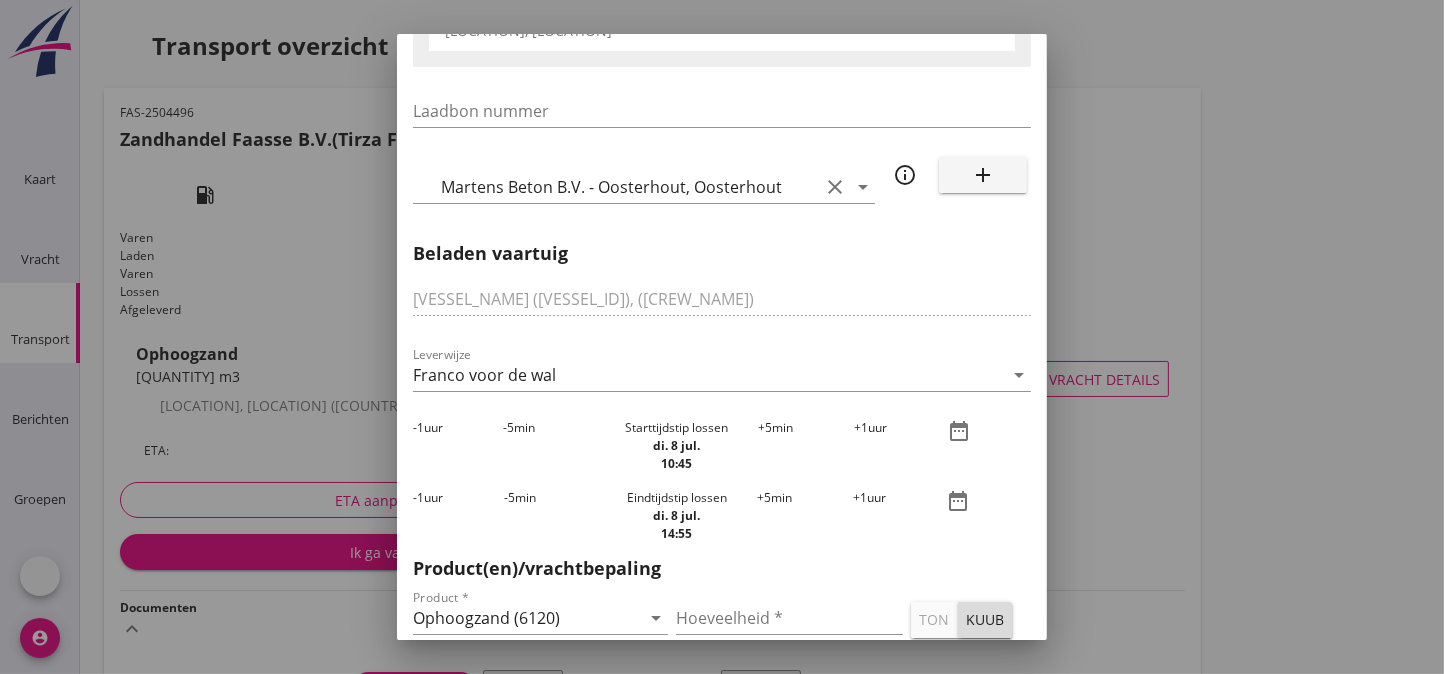click on "+5" at bounding box center [764, 497] 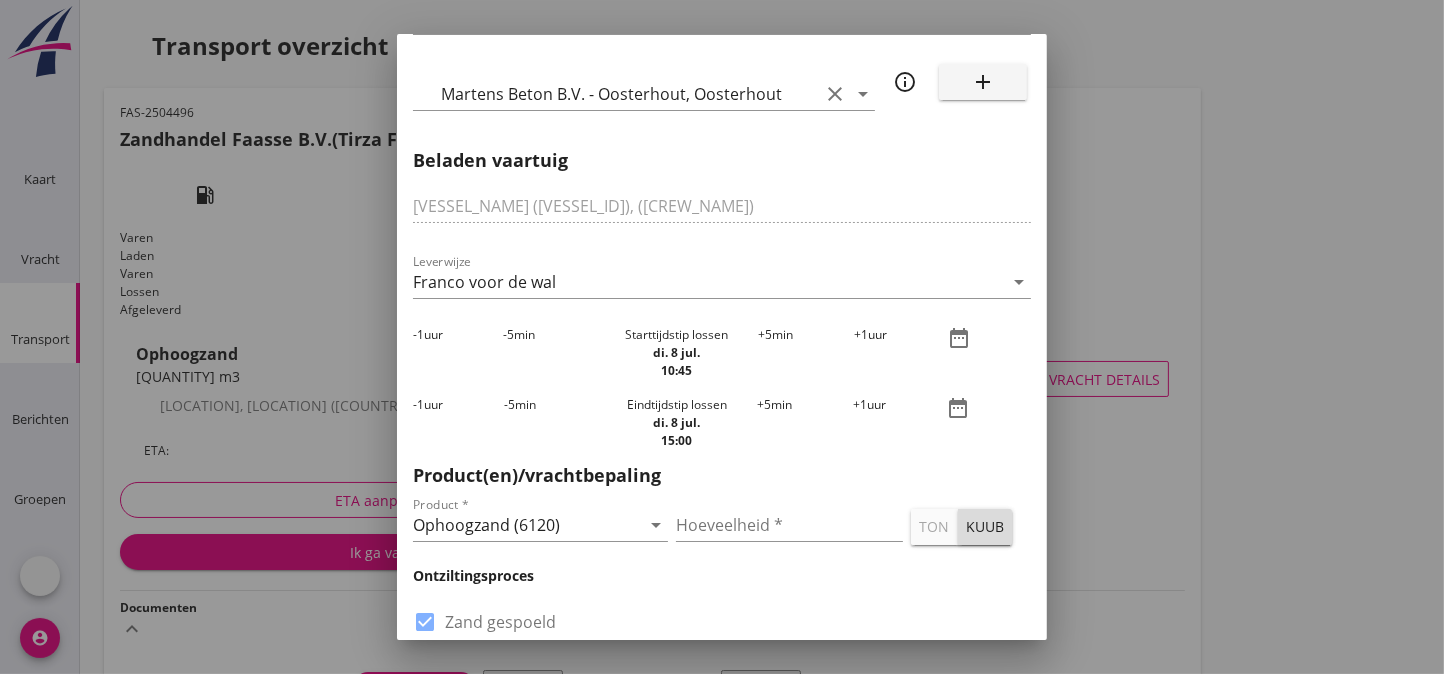 scroll, scrollTop: 484, scrollLeft: 0, axis: vertical 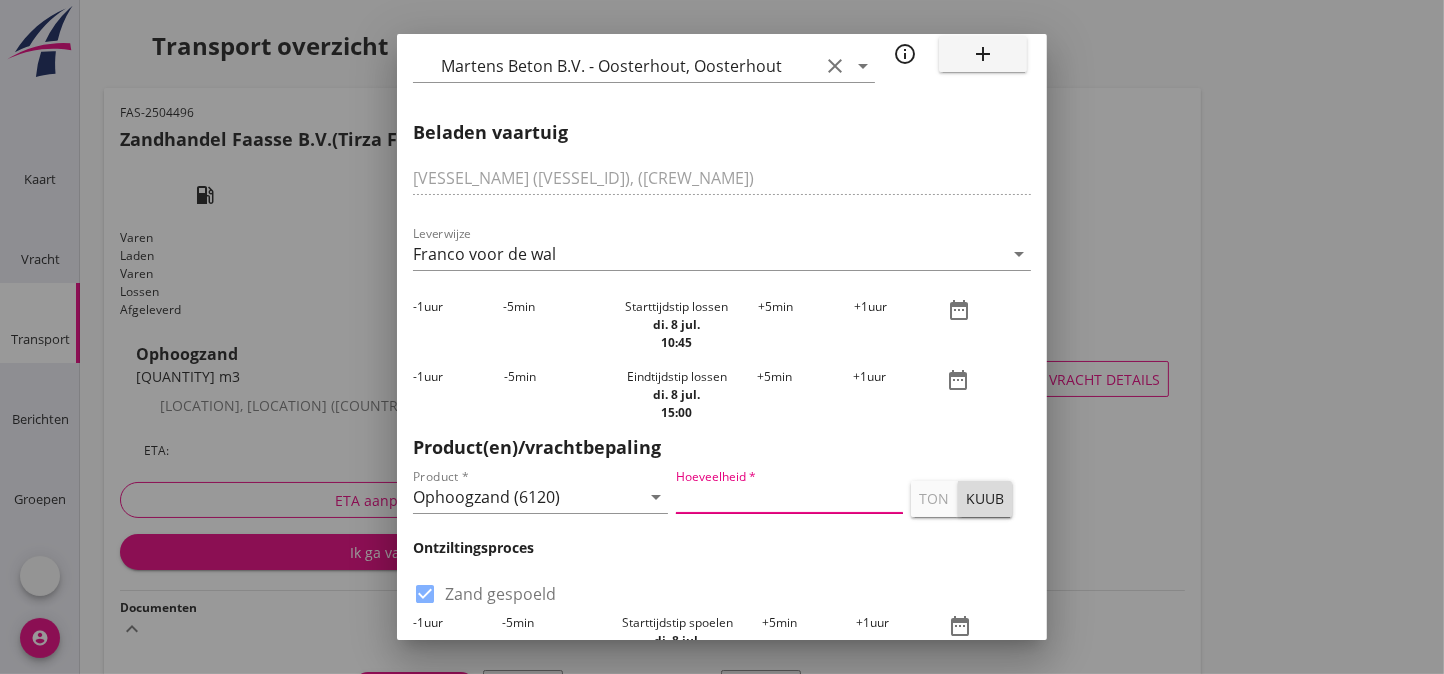 click at bounding box center (789, 497) 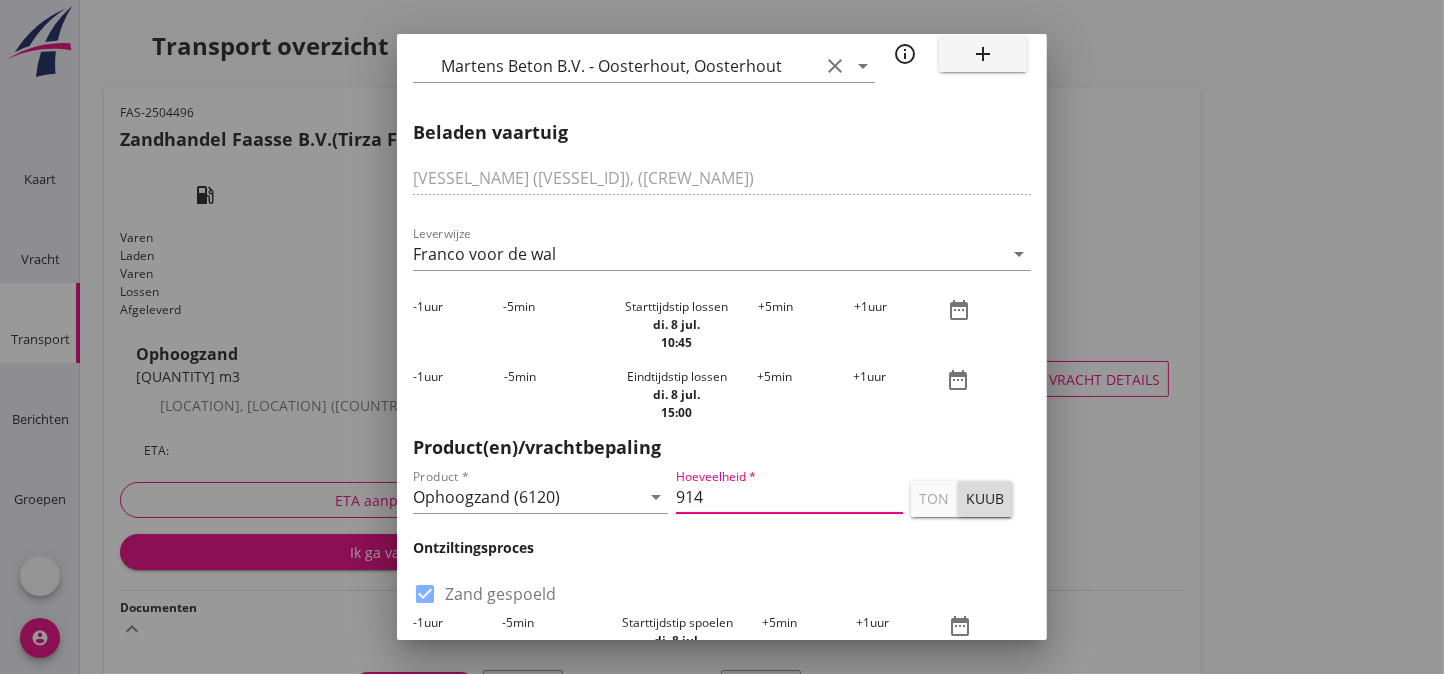 click on "914" at bounding box center (789, 497) 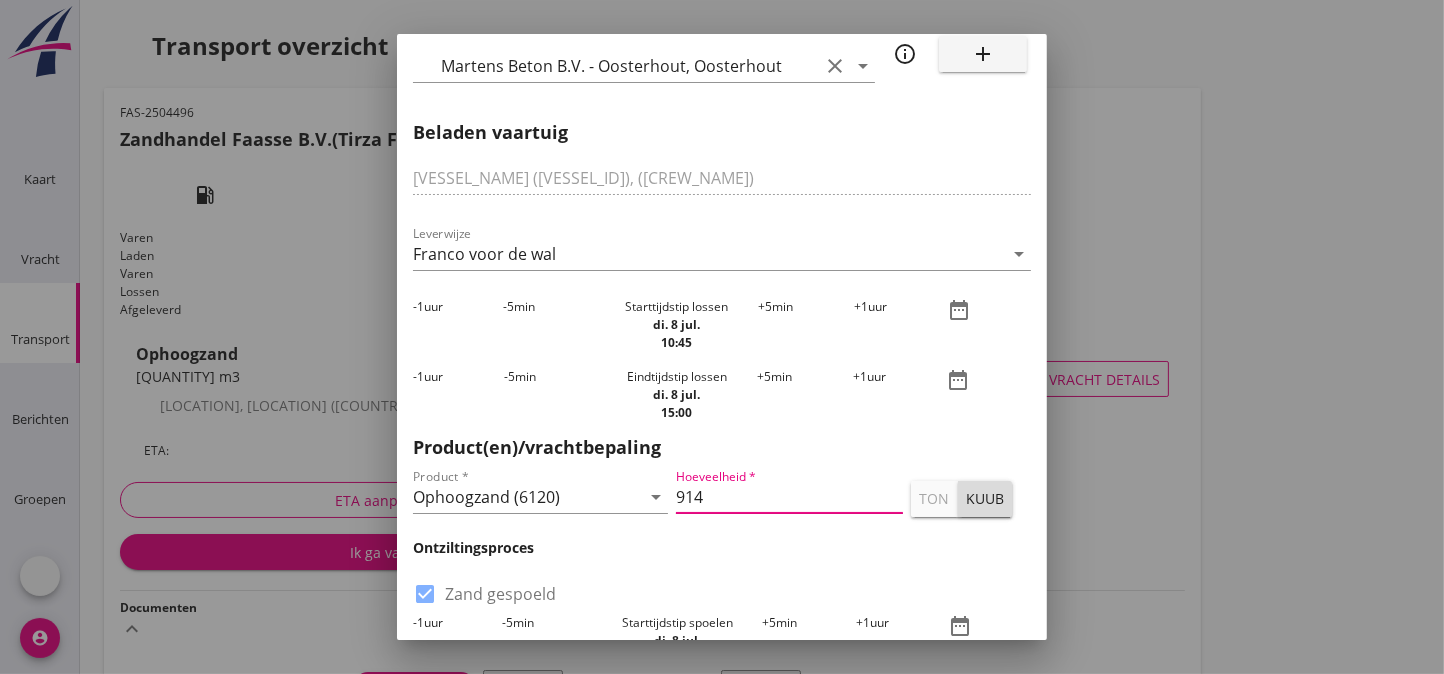 type on "914" 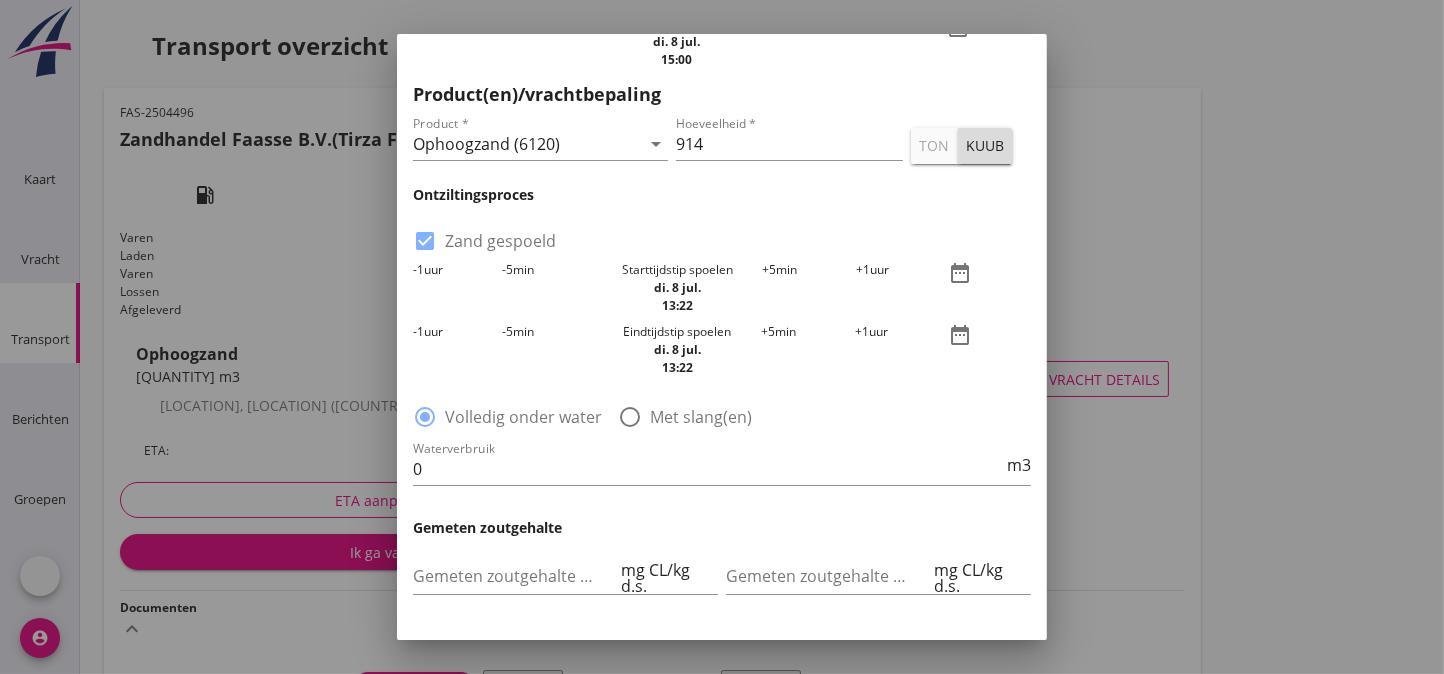 scroll, scrollTop: 848, scrollLeft: 0, axis: vertical 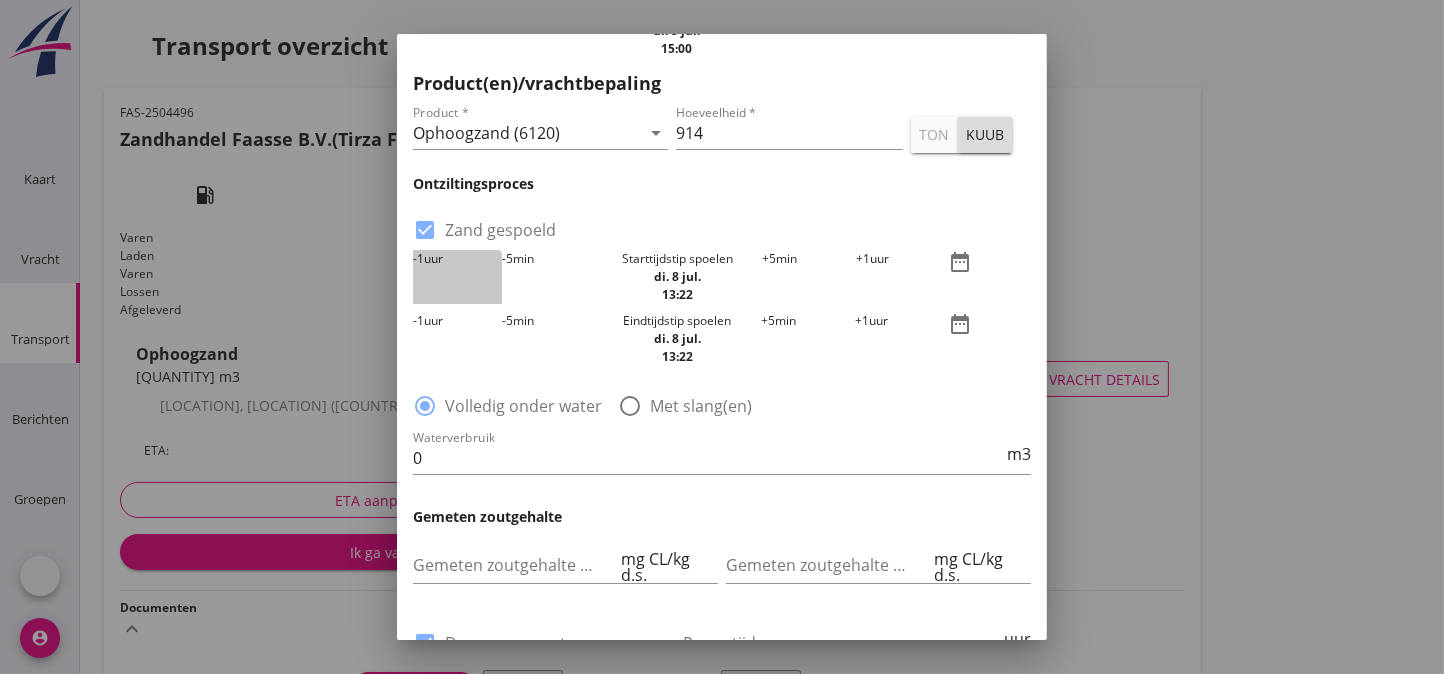 click on "-1  uur" at bounding box center [457, 277] 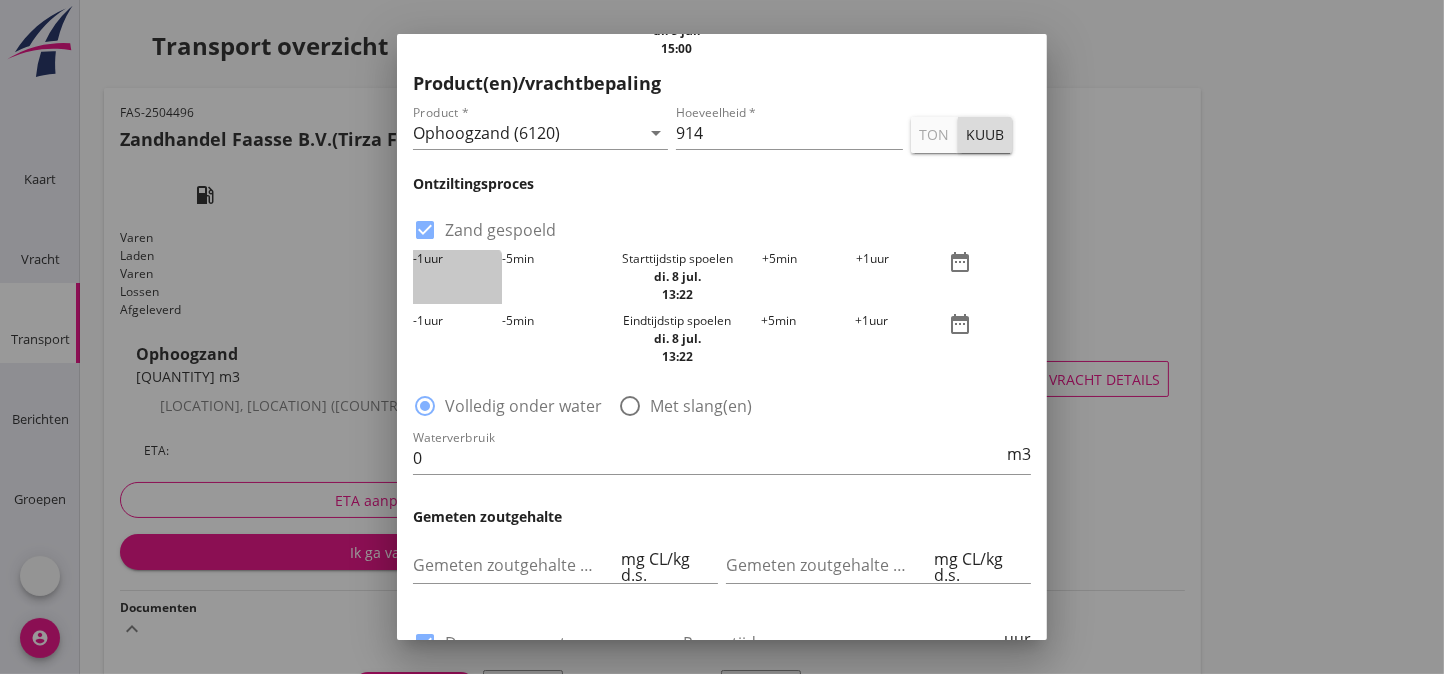 click on "-1  uur" at bounding box center (457, 277) 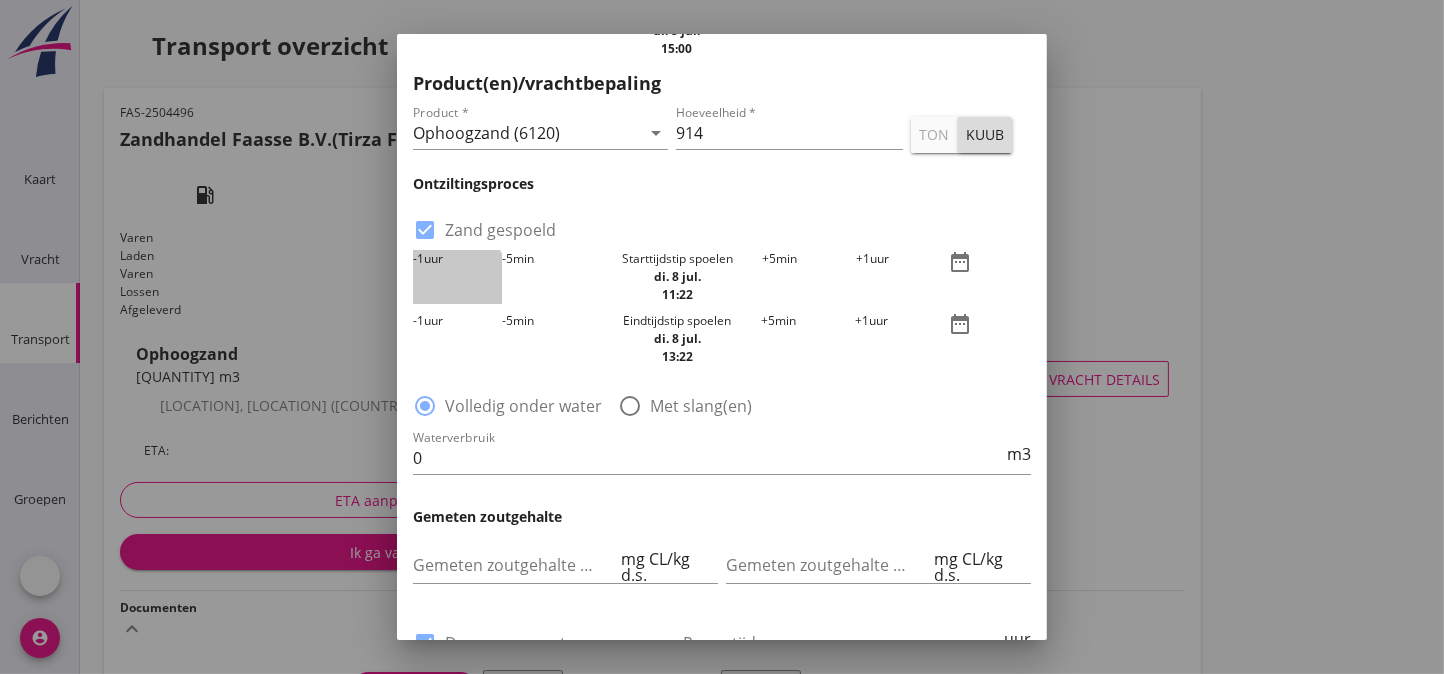 click on "-1  uur" at bounding box center (457, 277) 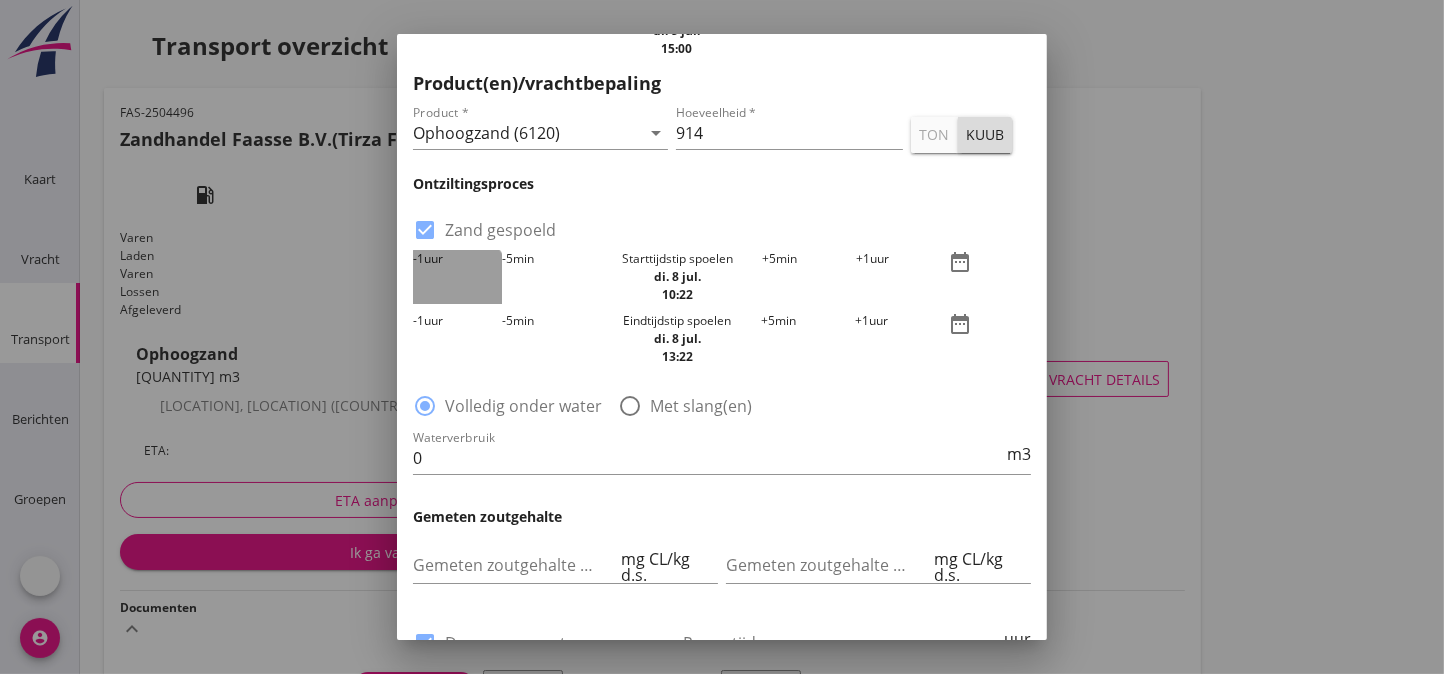 click on "-1  uur" at bounding box center (457, 277) 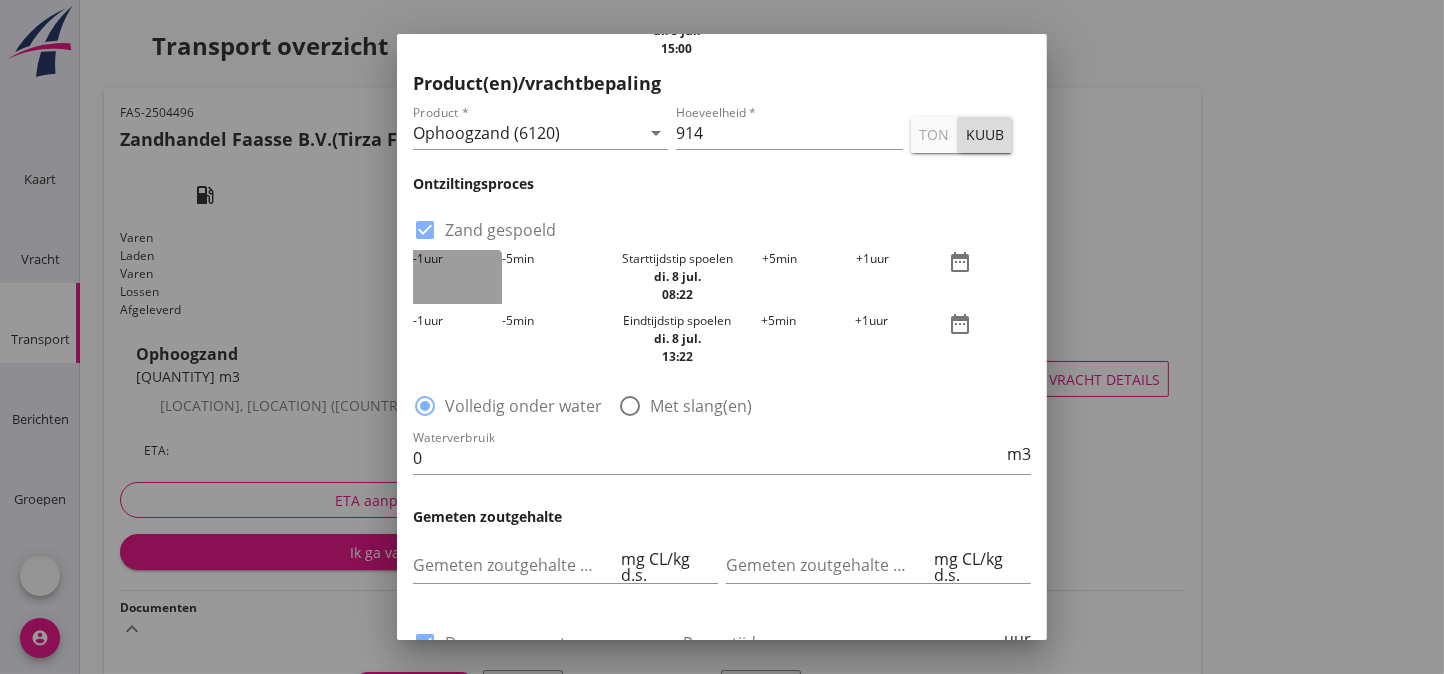 click on "-1  uur" at bounding box center (457, 277) 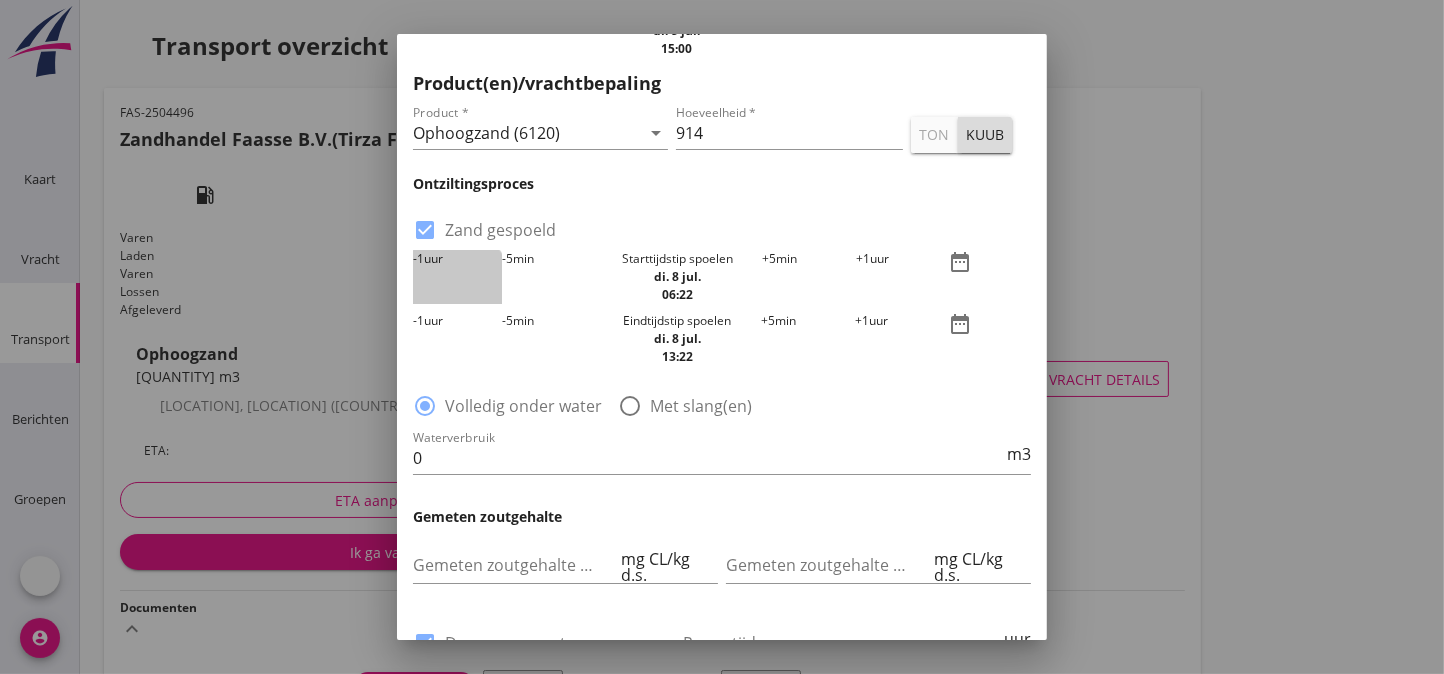 click on "-1  uur" at bounding box center [457, 277] 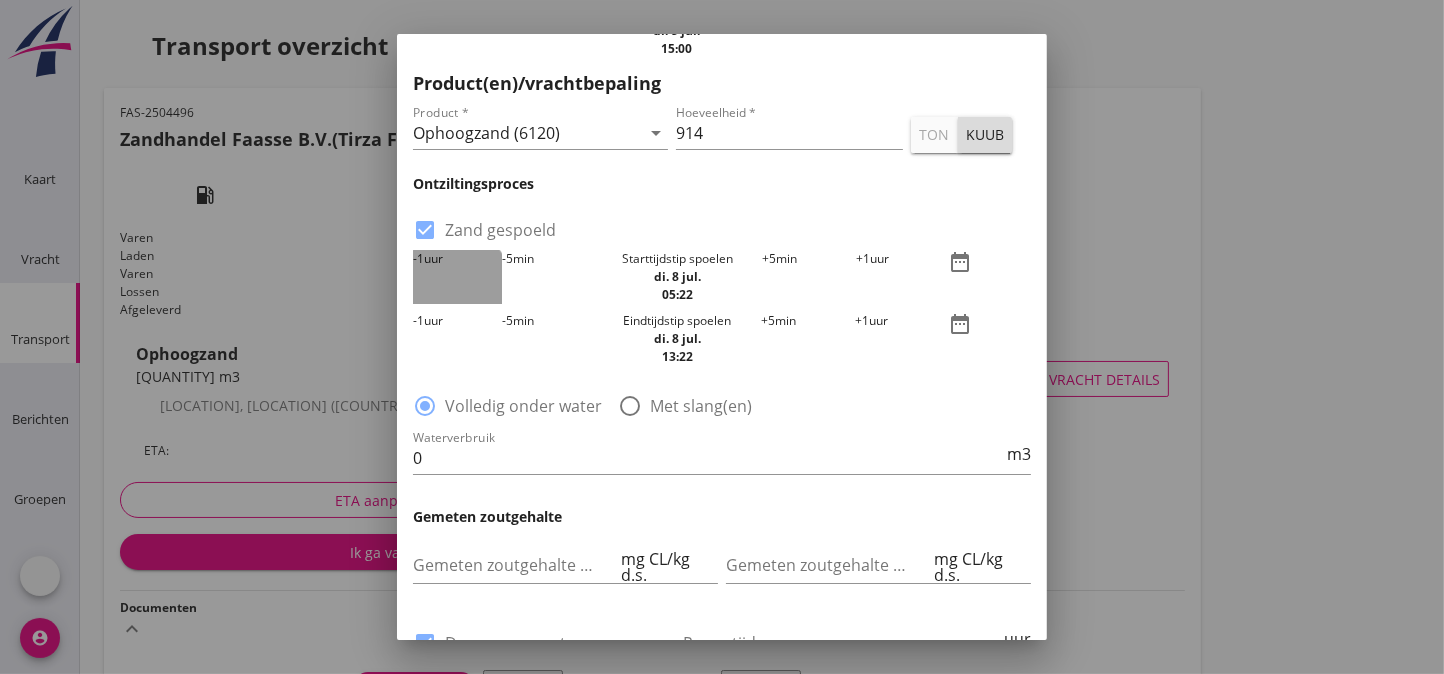 click on "-1  uur" at bounding box center [457, 277] 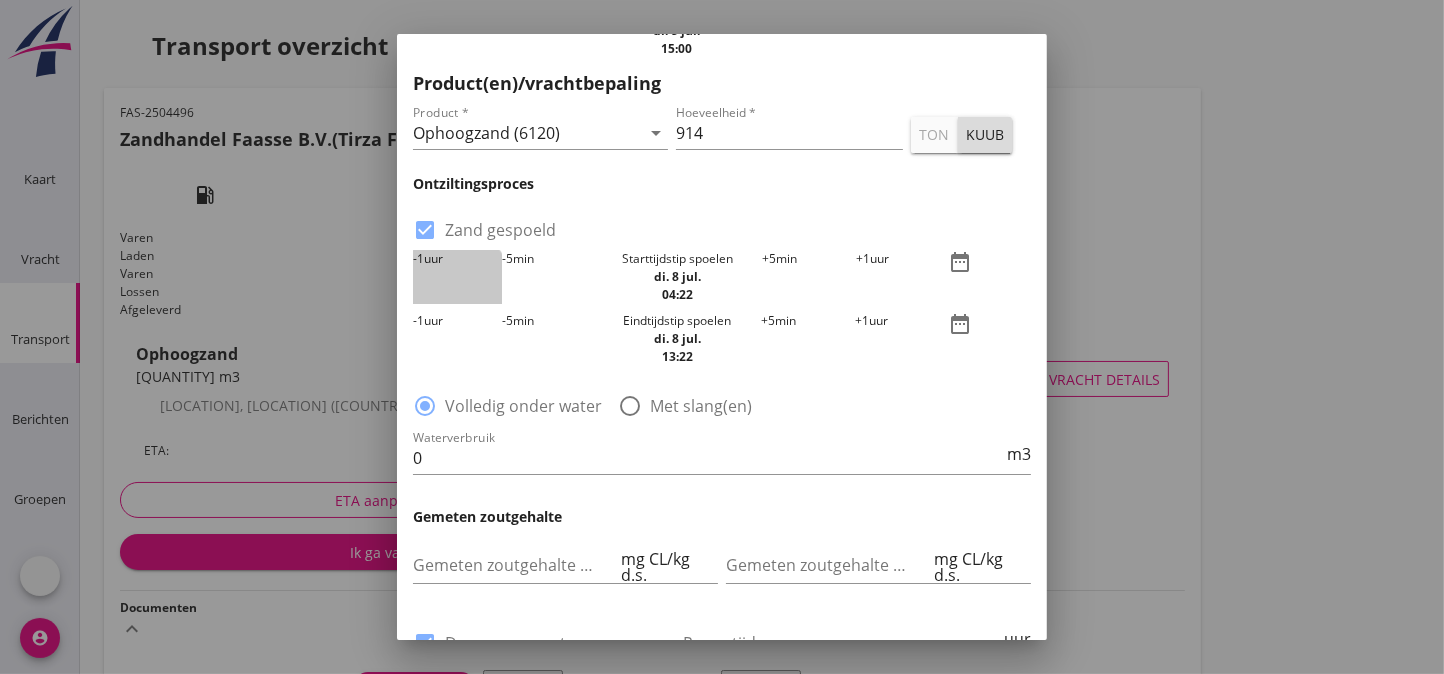 click on "-1  uur" at bounding box center [457, 277] 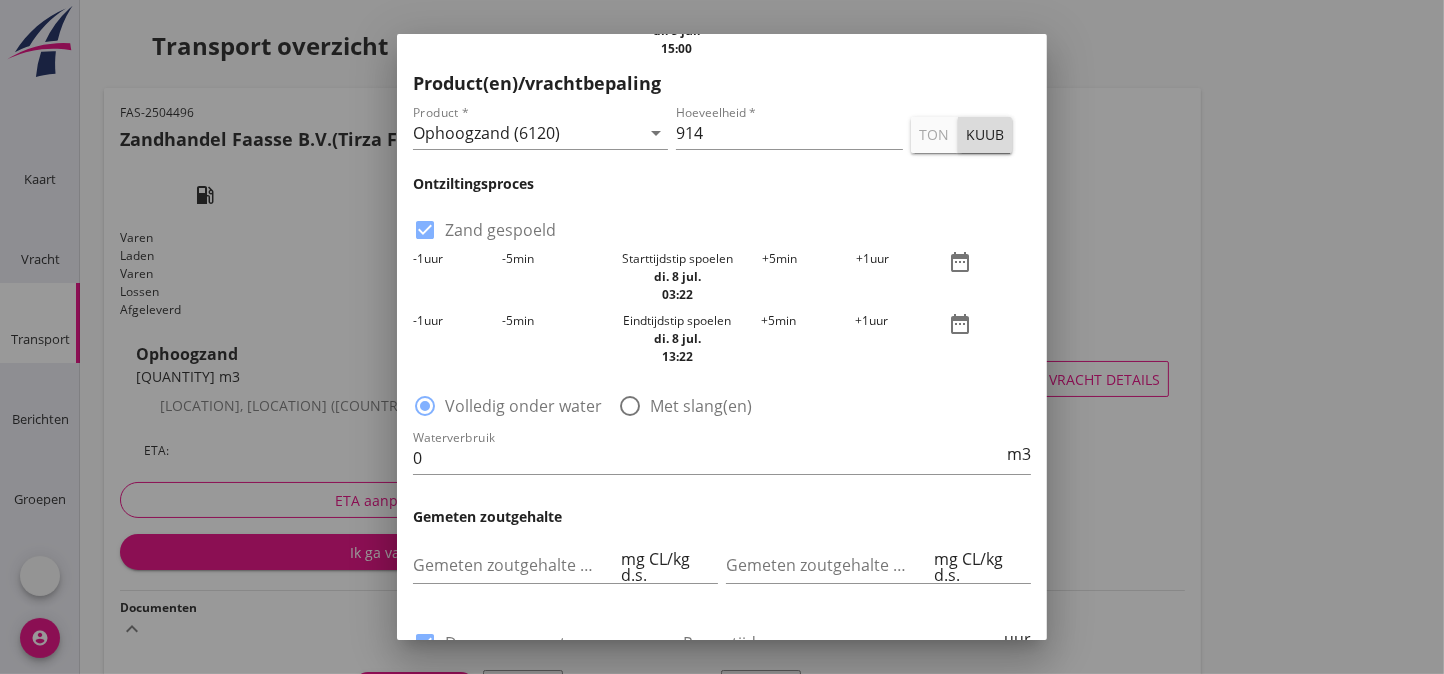 click on "-1  uur" at bounding box center (457, 277) 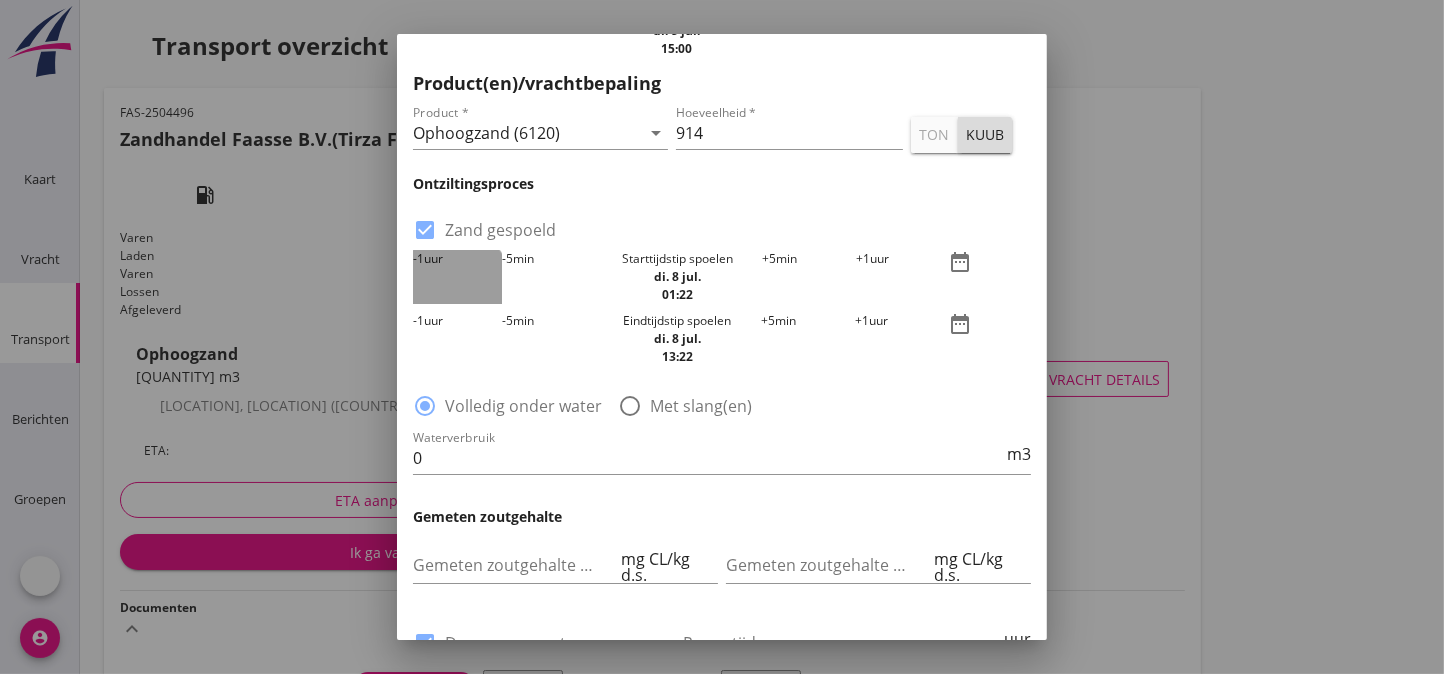 click on "-1  uur" at bounding box center [457, 277] 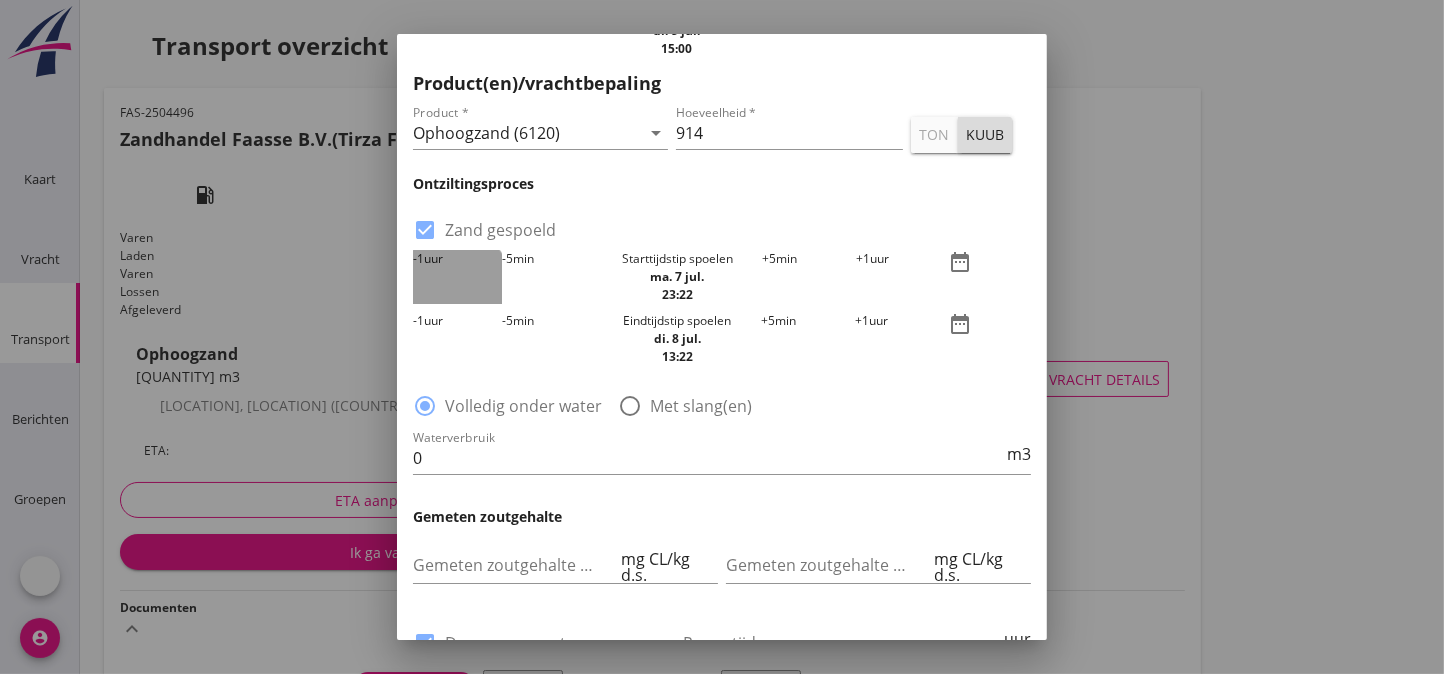 click on "-1  uur" at bounding box center [457, 277] 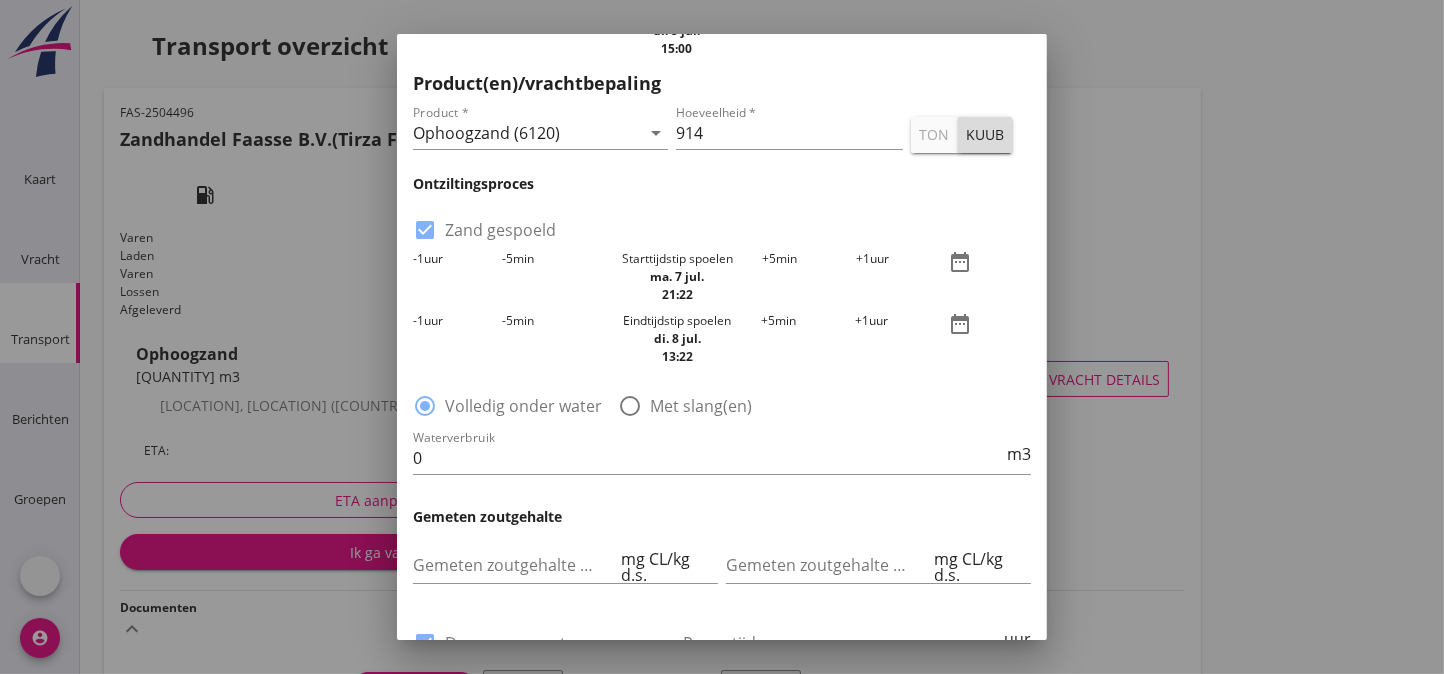 click on "-1  uur" at bounding box center (457, 277) 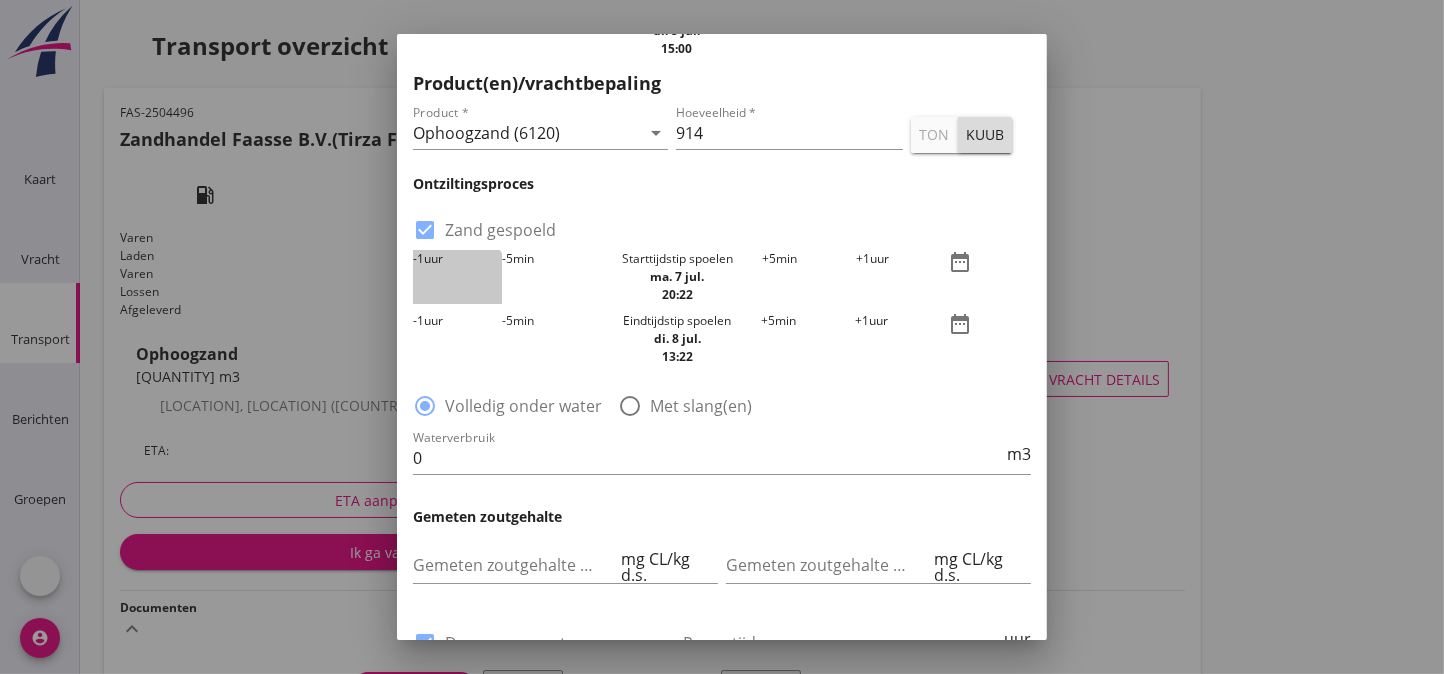 click on "-1  uur" at bounding box center (457, 277) 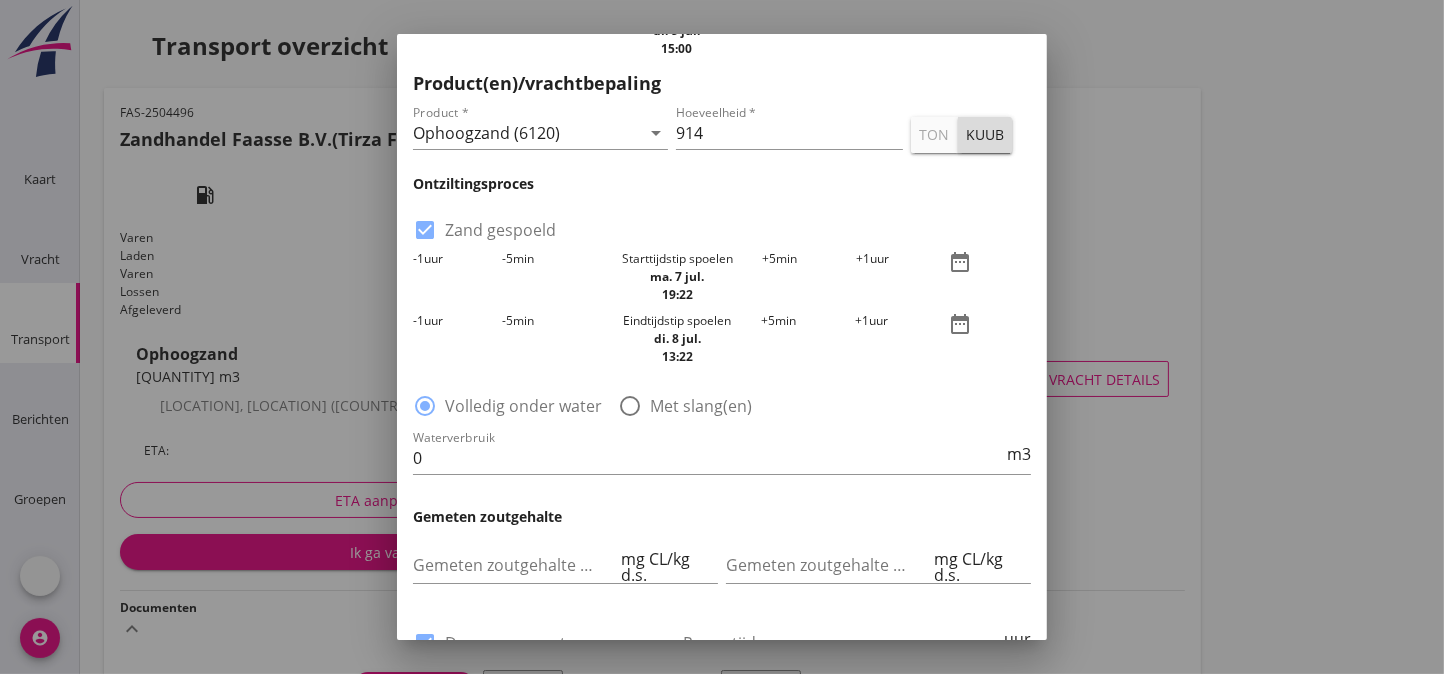 click on "-1  uur" at bounding box center (457, 339) 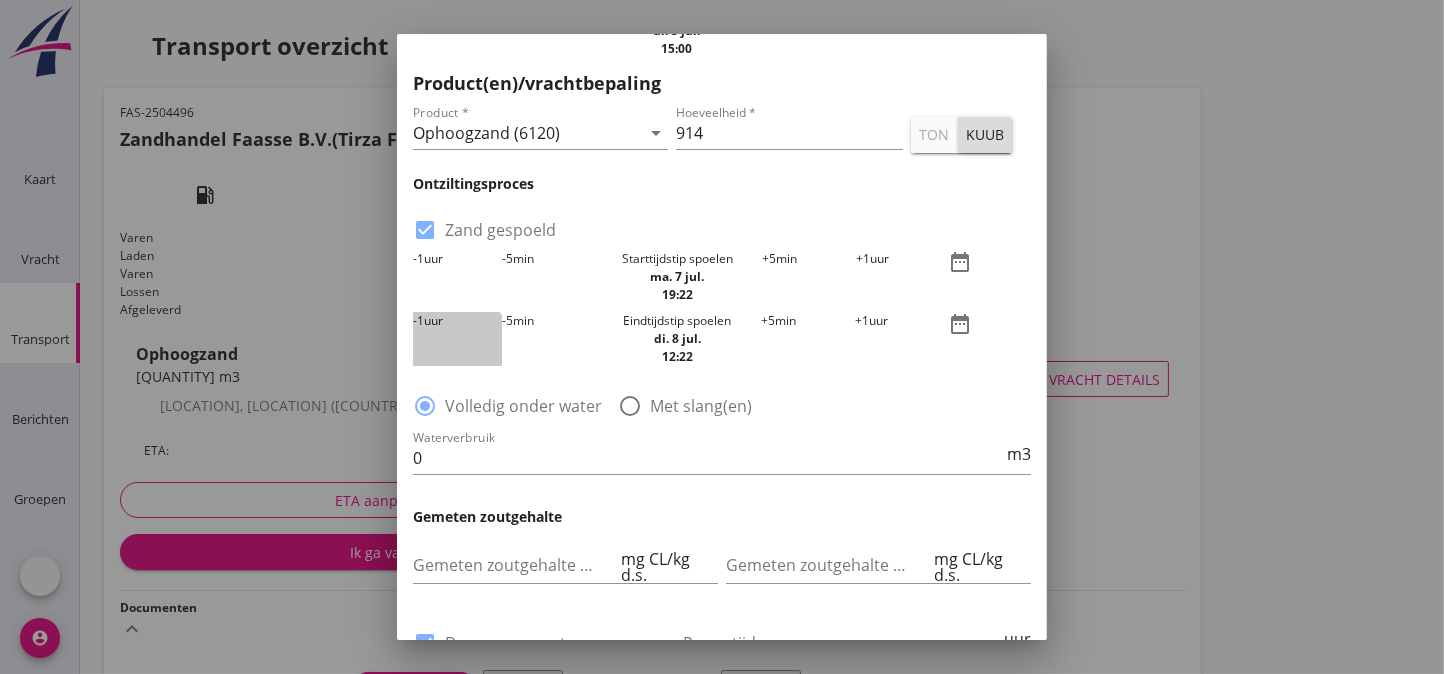 click on "-1  uur" at bounding box center [457, 339] 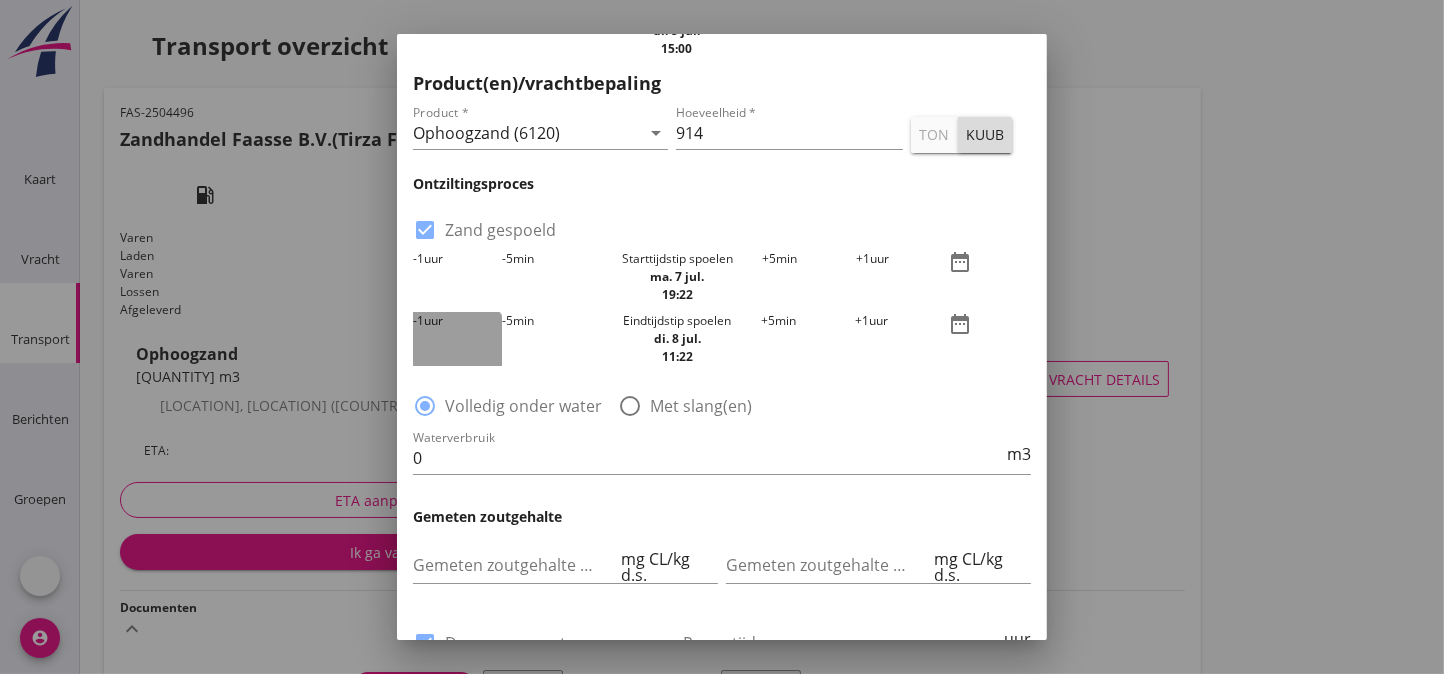 click on "-1  uur" at bounding box center (457, 339) 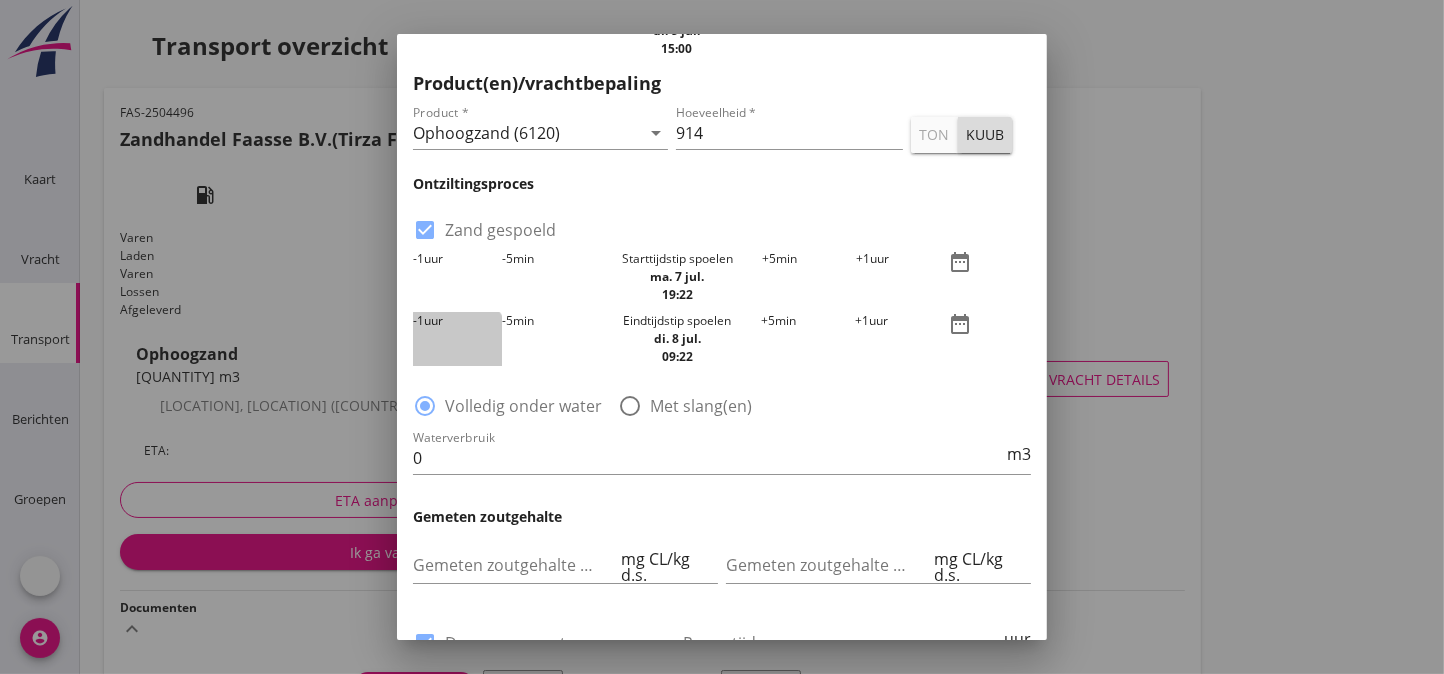 click on "-1  uur" at bounding box center [457, 339] 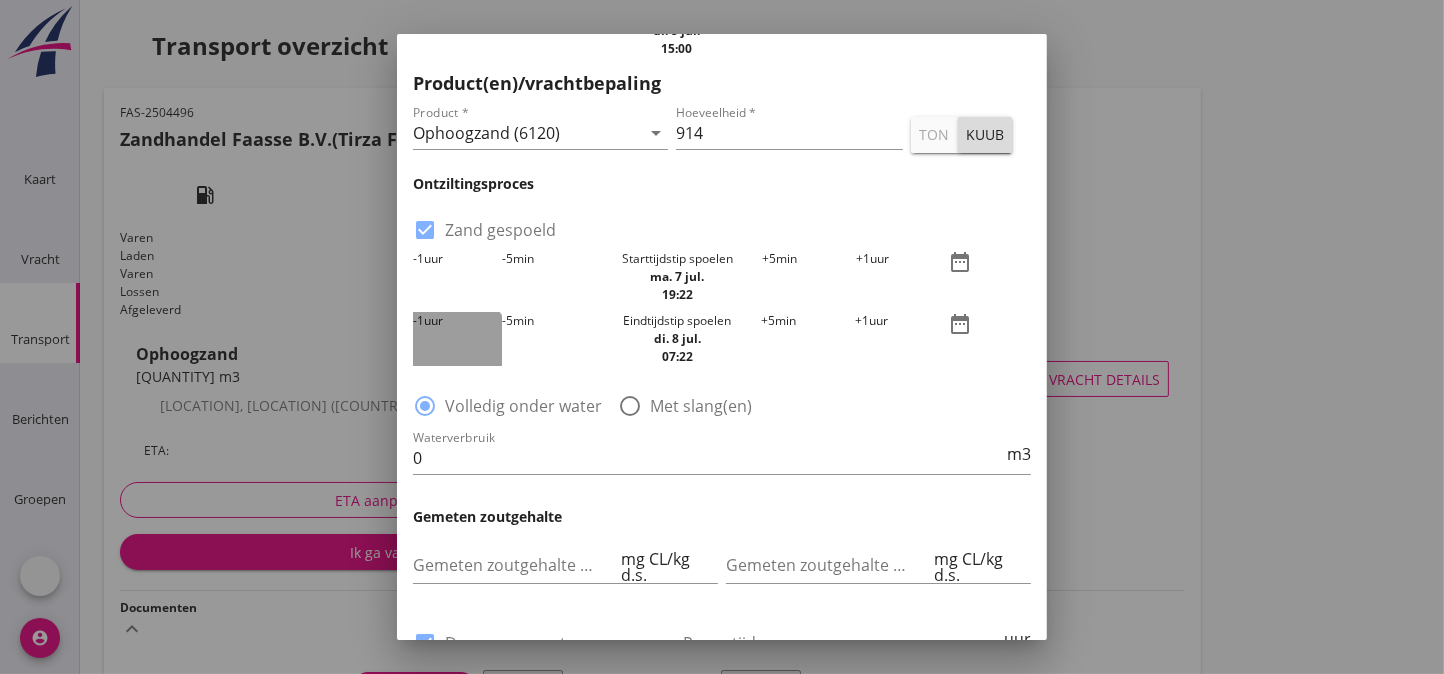 click on "-1  uur" at bounding box center (457, 339) 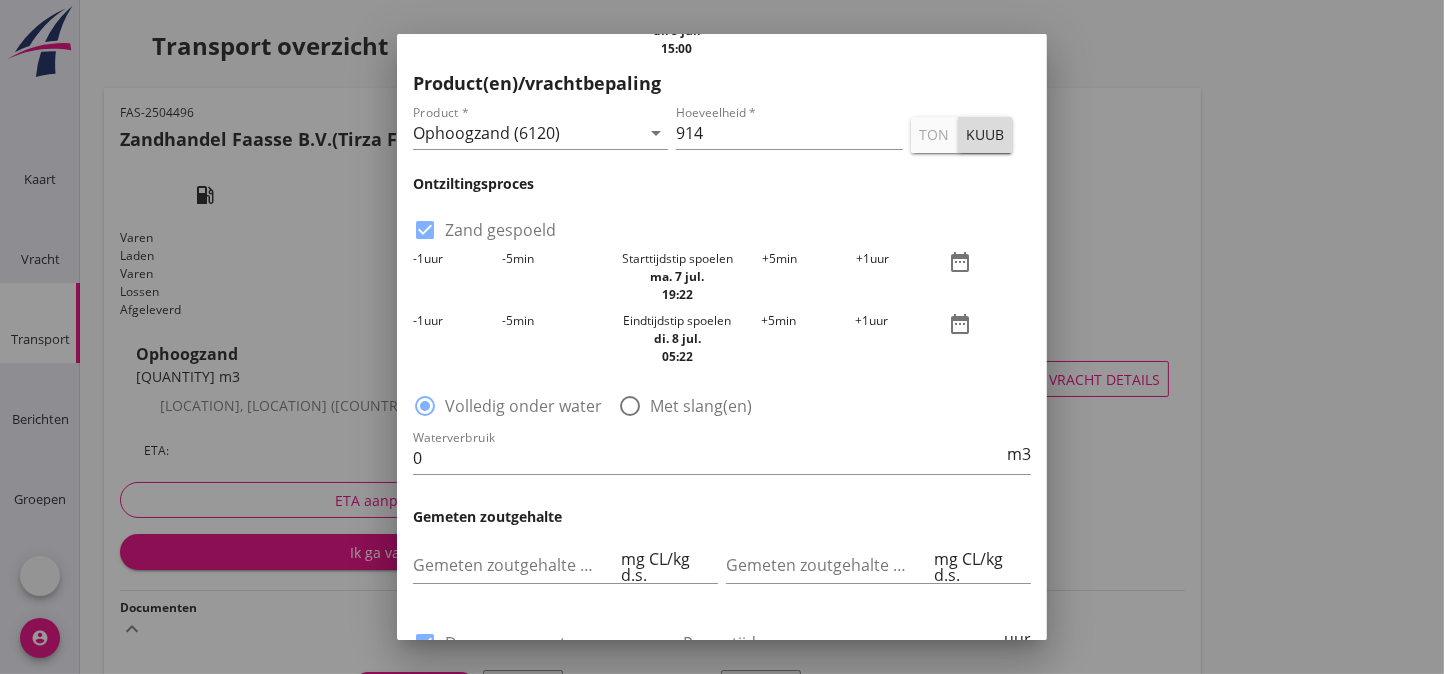 click on "-1  uur" at bounding box center [457, 339] 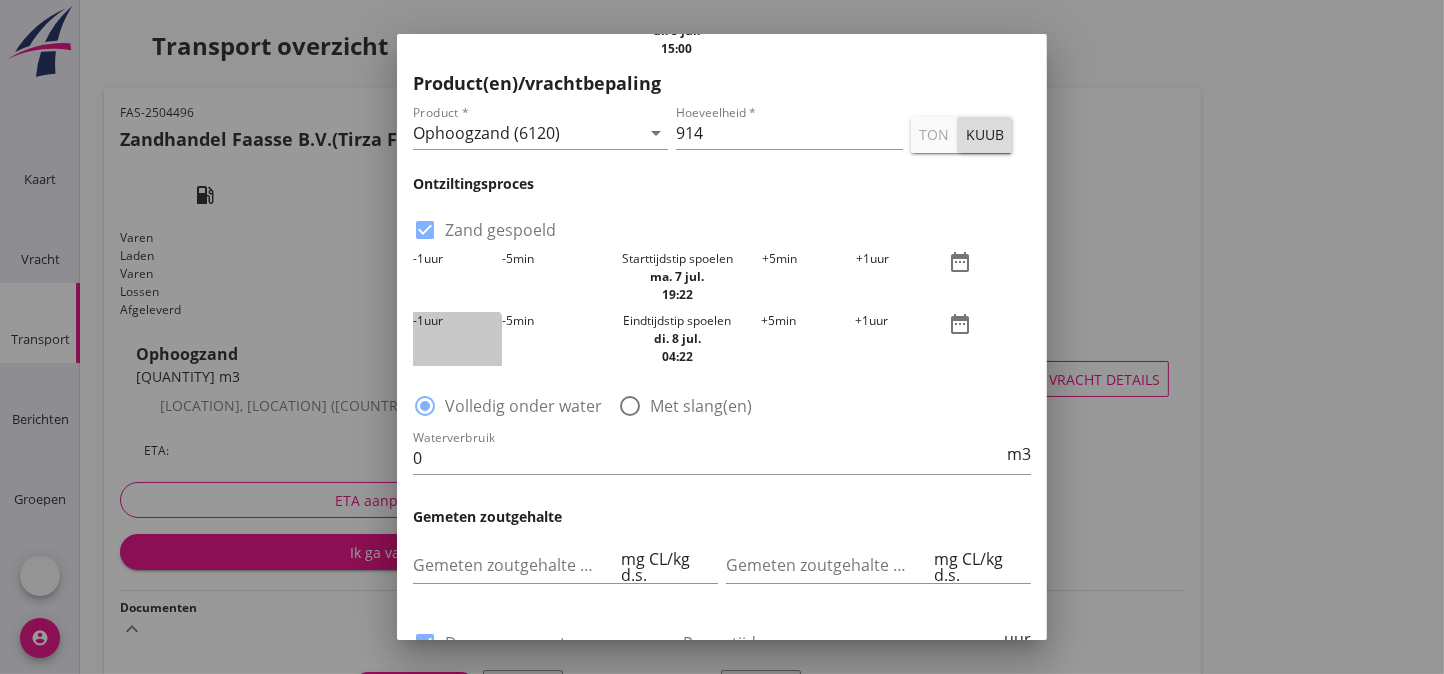 click on "-1  uur" at bounding box center (457, 339) 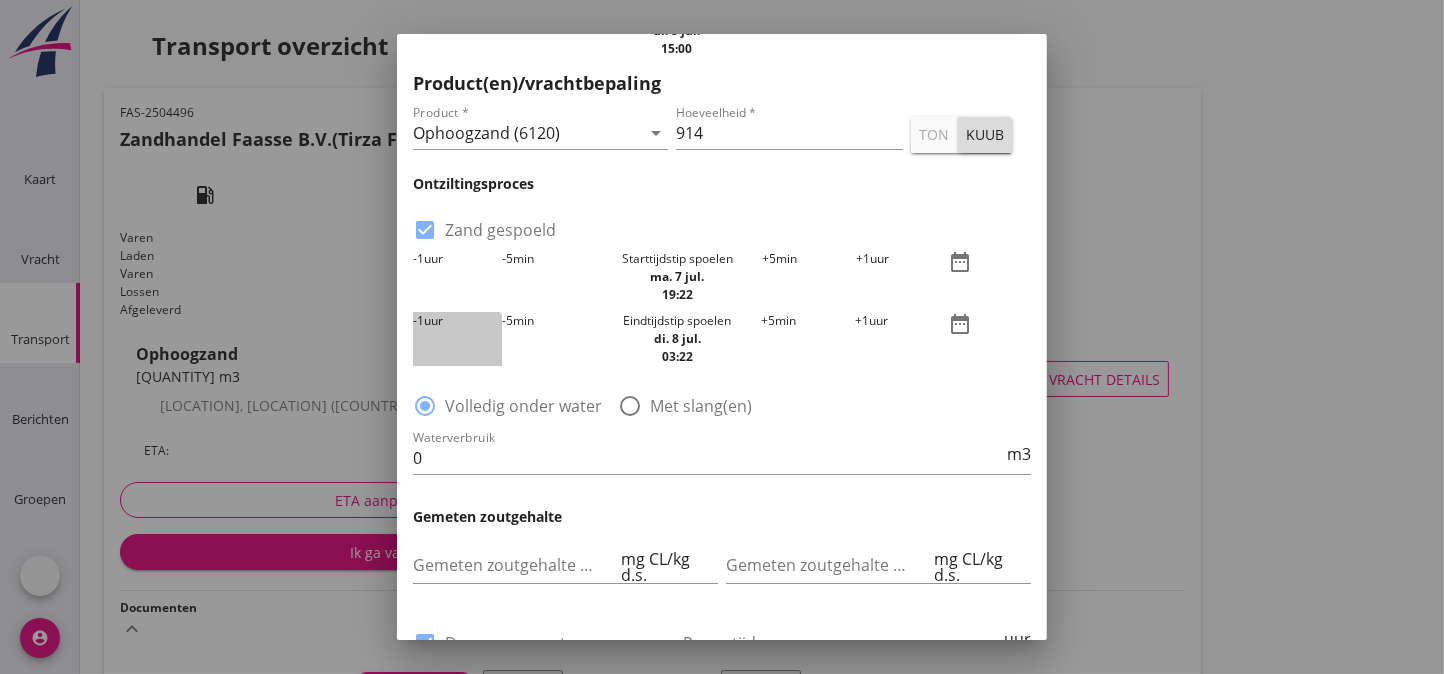 click on "-1  uur" at bounding box center [457, 339] 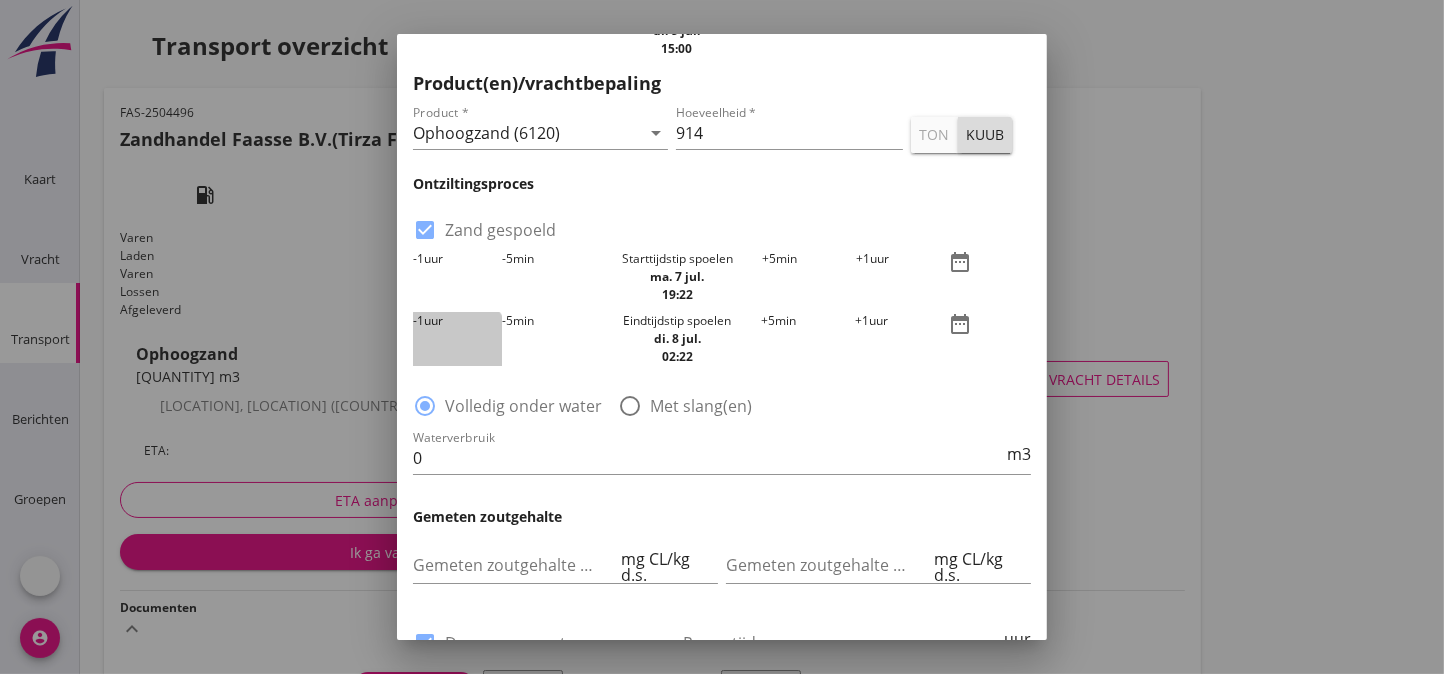 click on "-1  uur" at bounding box center [457, 339] 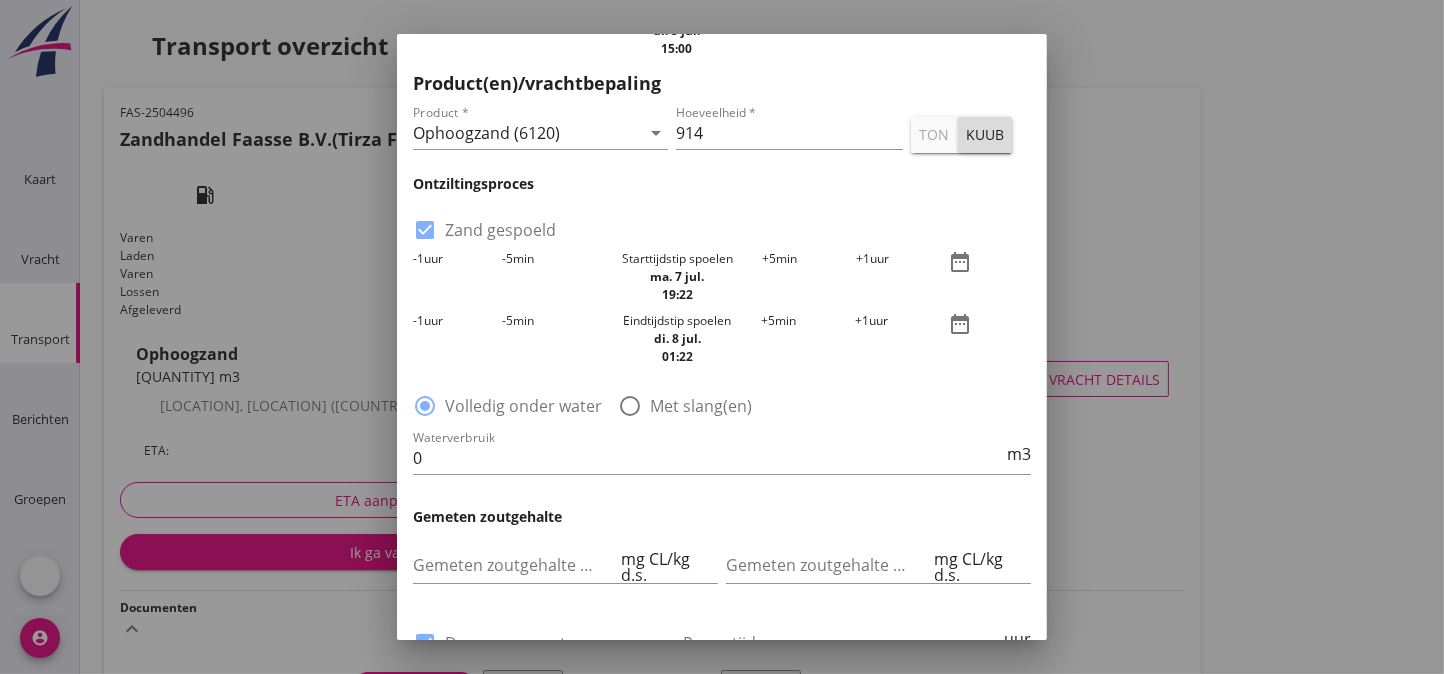 click on "-1  uur" at bounding box center [457, 339] 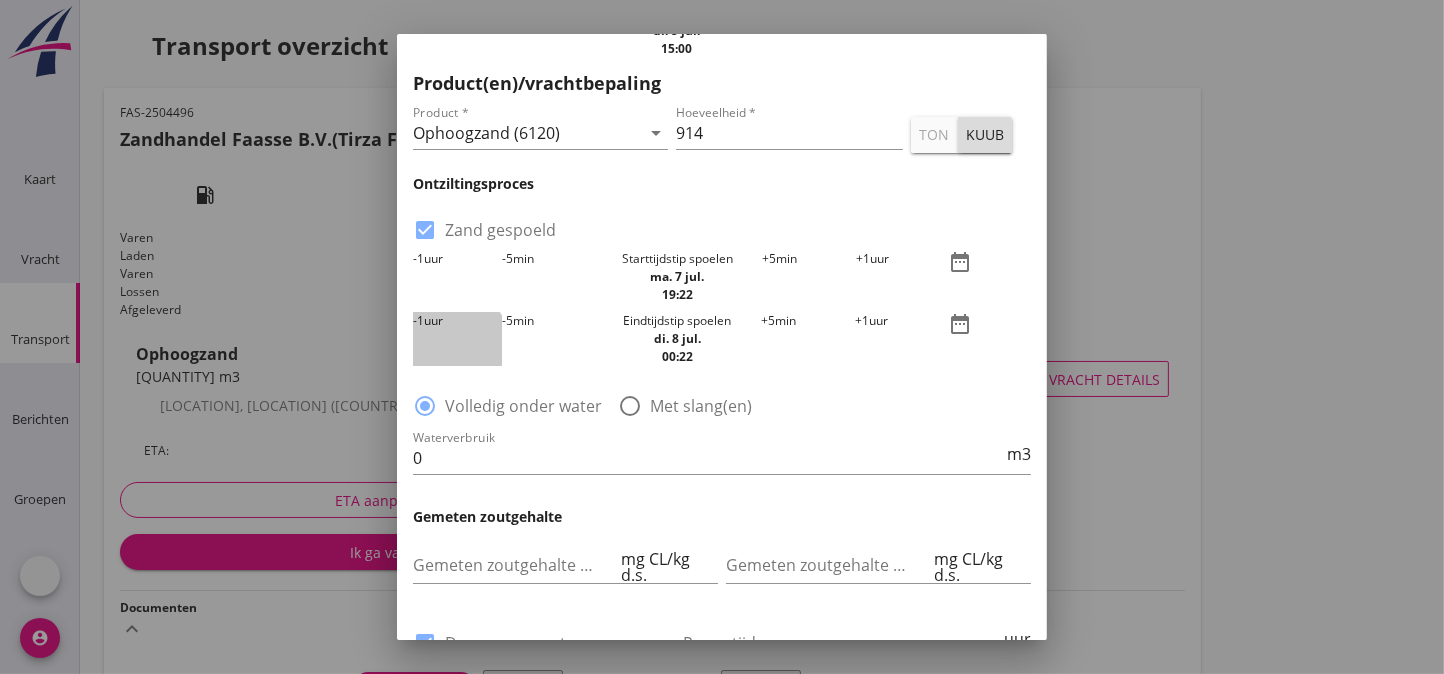 click on "-1  uur" at bounding box center (457, 339) 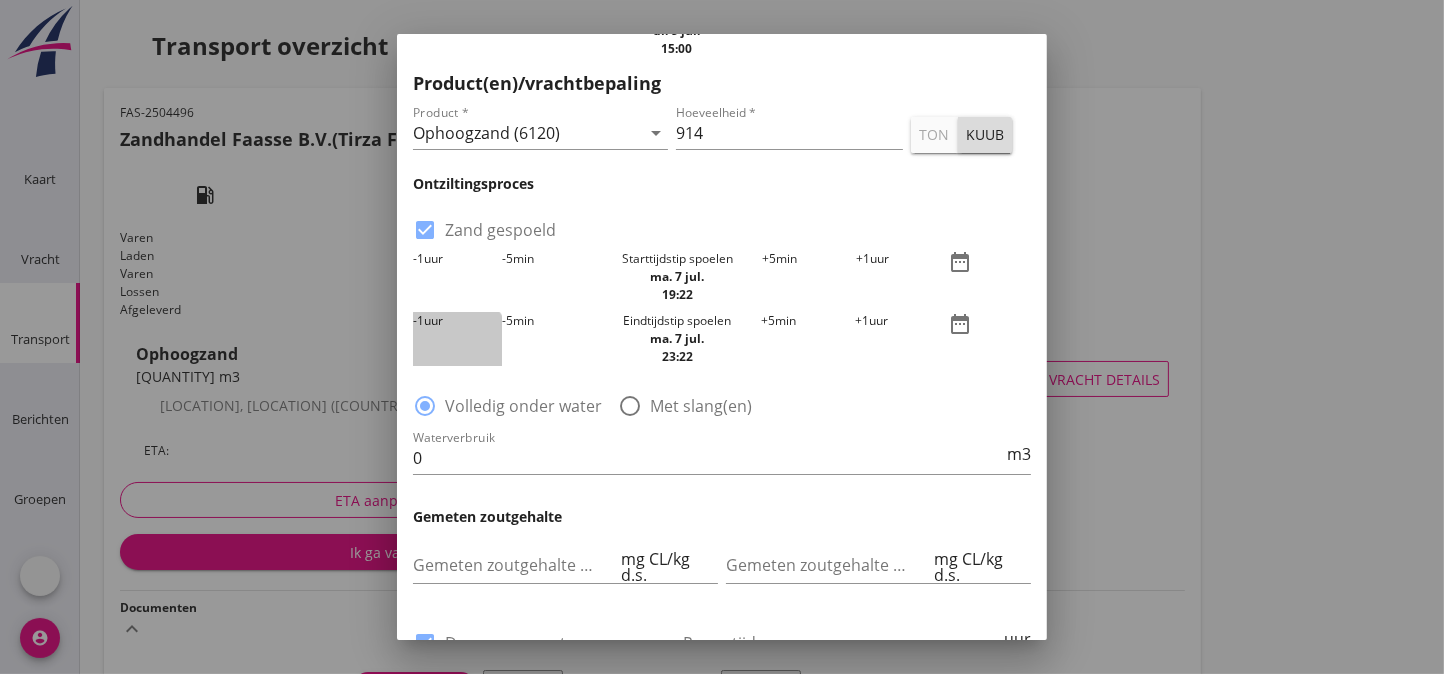 click on "-1  uur" at bounding box center [457, 339] 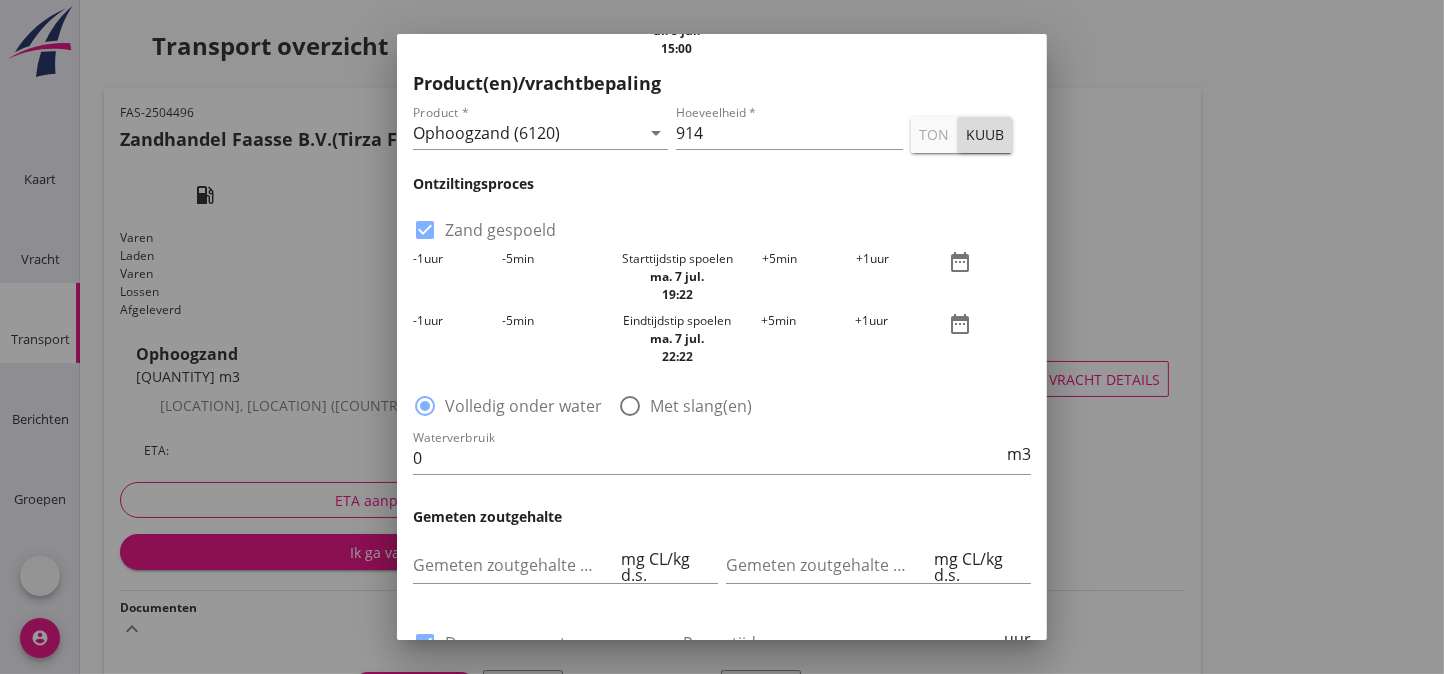 drag, startPoint x: 624, startPoint y: 421, endPoint x: 613, endPoint y: 431, distance: 14.866069 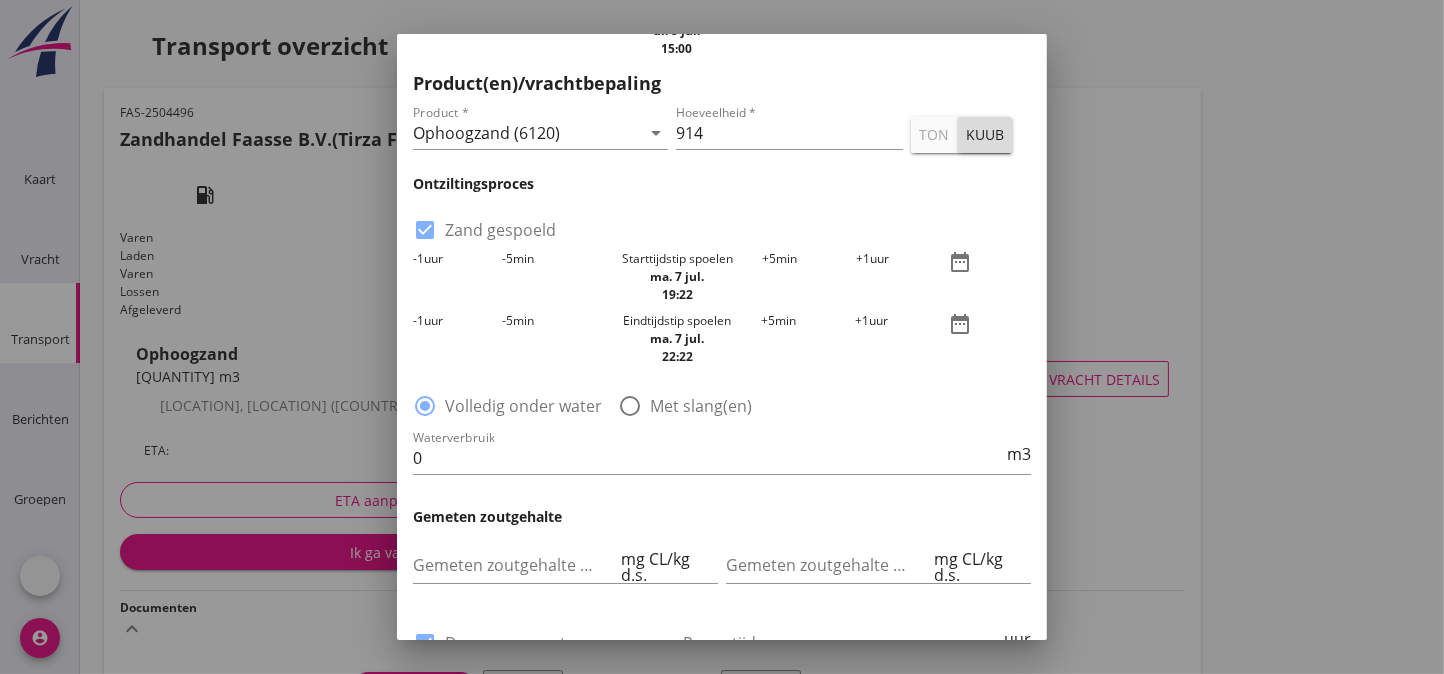 click at bounding box center [630, 406] 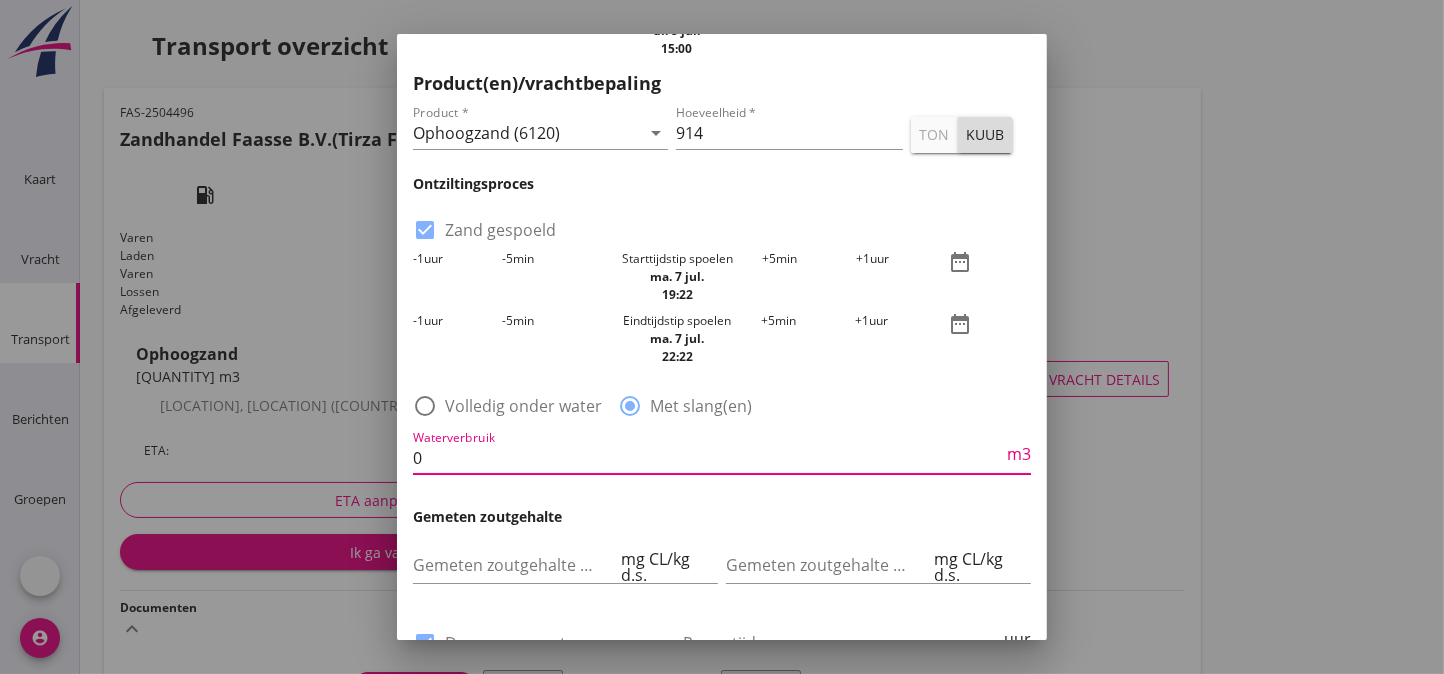 click on "0" at bounding box center [708, 458] 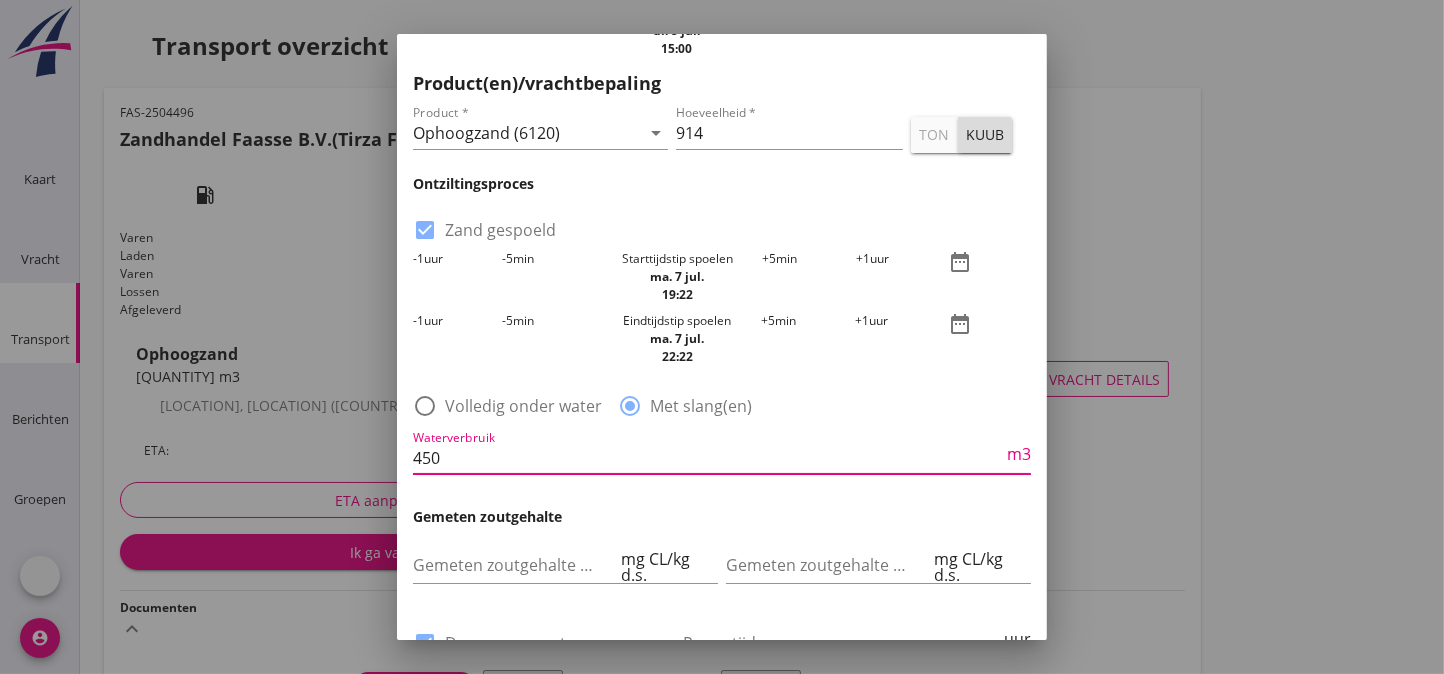 type on "450" 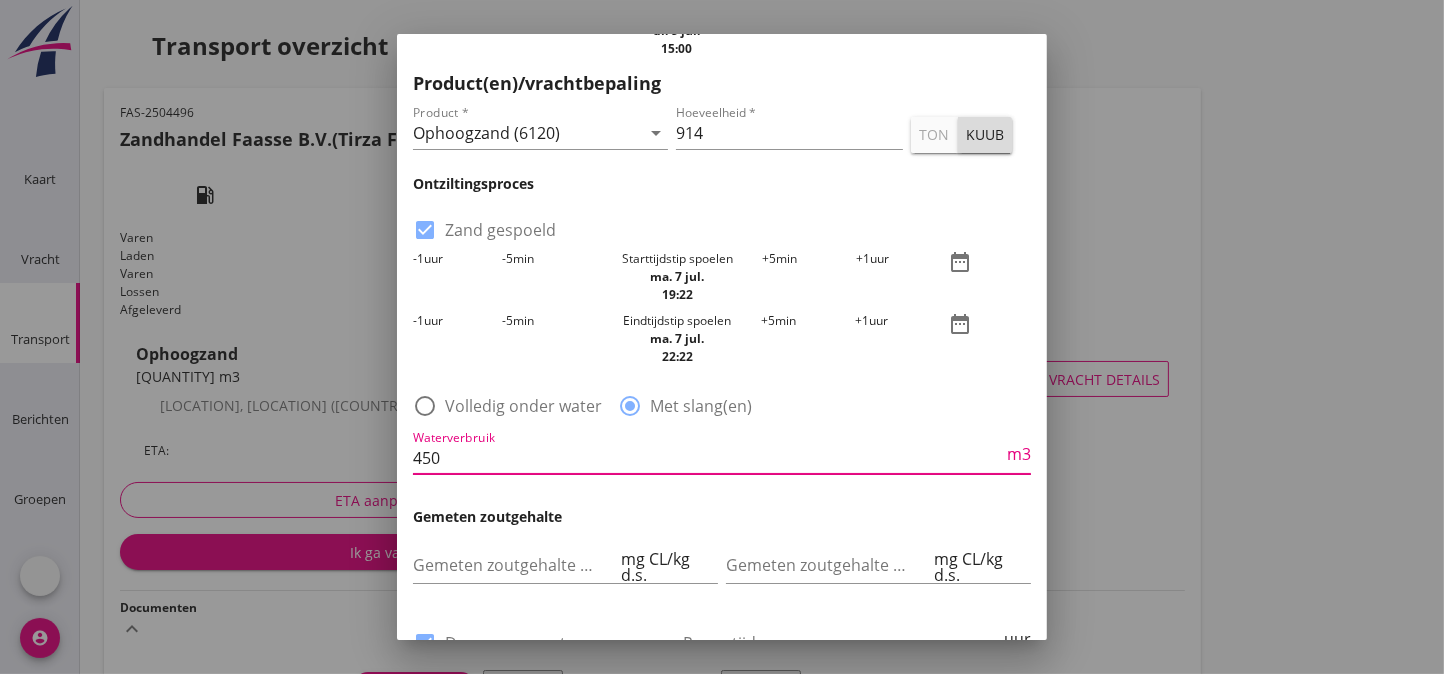 click on "Waterverbruik [QUANTITY] m3" at bounding box center (722, 468) 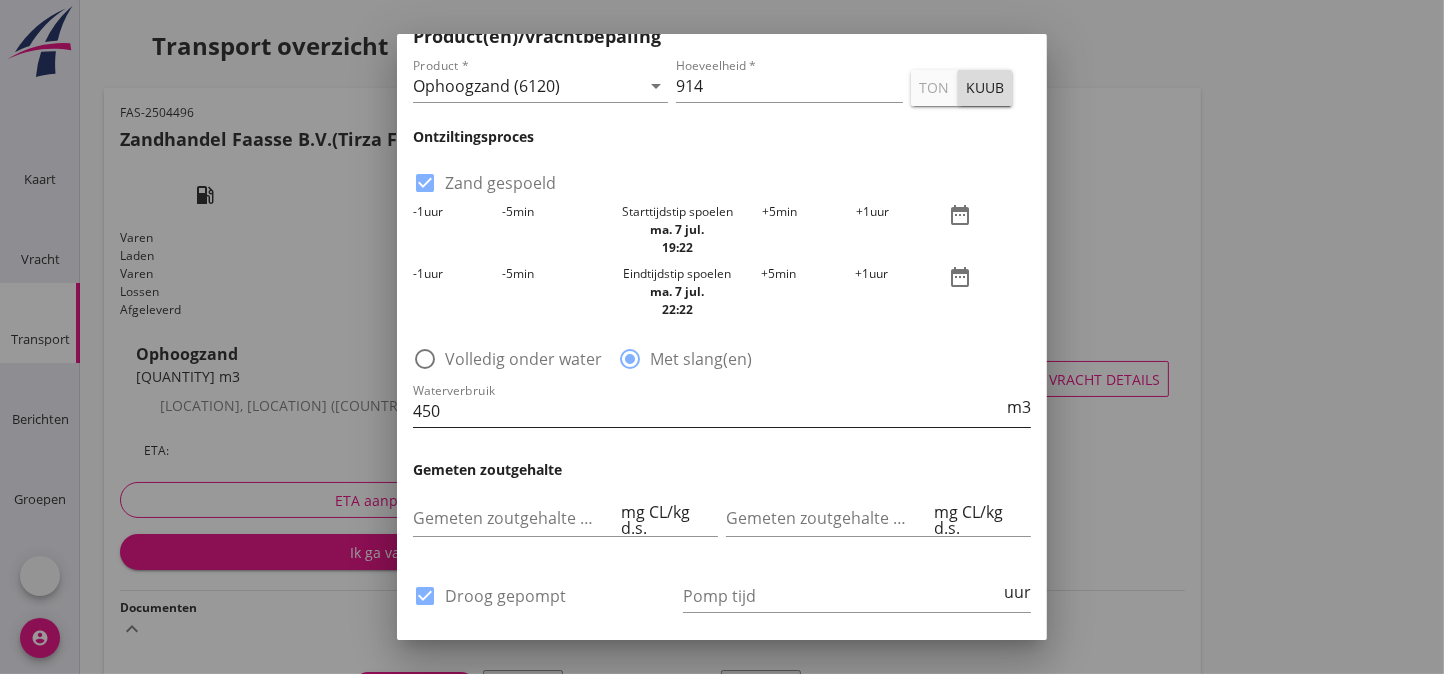 scroll, scrollTop: 1030, scrollLeft: 0, axis: vertical 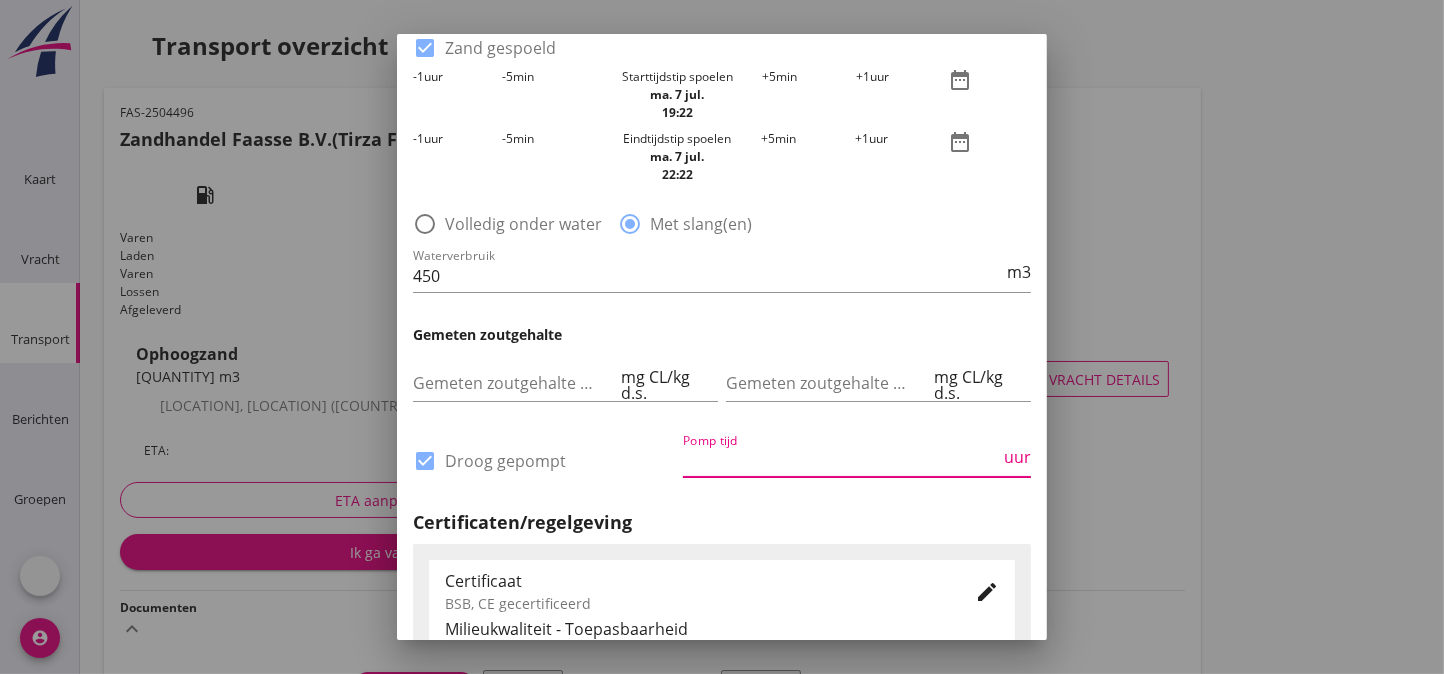 click at bounding box center (841, 461) 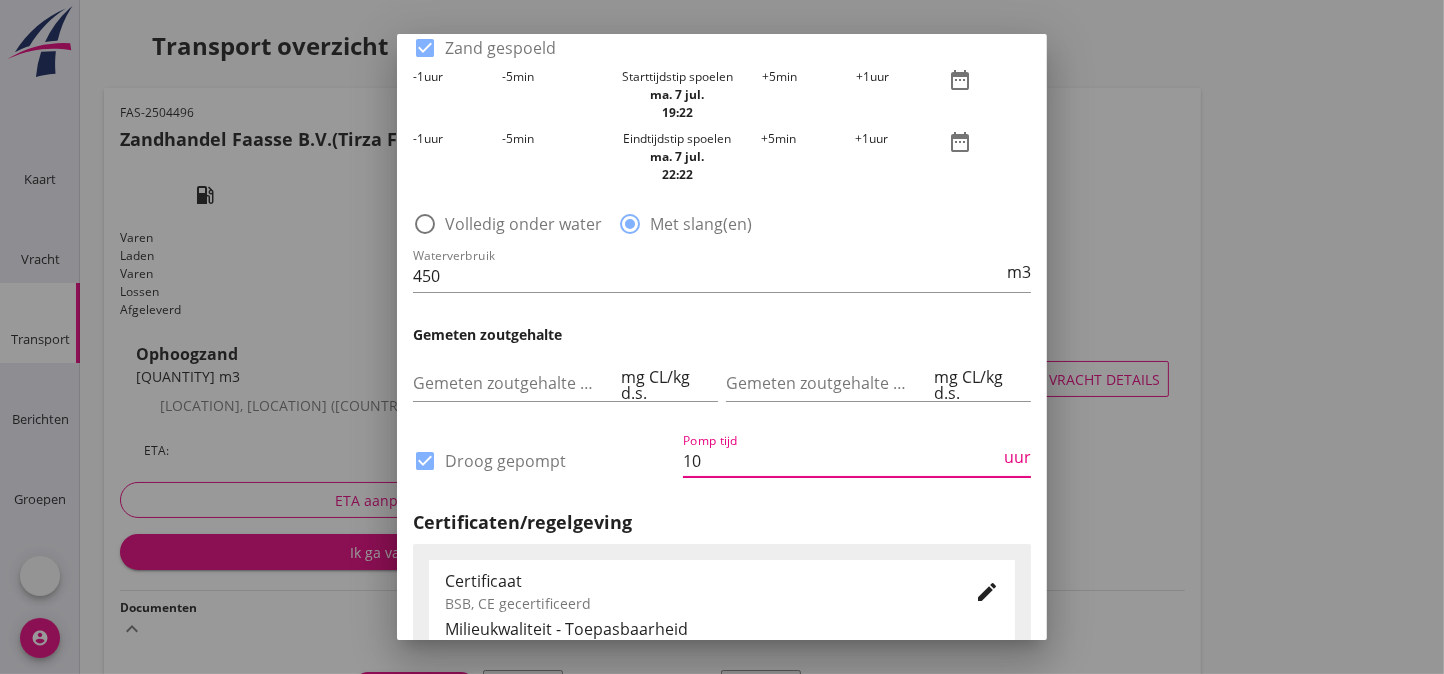 type on "10" 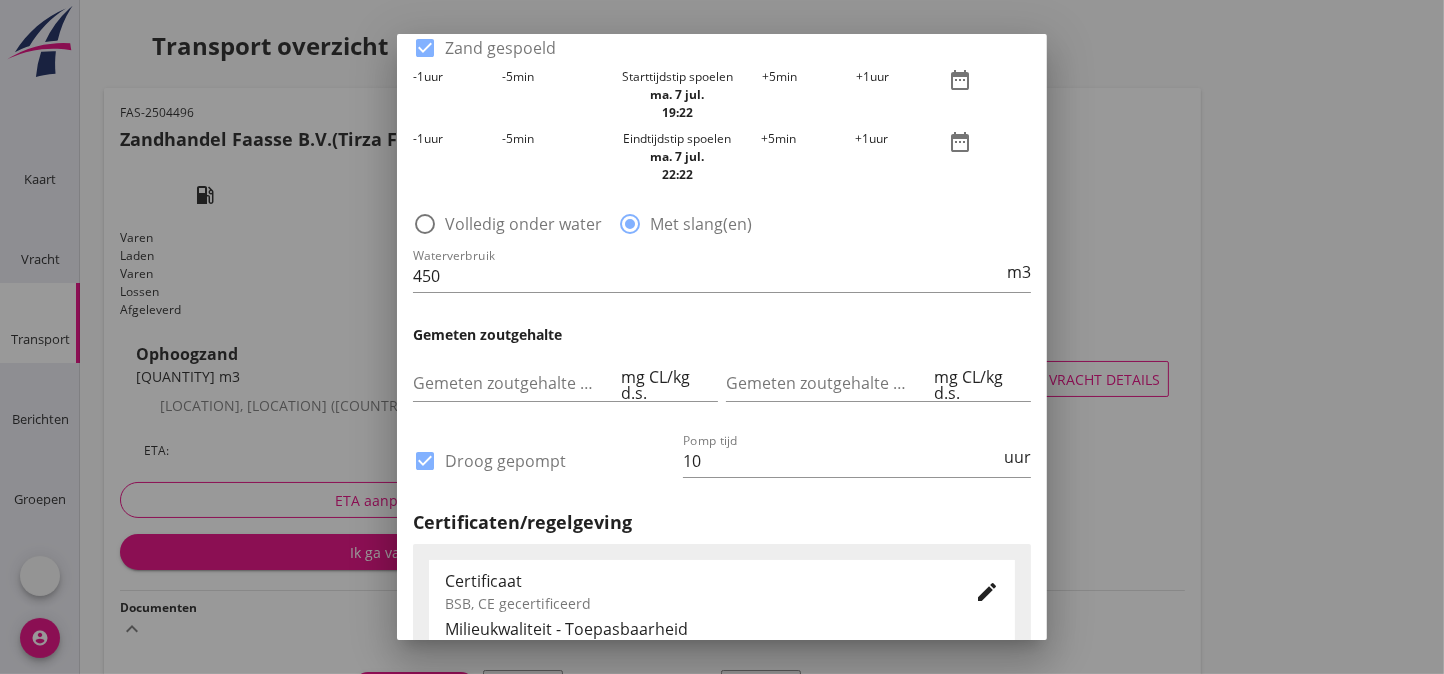 click on "check_box Droog gepompt" at bounding box center (544, 471) 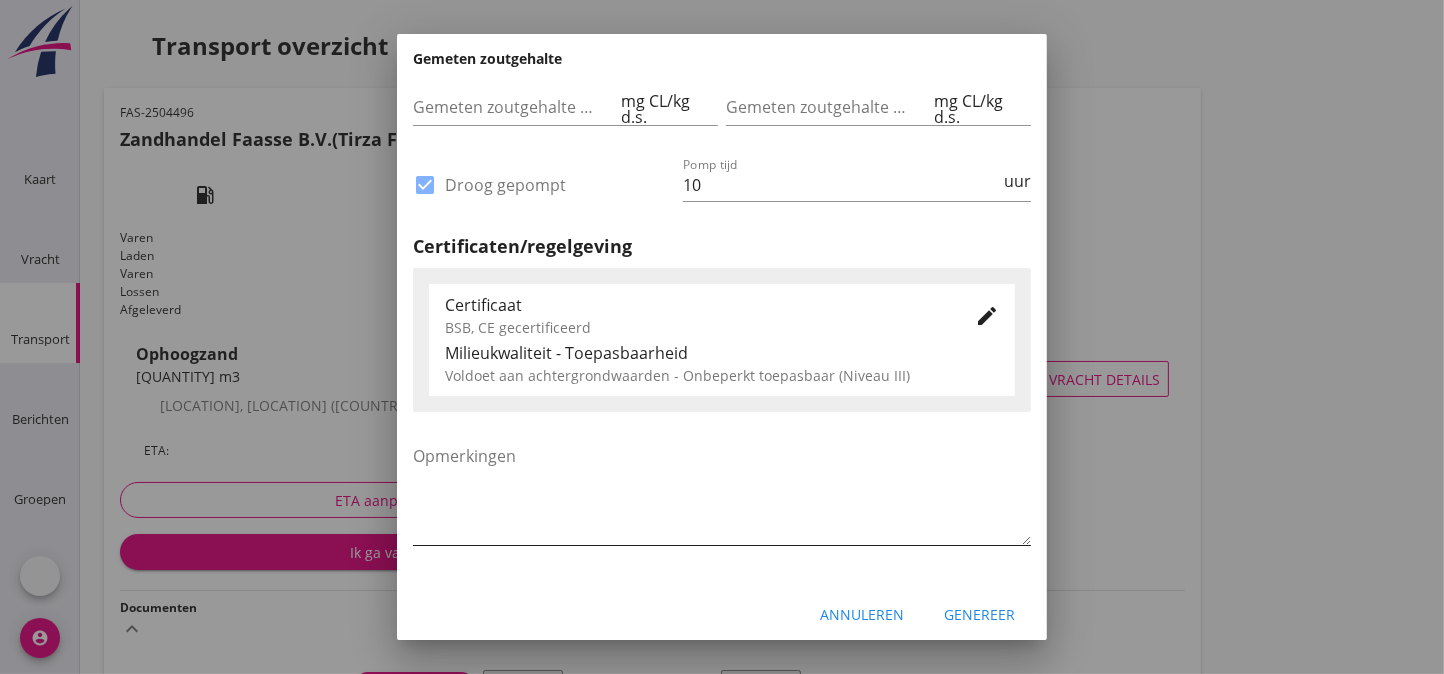 scroll, scrollTop: 1333, scrollLeft: 0, axis: vertical 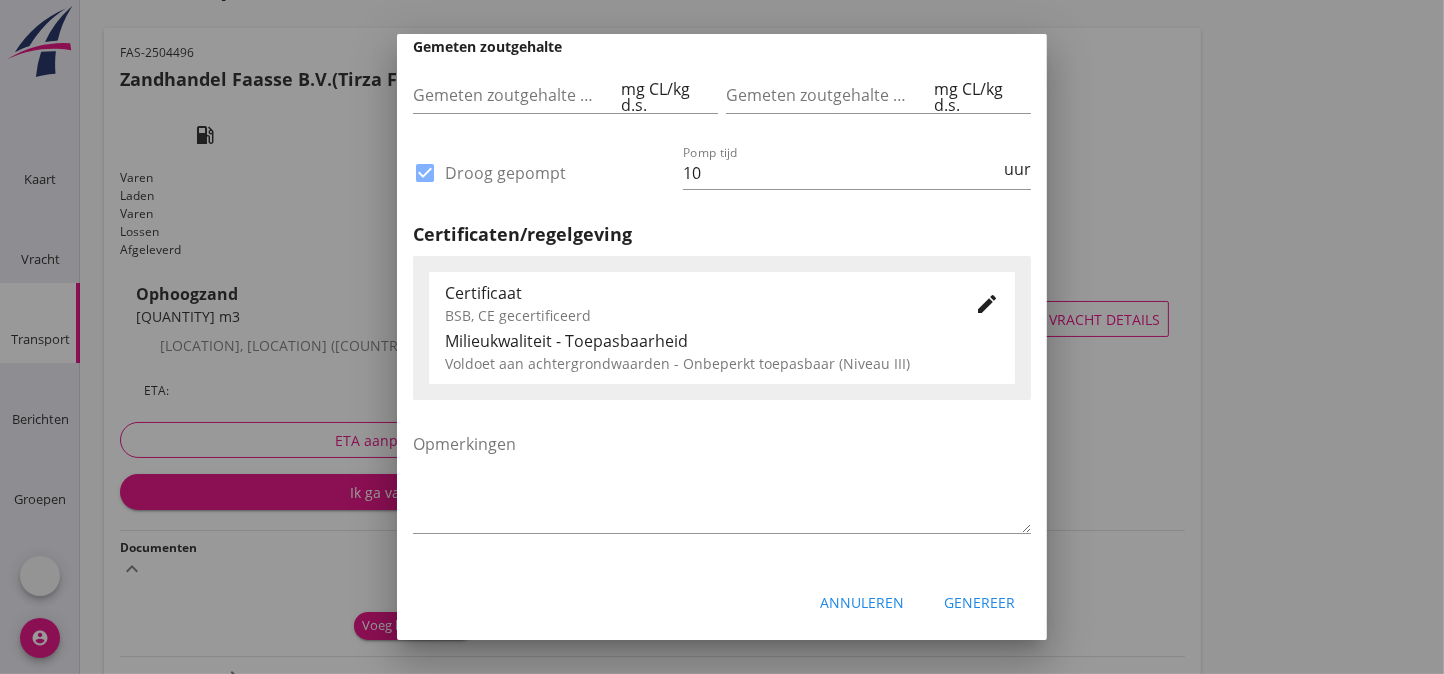 click on "Genereer" at bounding box center [979, 602] 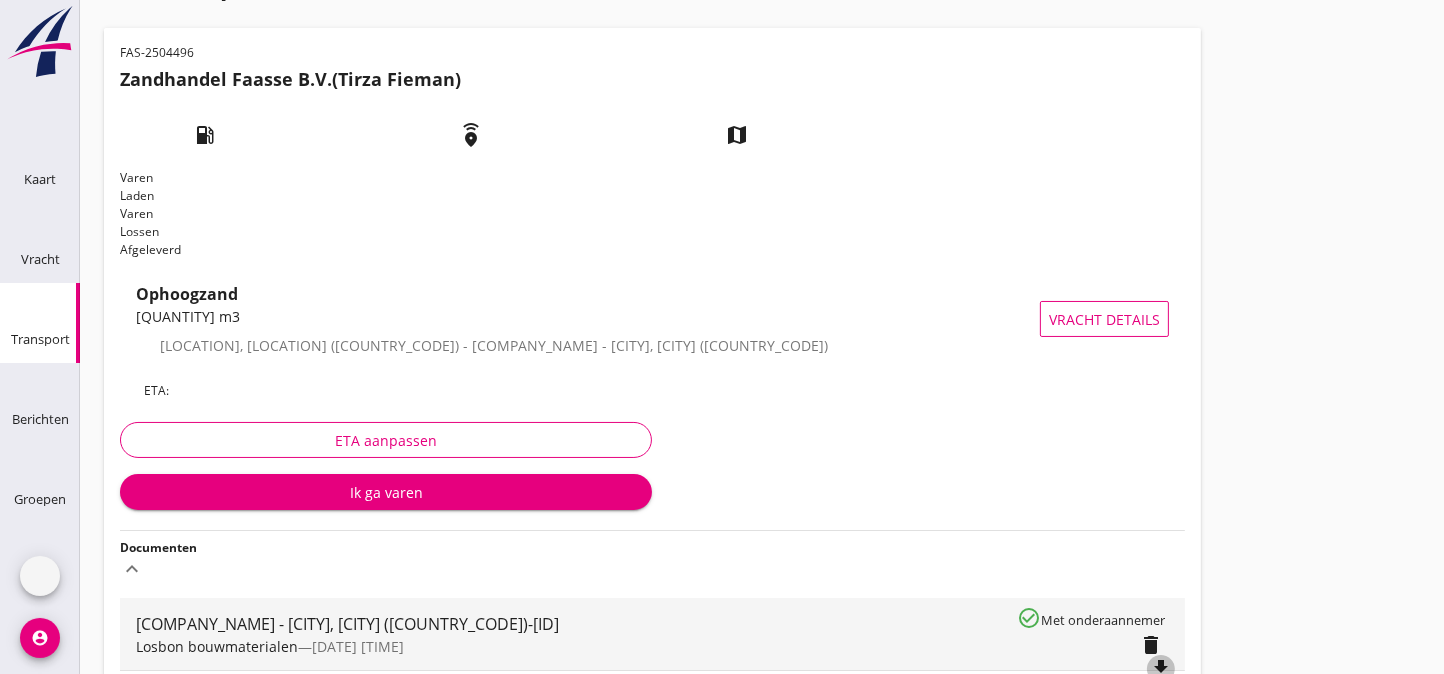 click on "file_download" at bounding box center (1161, 669) 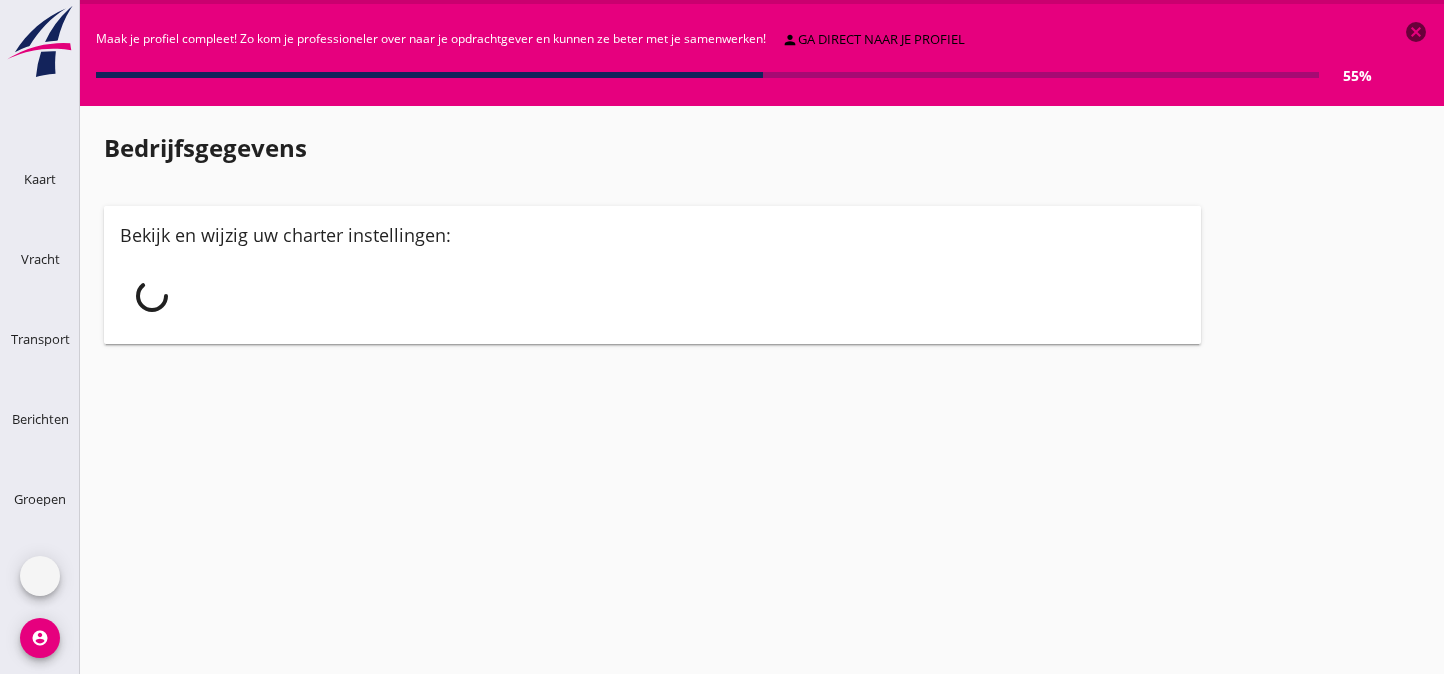 scroll, scrollTop: 0, scrollLeft: 0, axis: both 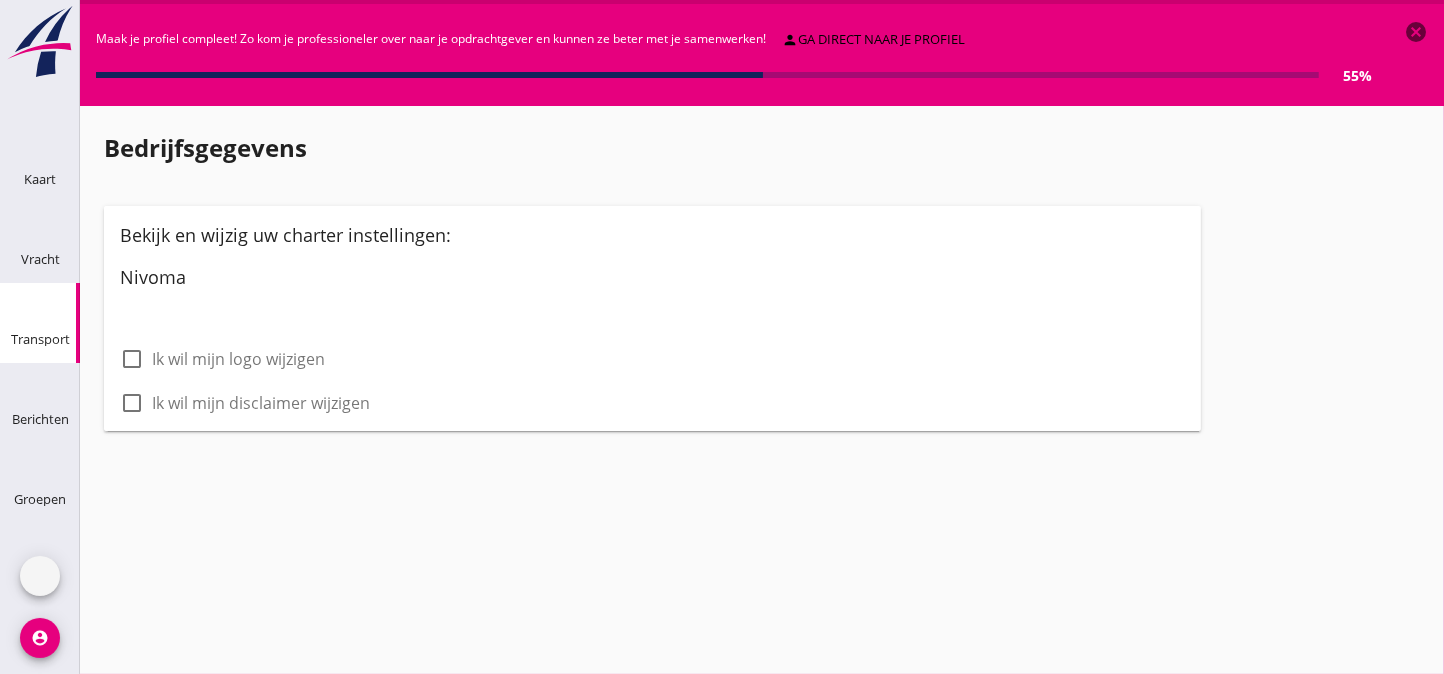click at bounding box center (24, 293) 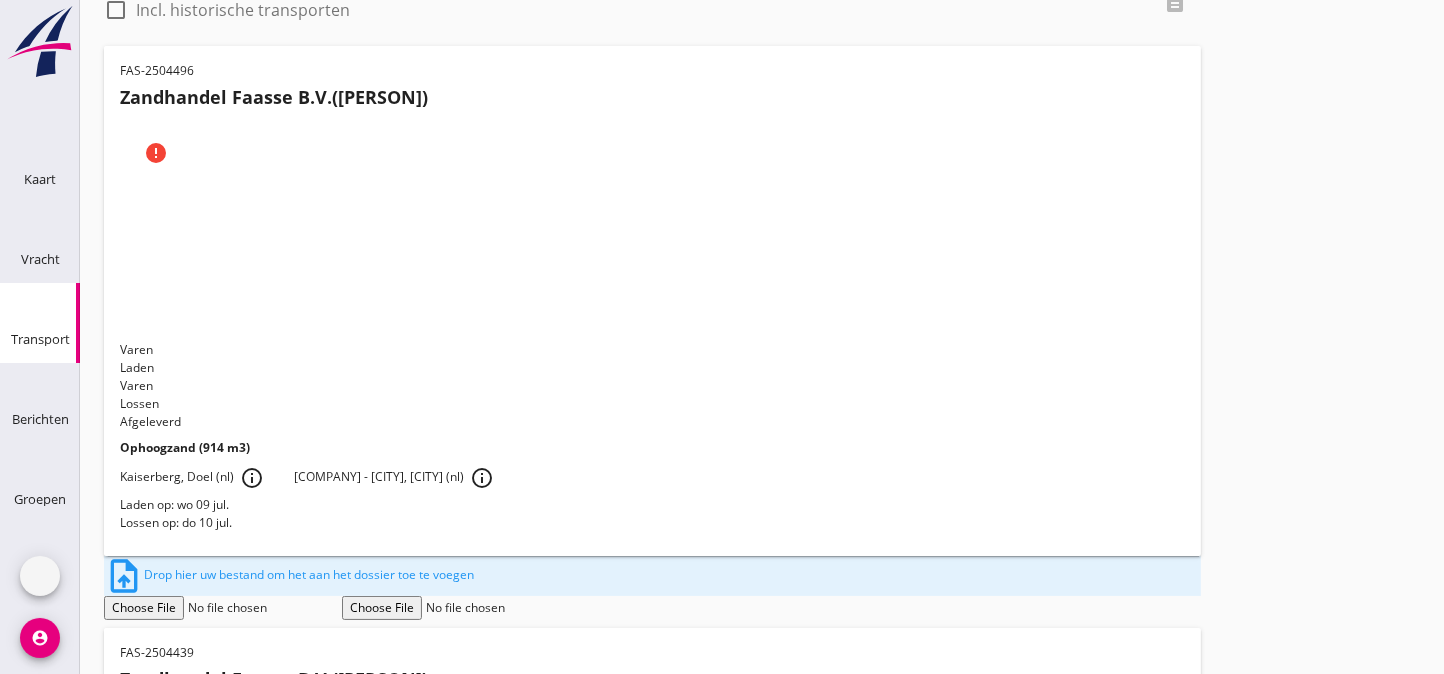scroll, scrollTop: 121, scrollLeft: 0, axis: vertical 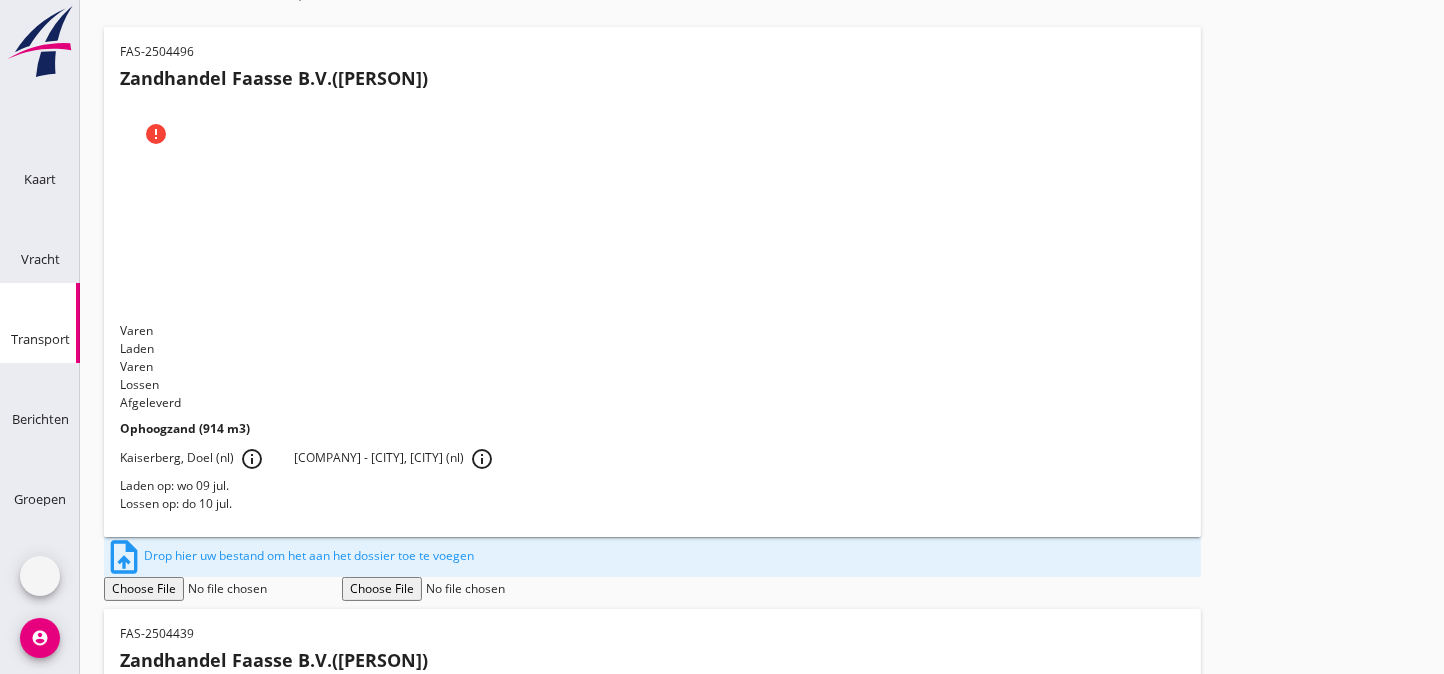 click on "Lossen op: do 10 jul." at bounding box center [652, 504] 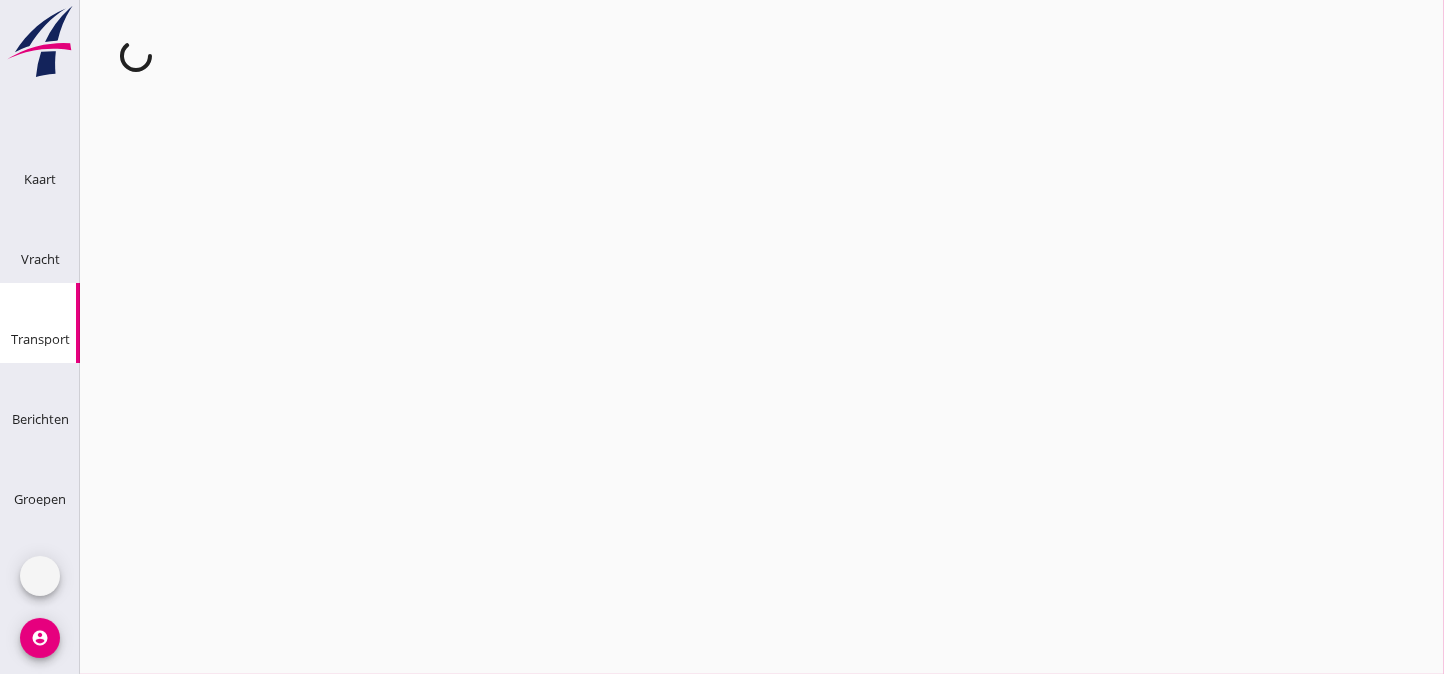 scroll, scrollTop: 0, scrollLeft: 0, axis: both 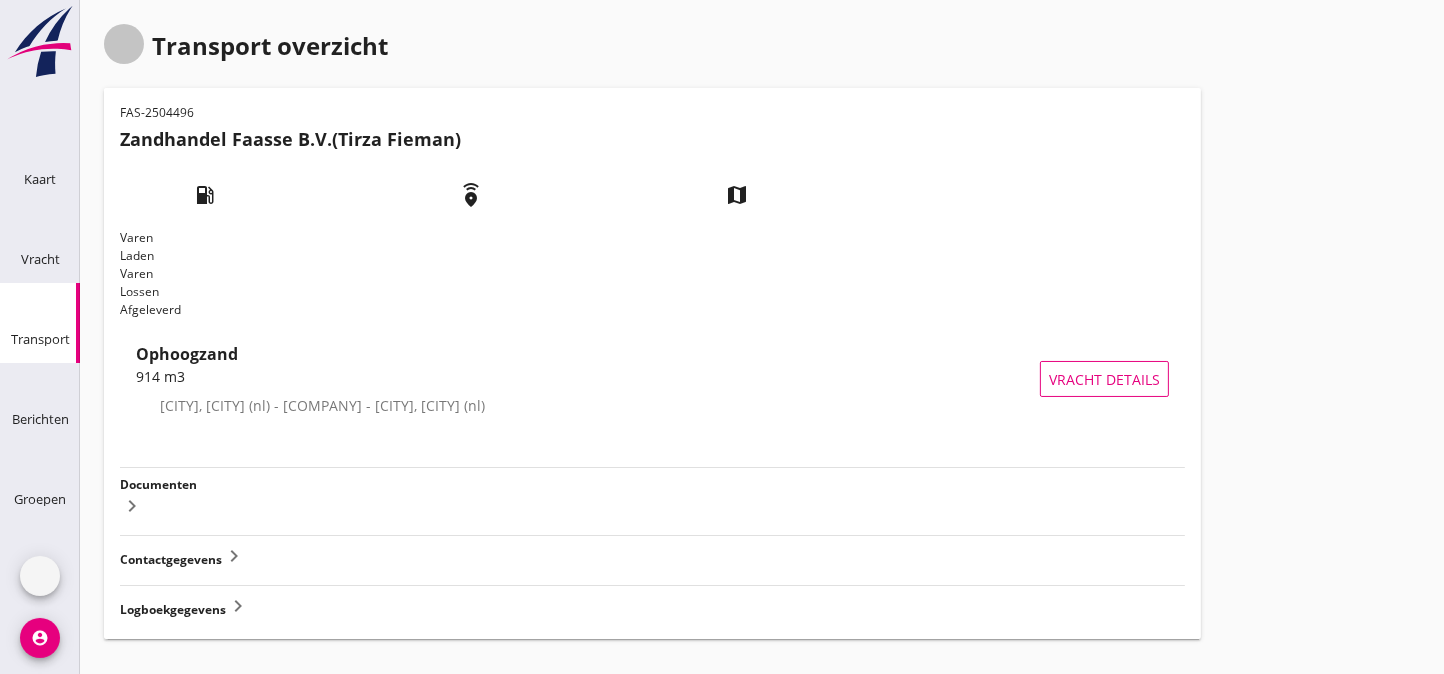click at bounding box center (112, 32) 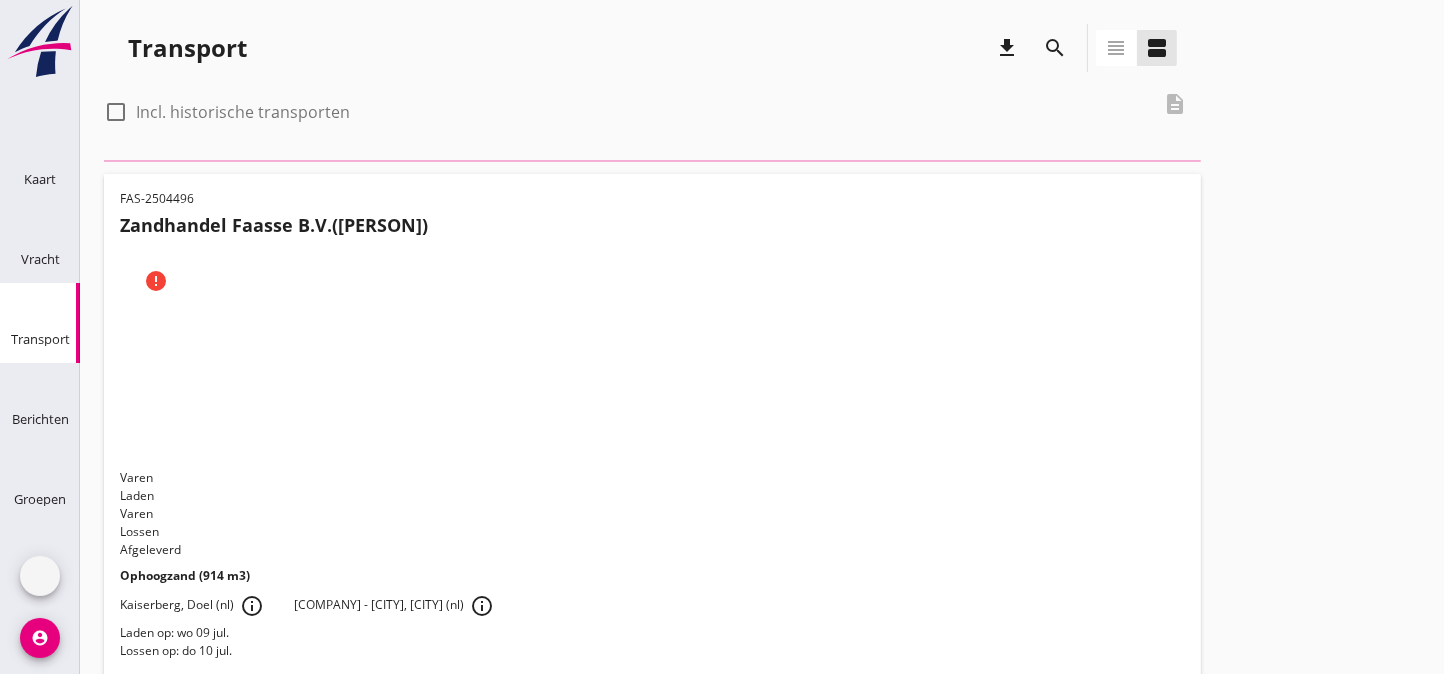 scroll, scrollTop: 121, scrollLeft: 0, axis: vertical 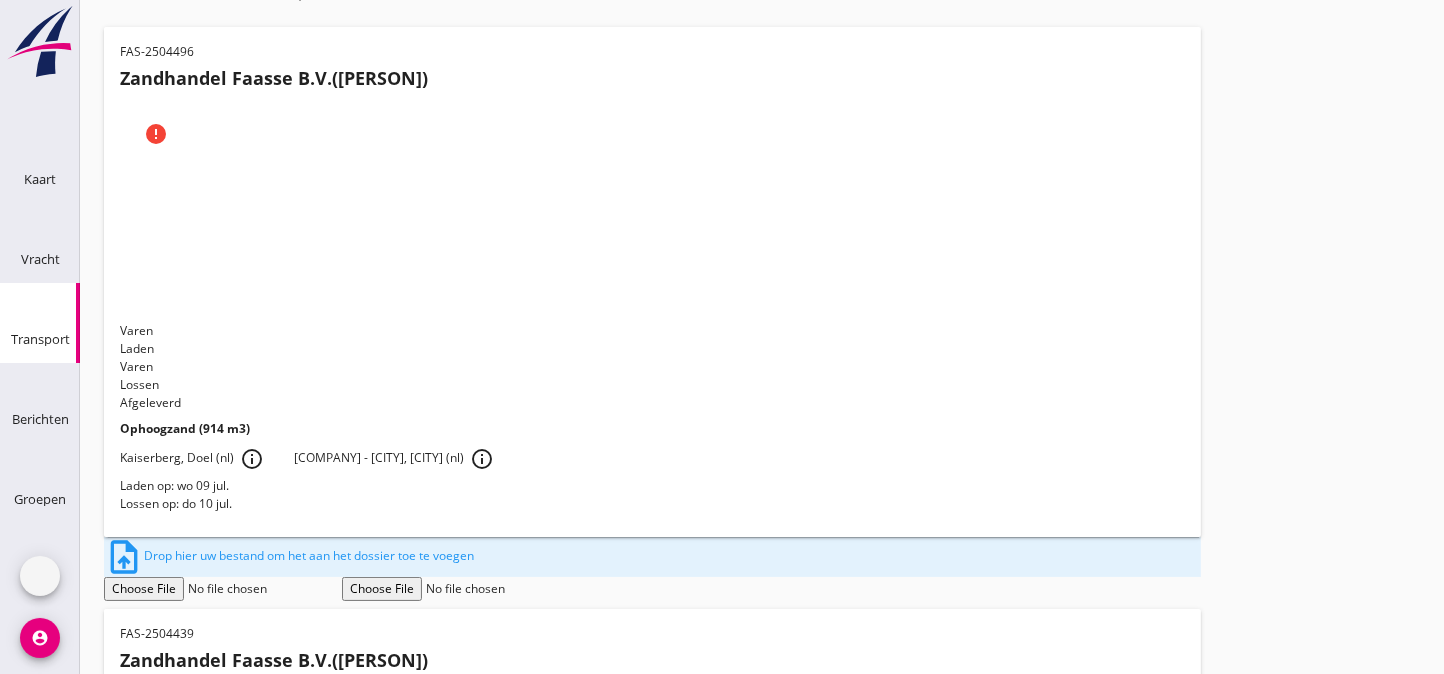 click at bounding box center (136, 190) 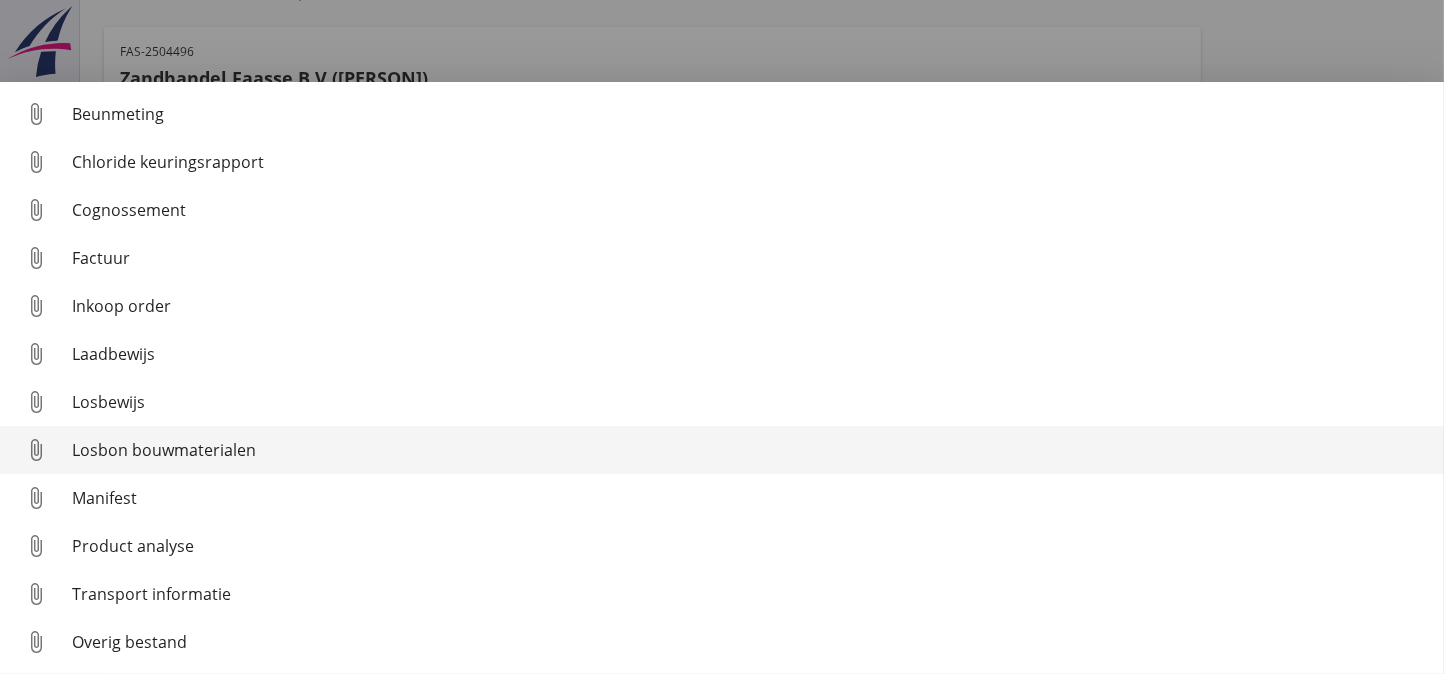 click on "Losbon bouwmaterialen" at bounding box center (750, 114) 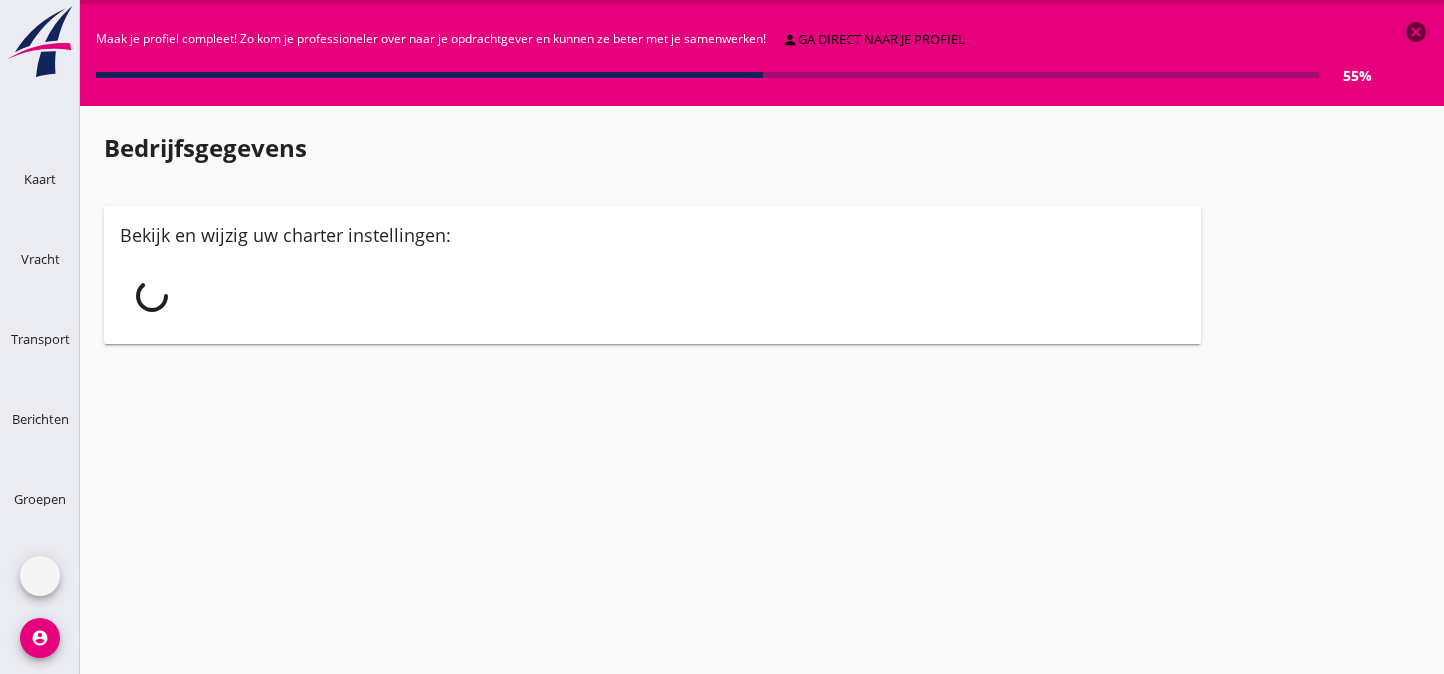scroll, scrollTop: 0, scrollLeft: 0, axis: both 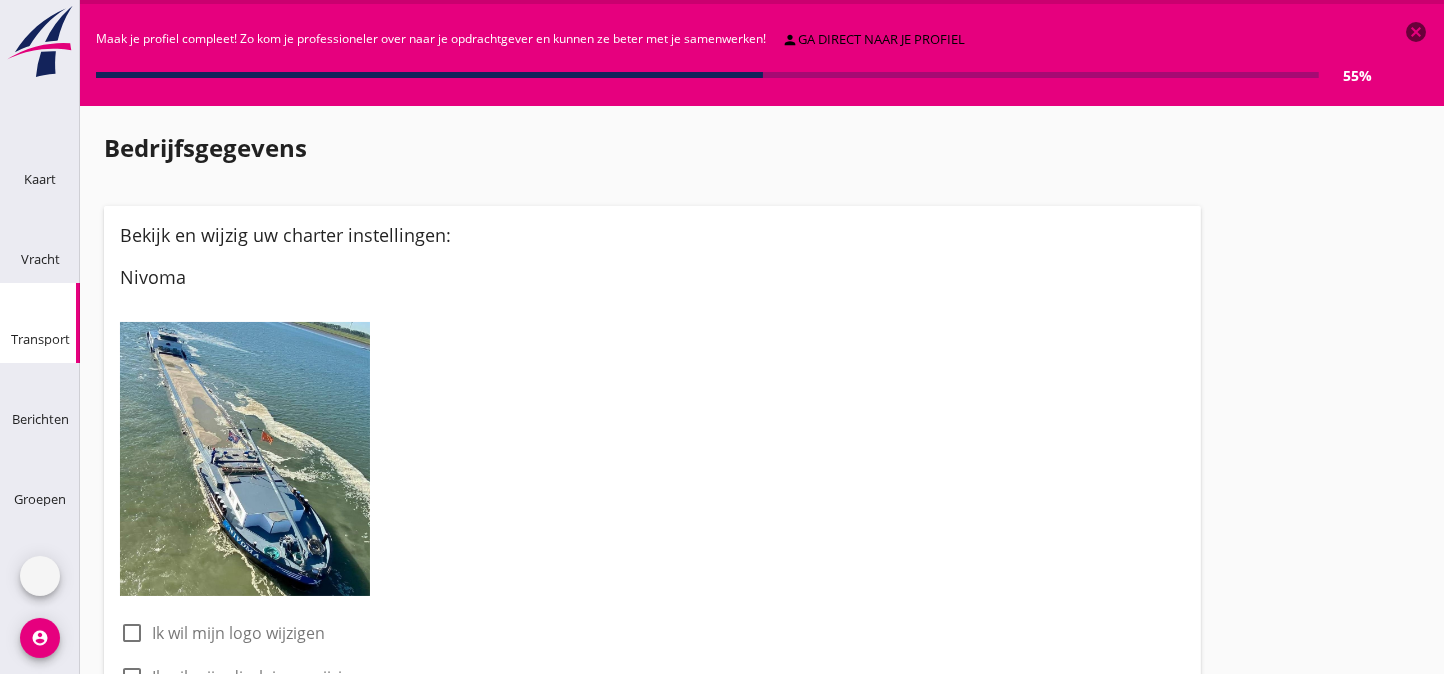 click on "Transport" at bounding box center [40, 309] 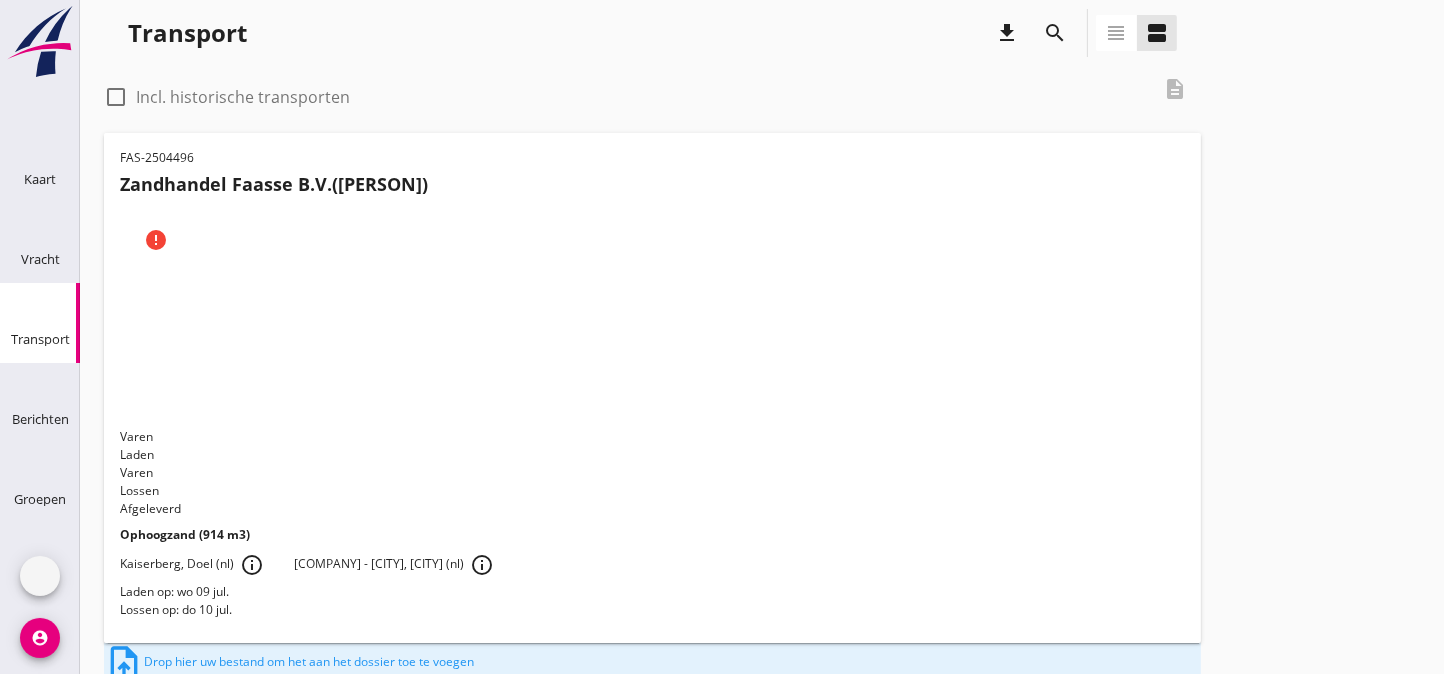 scroll, scrollTop: 0, scrollLeft: 0, axis: both 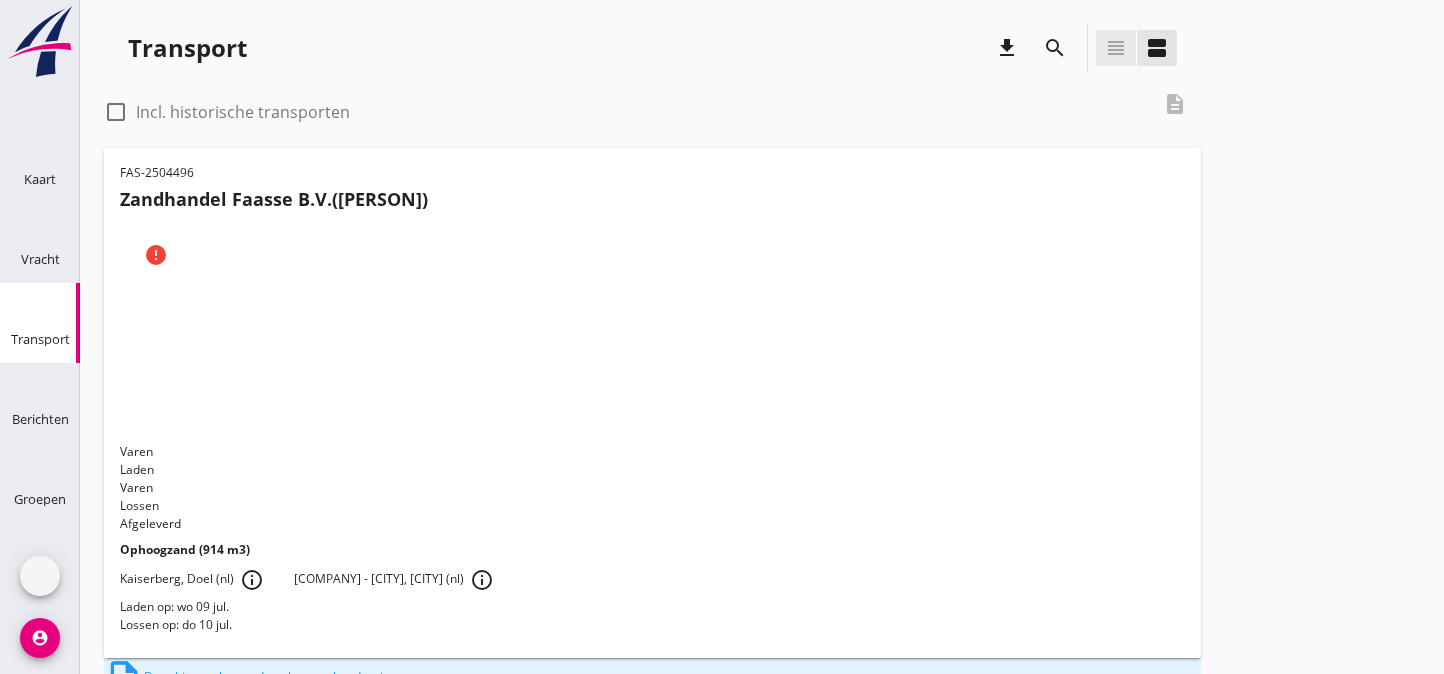 click on "view_headline" at bounding box center [1116, 48] 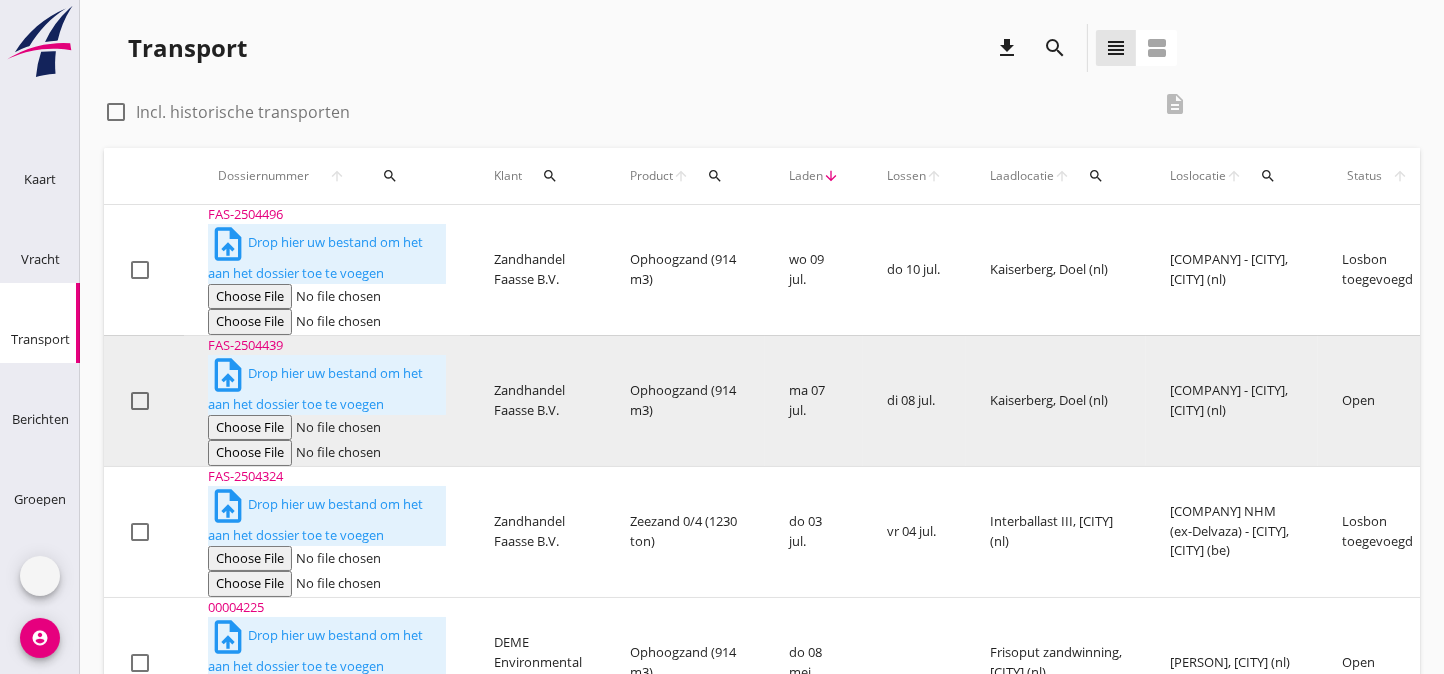 click on "[COMPANY] - [CITY], [CITY] (nl)" at bounding box center [1232, 400] 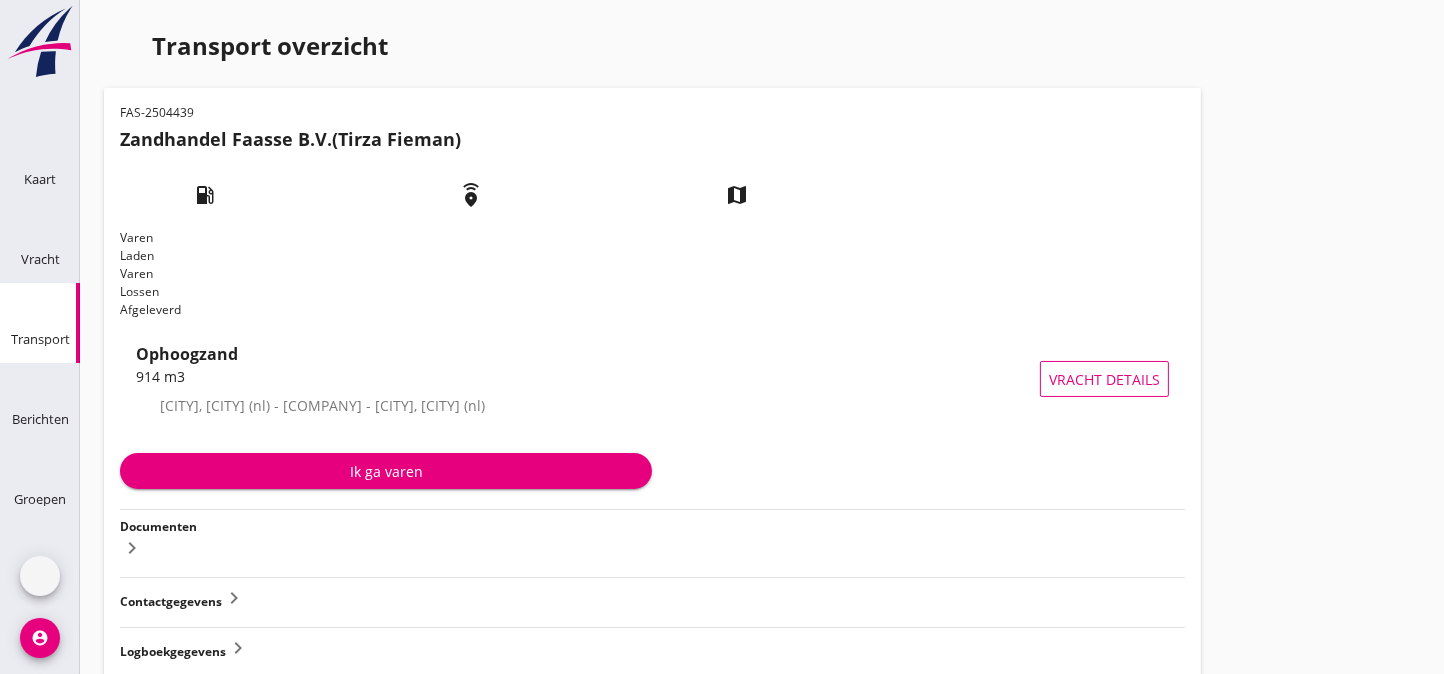 click on "Documenten" at bounding box center (158, 526) 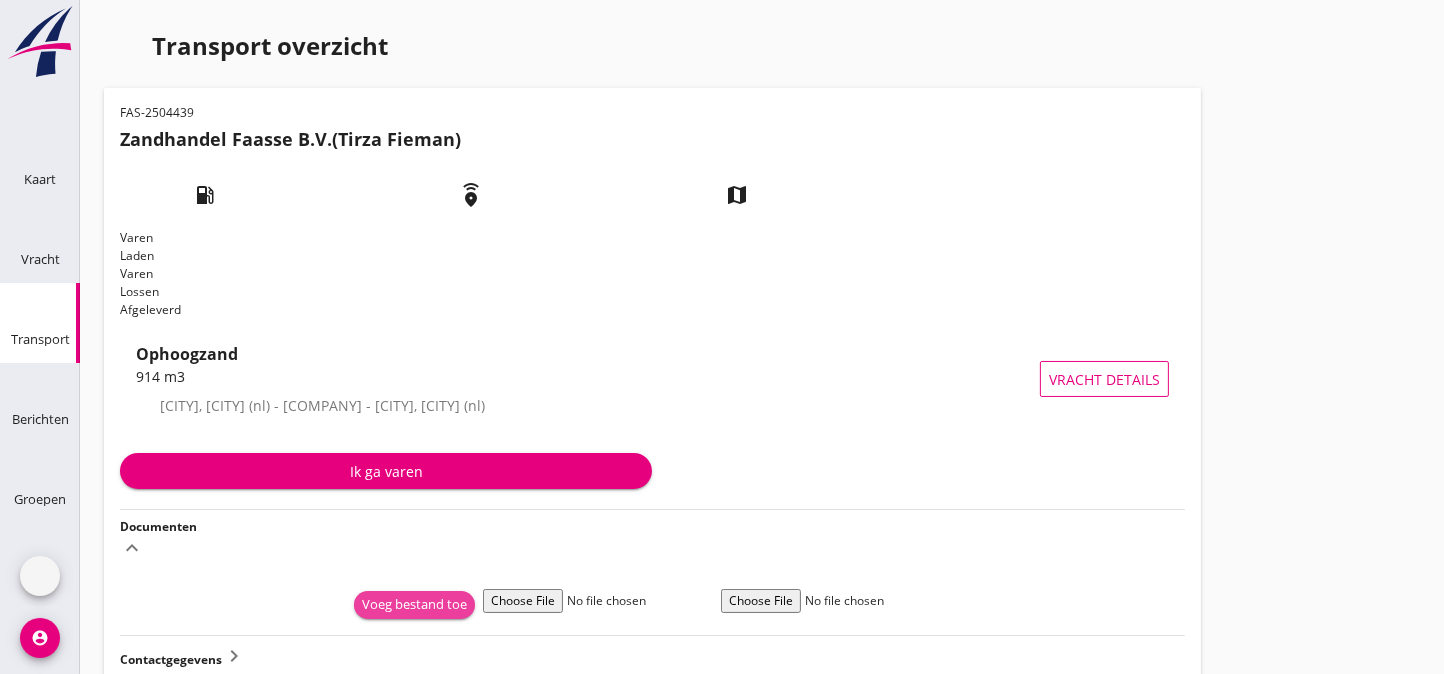click on "Voeg bestand toe" at bounding box center (414, 605) 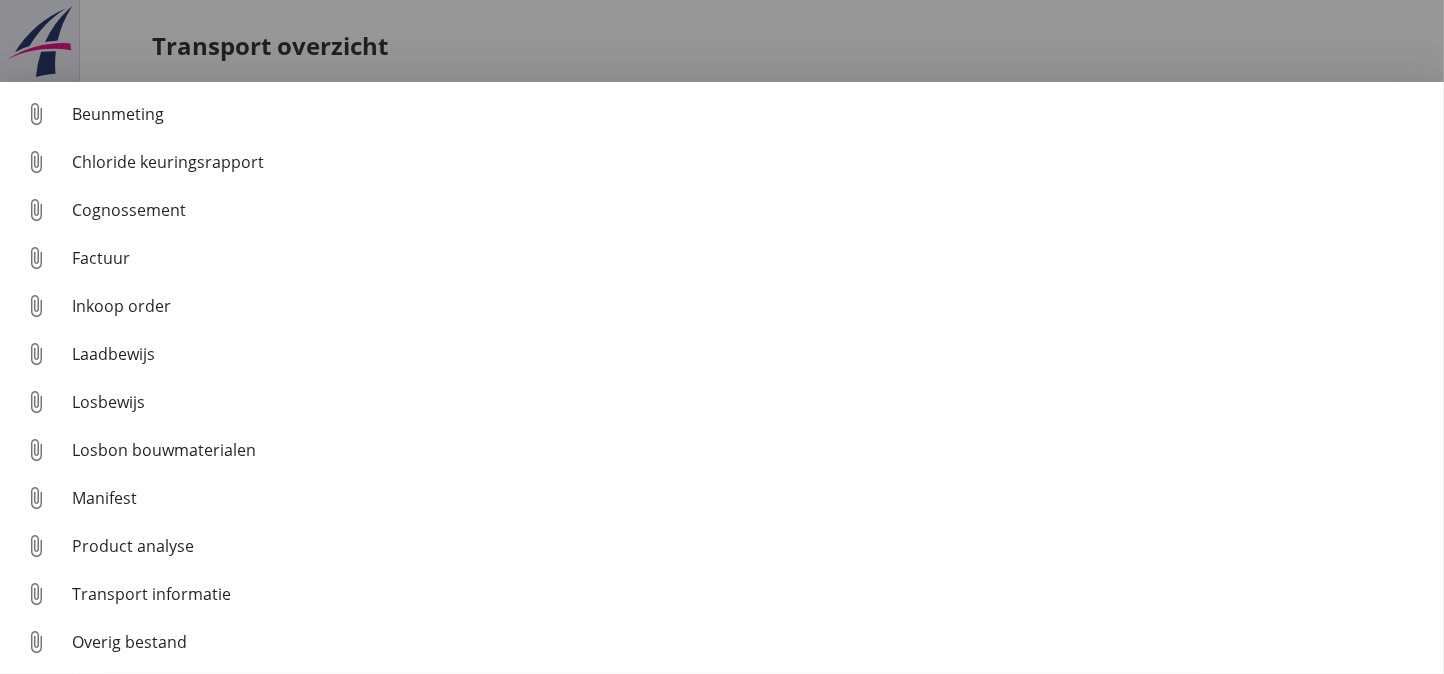 click at bounding box center [722, 337] 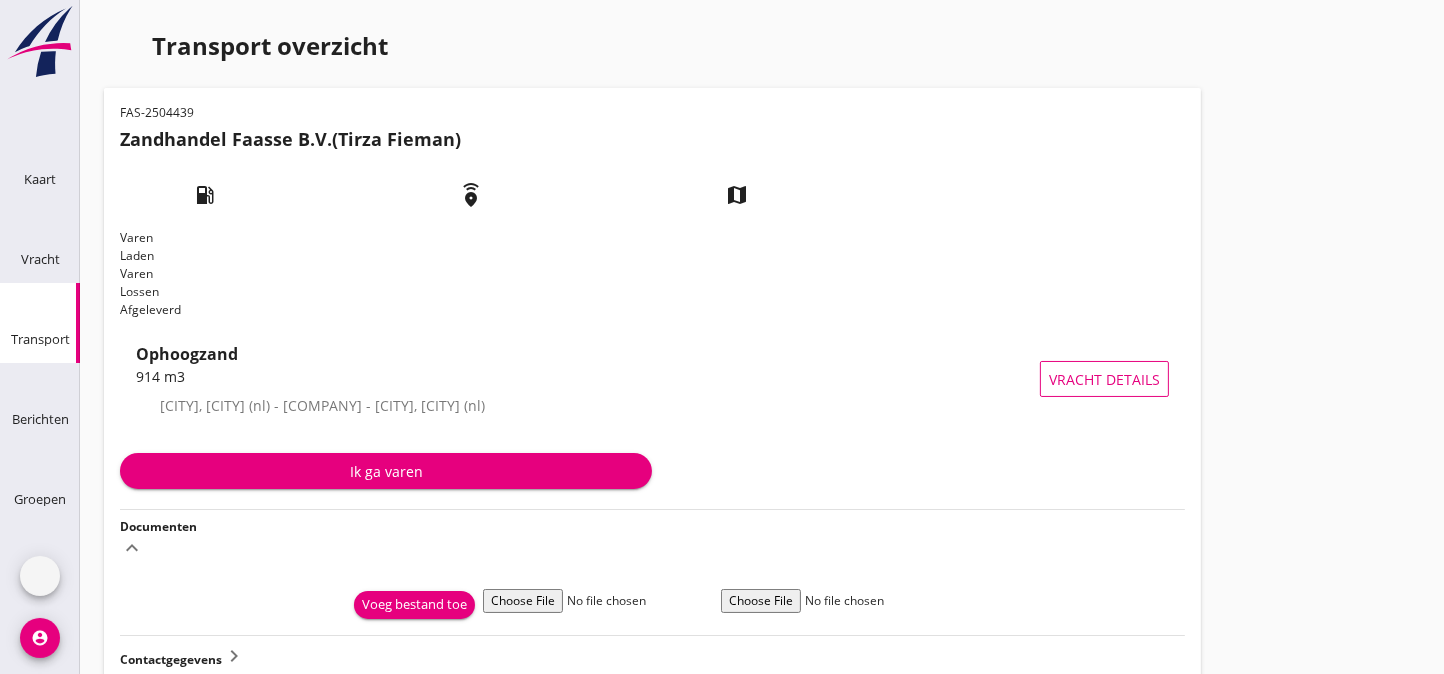 click at bounding box center (24, 293) 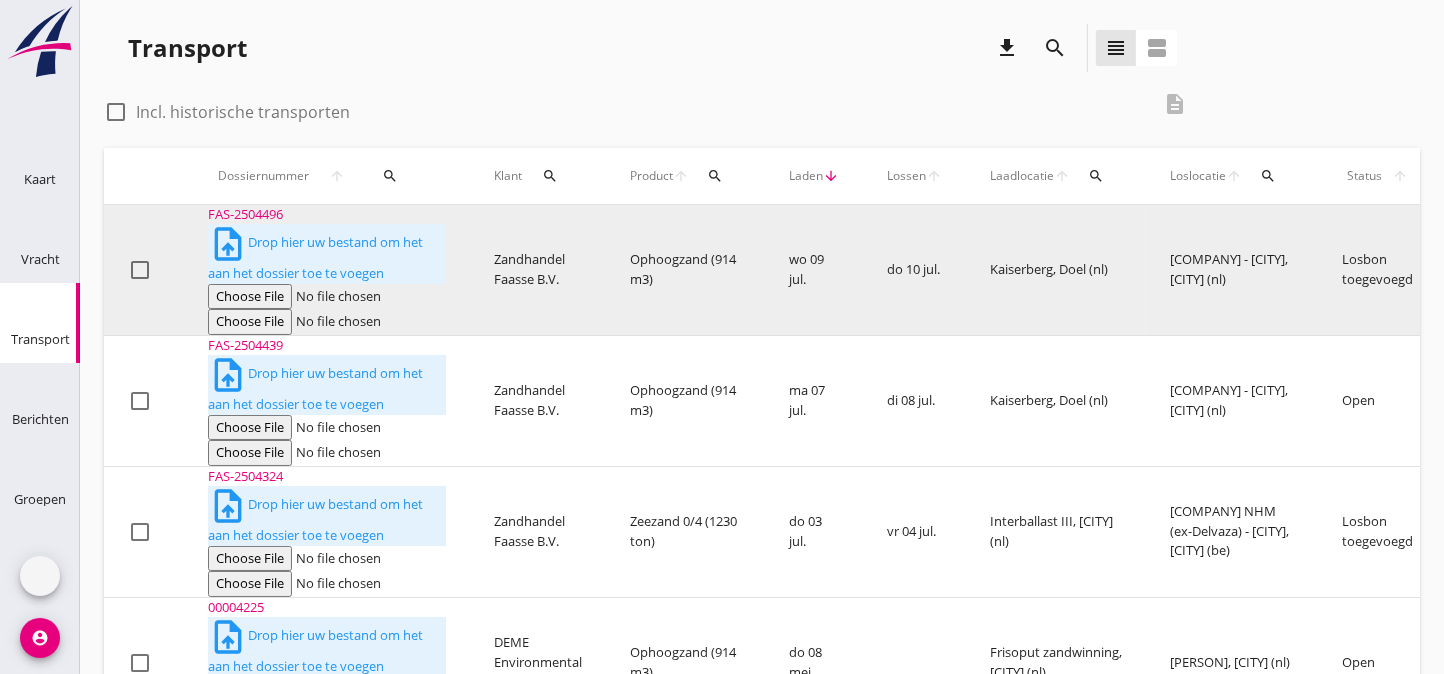 click on "Losbon toegevoegd" at bounding box center [1377, 270] 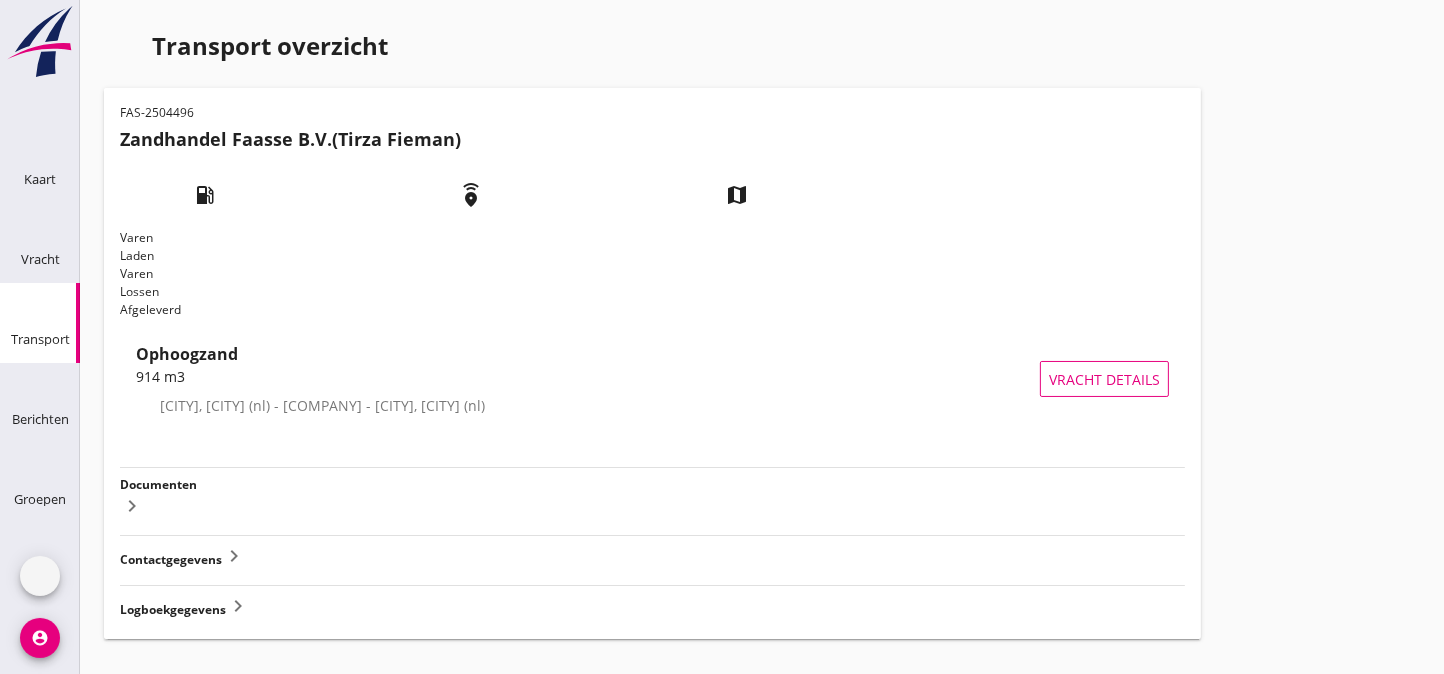 click on "Documenten" at bounding box center [158, 484] 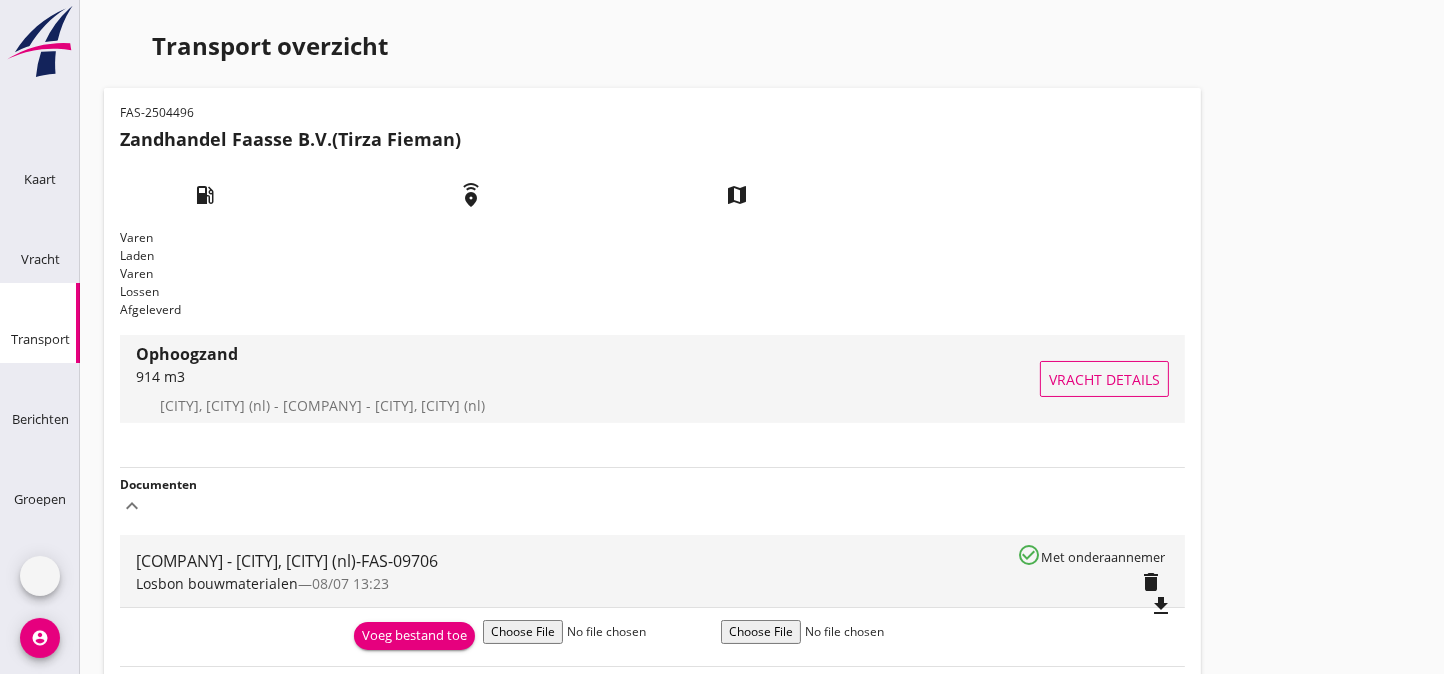 click on "Vracht details" at bounding box center (1104, 379) 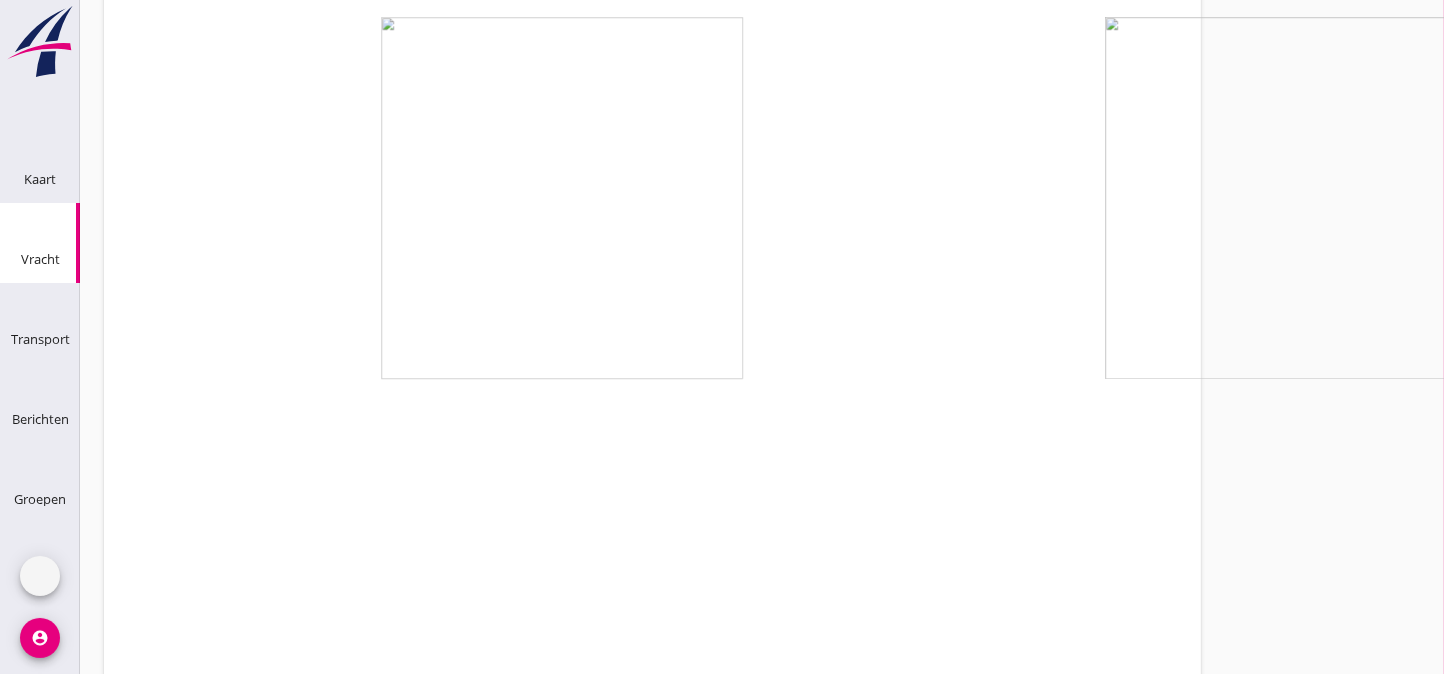 scroll, scrollTop: 144, scrollLeft: 0, axis: vertical 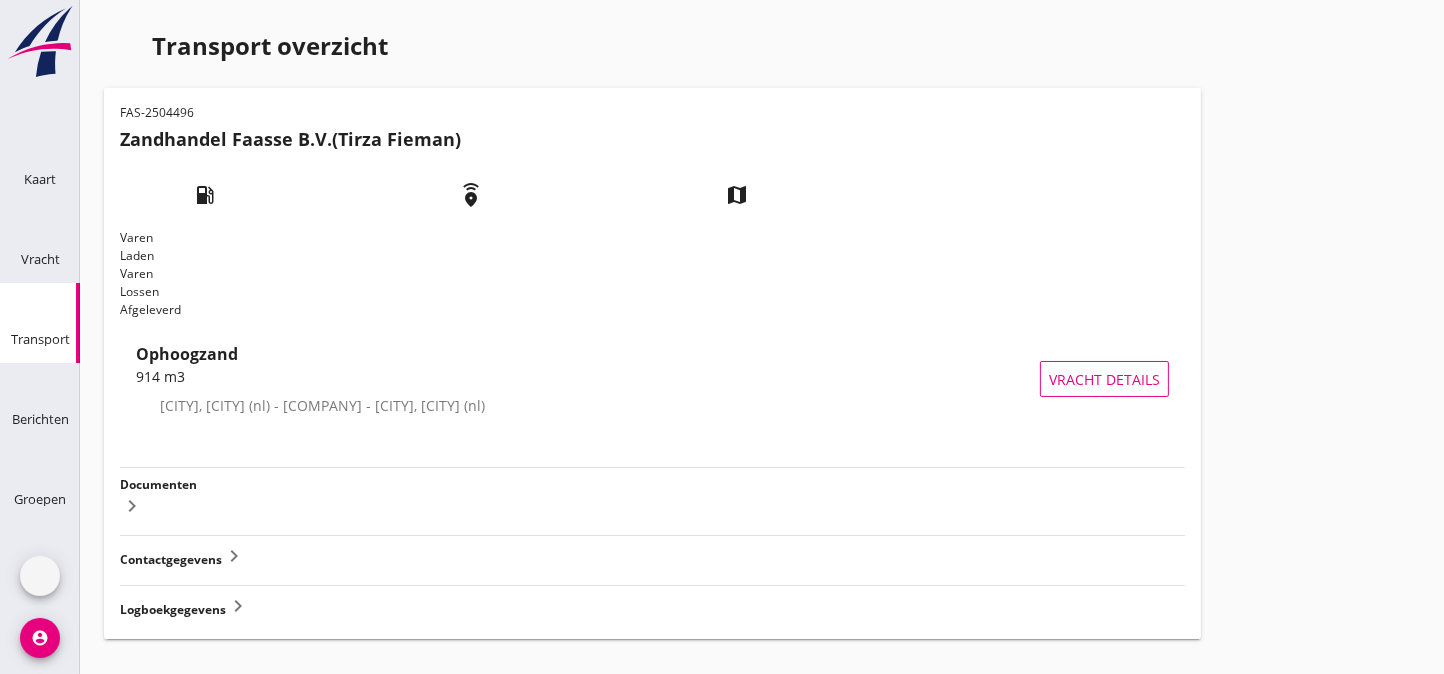 click at bounding box center (24, 293) 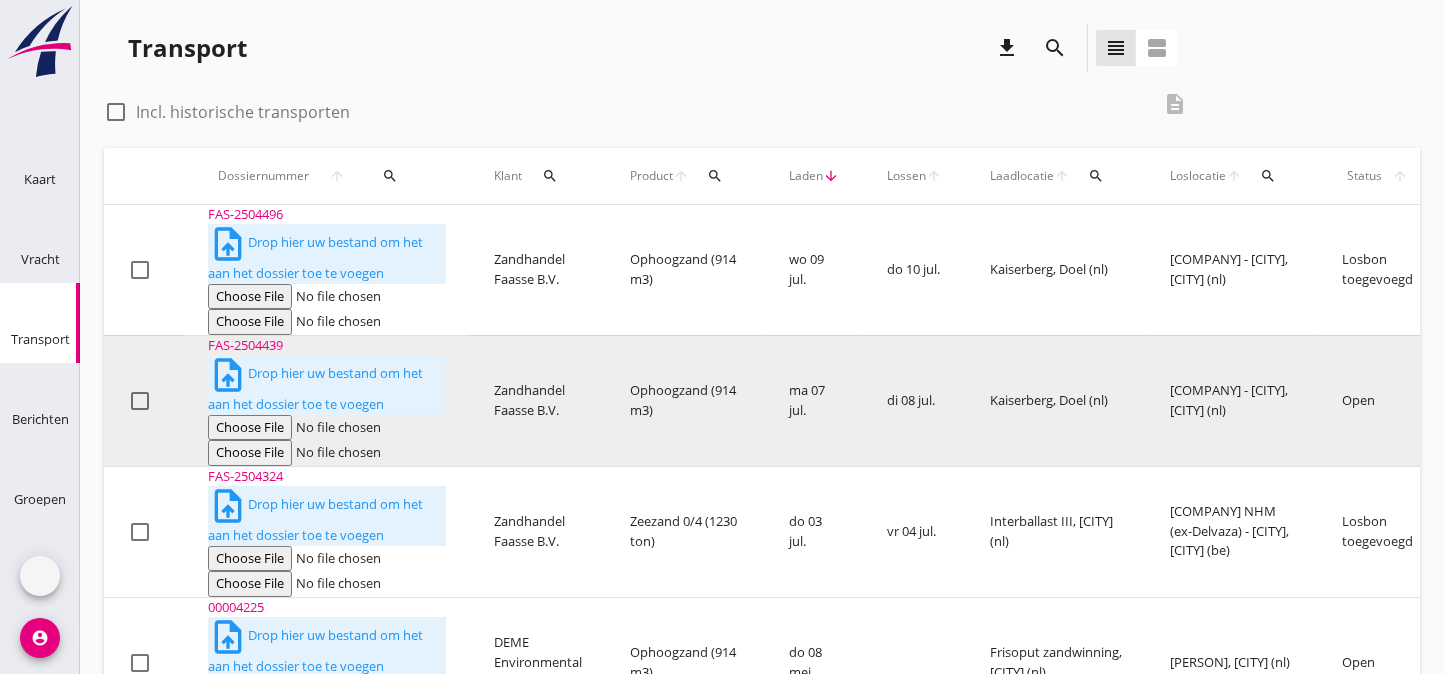 click on "di 08 jul." at bounding box center (914, 270) 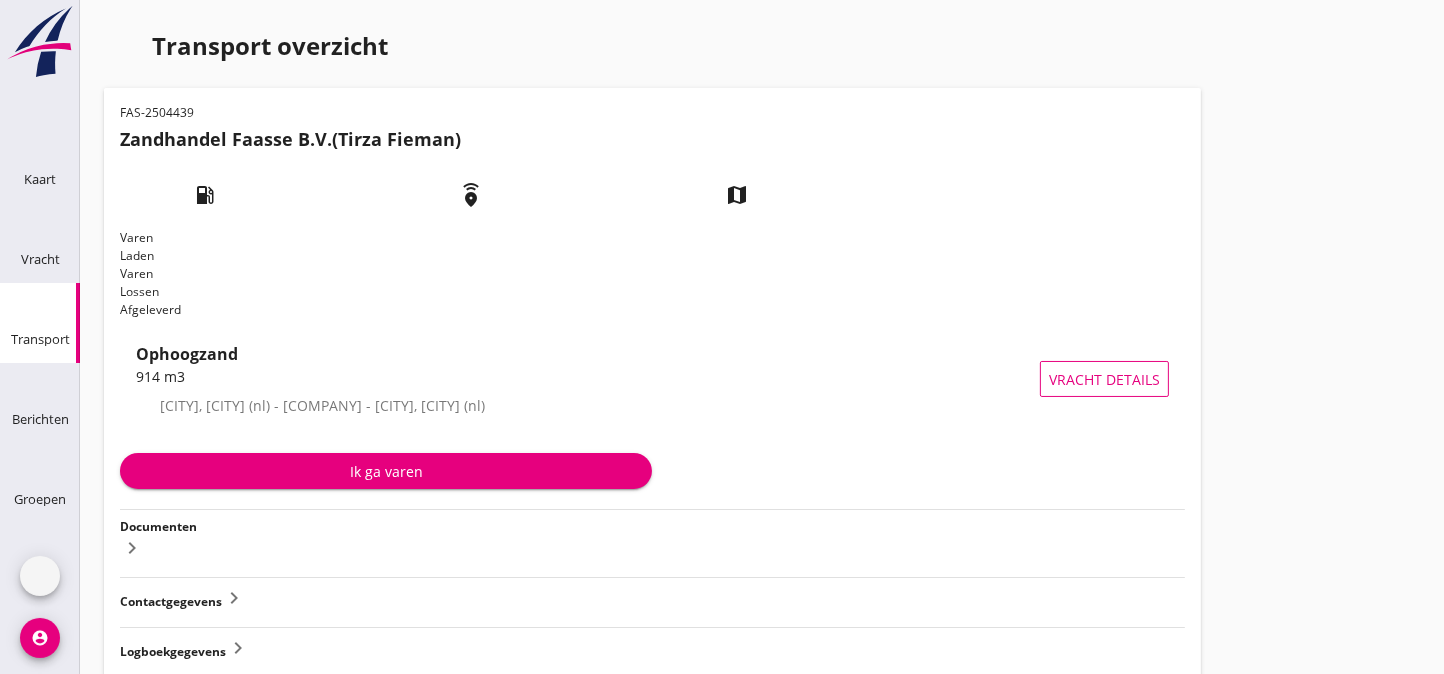 click at bounding box center (24, 293) 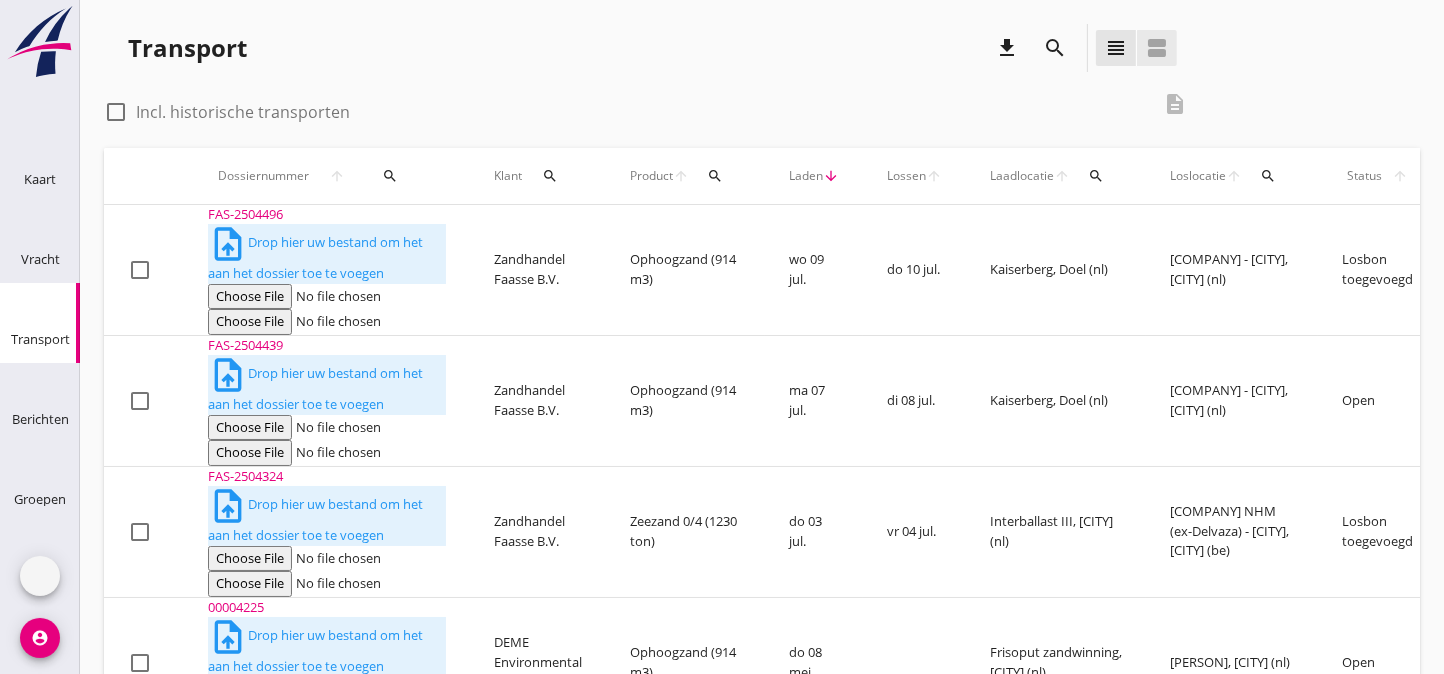click on "view_agenda" at bounding box center [1157, 48] 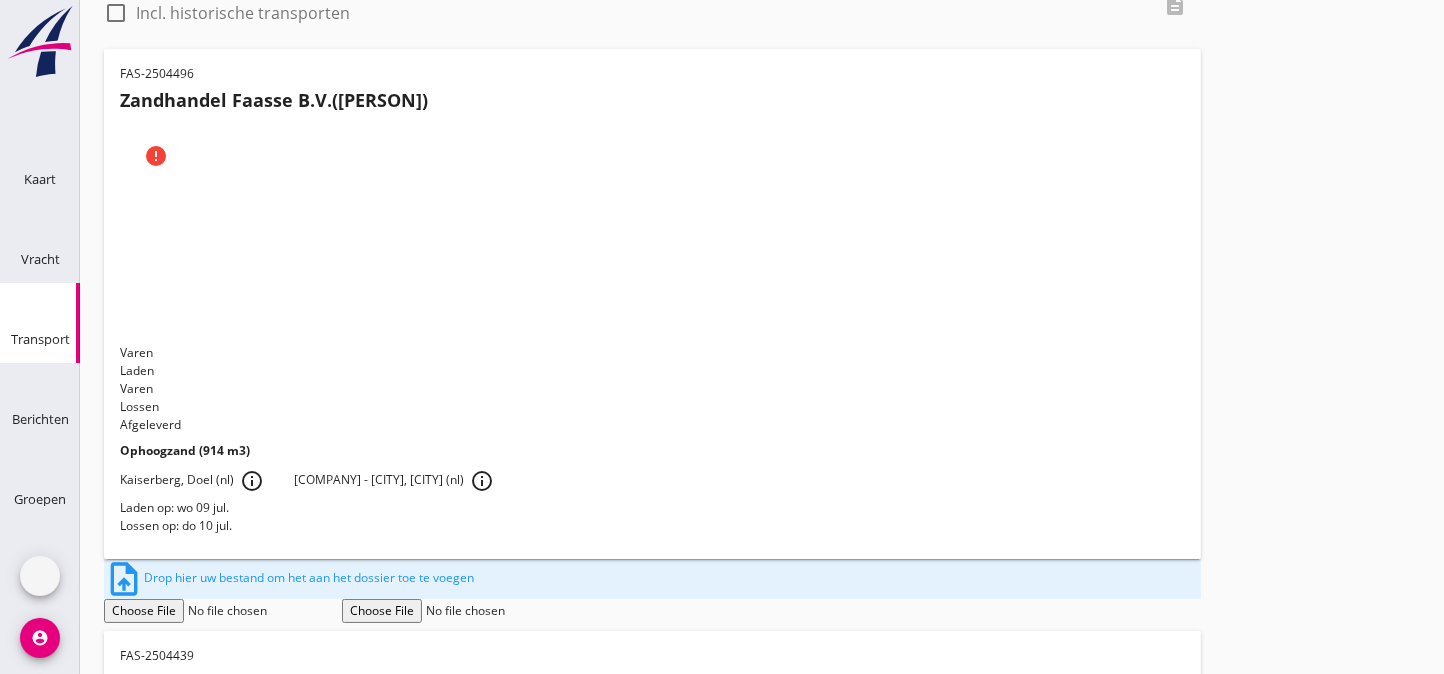 scroll, scrollTop: 121, scrollLeft: 0, axis: vertical 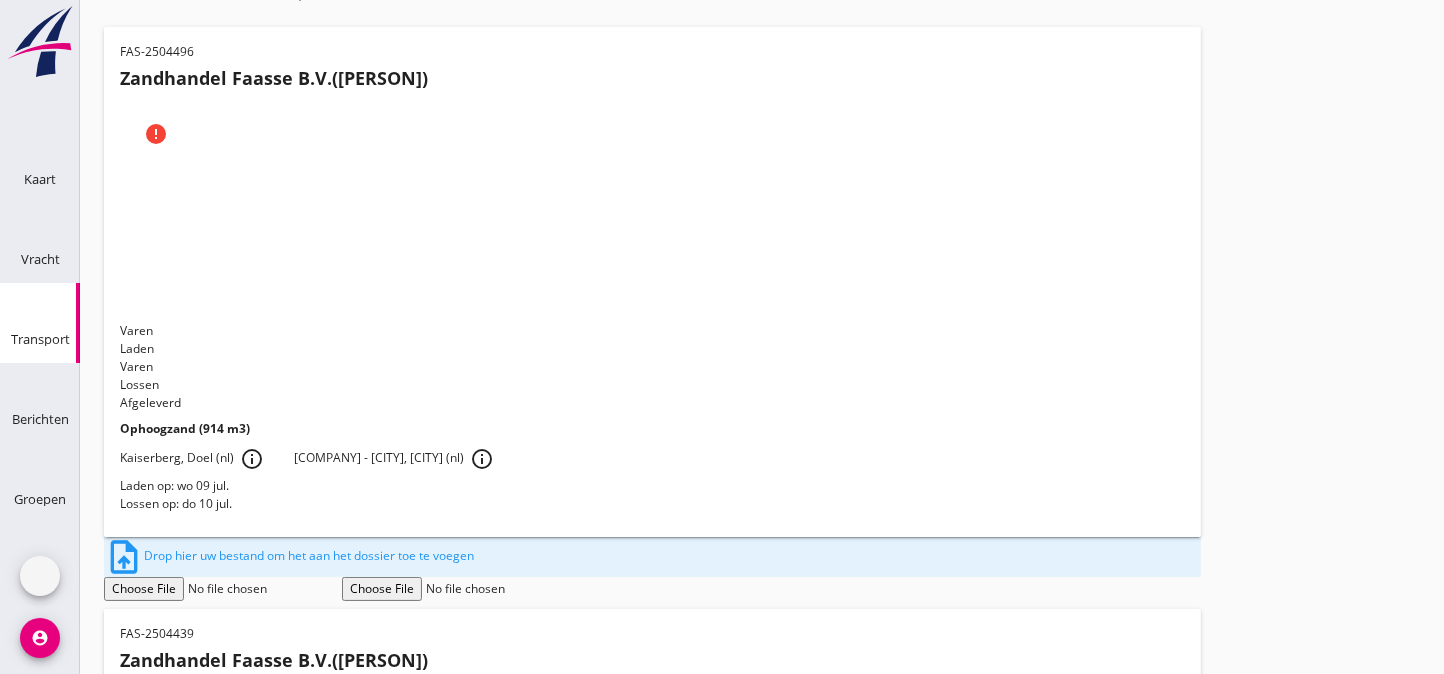 click on "Laden op: wo 09 jul." at bounding box center [652, 486] 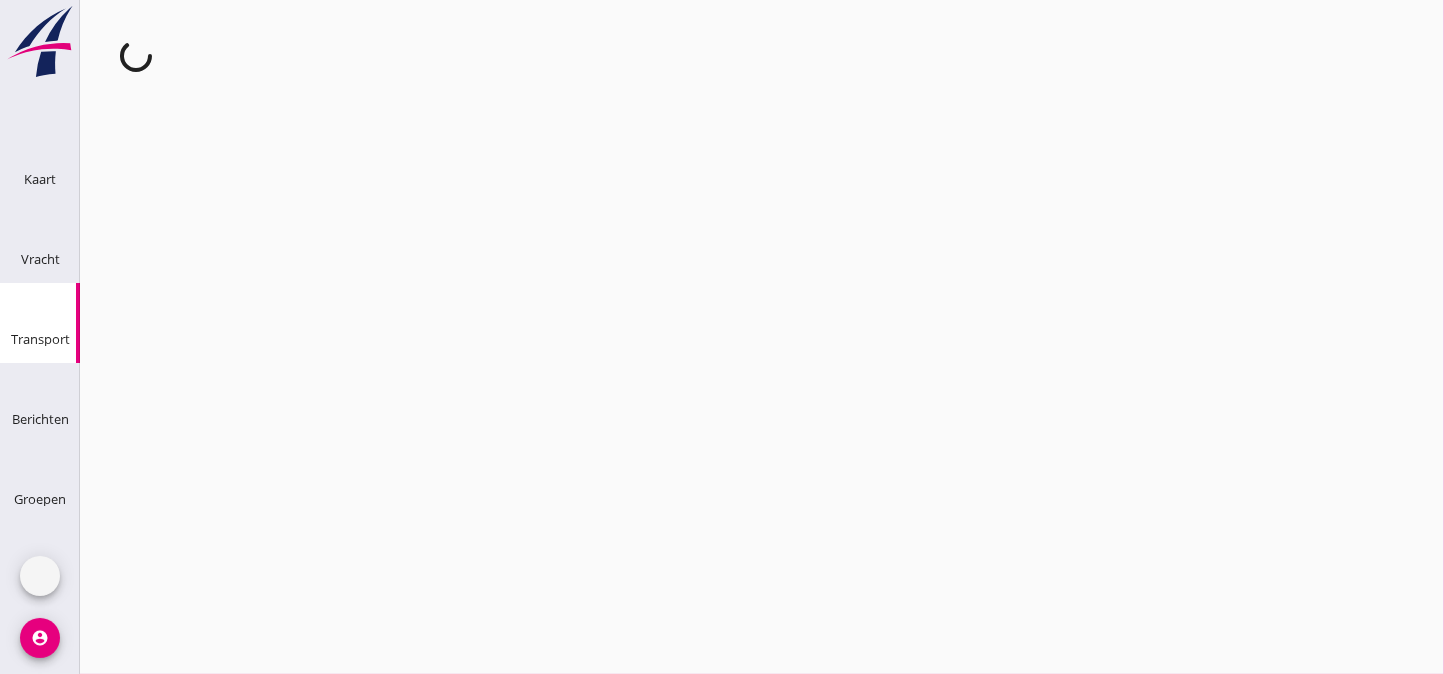 scroll, scrollTop: 0, scrollLeft: 0, axis: both 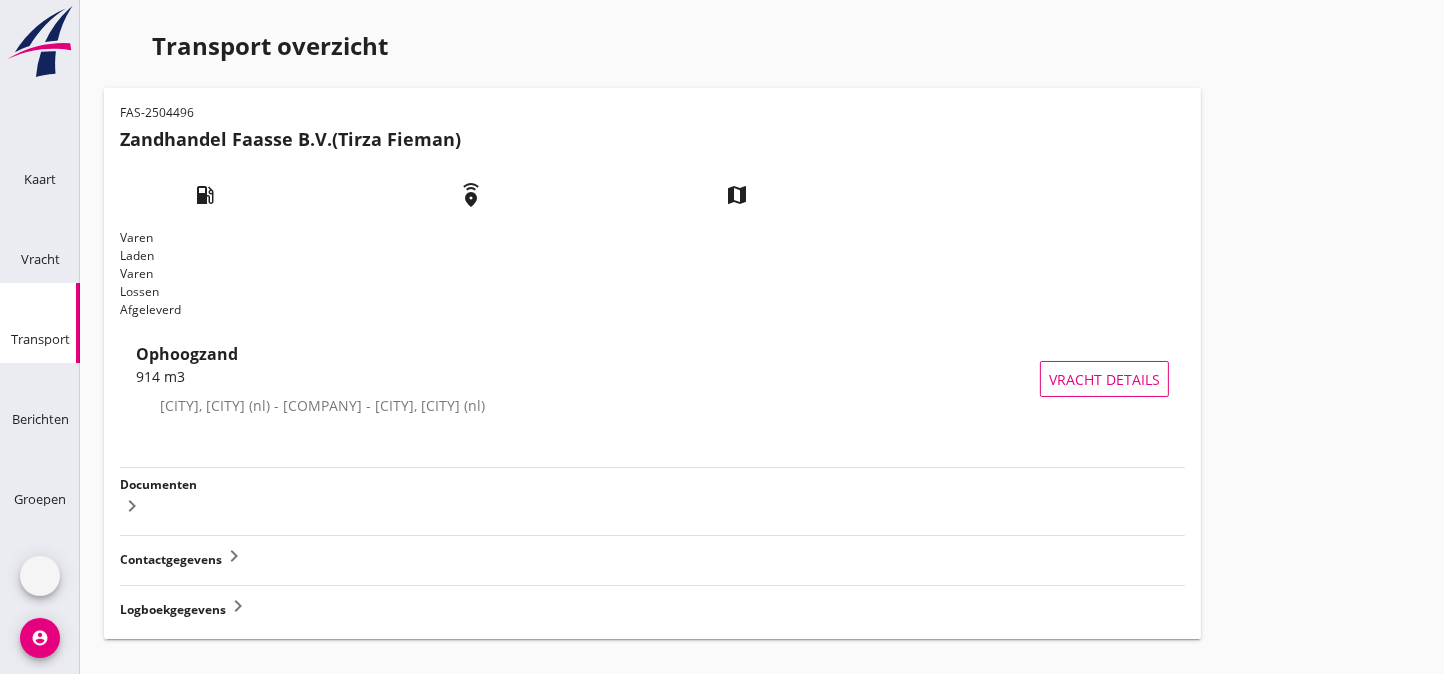 click on "Documenten" at bounding box center [158, 484] 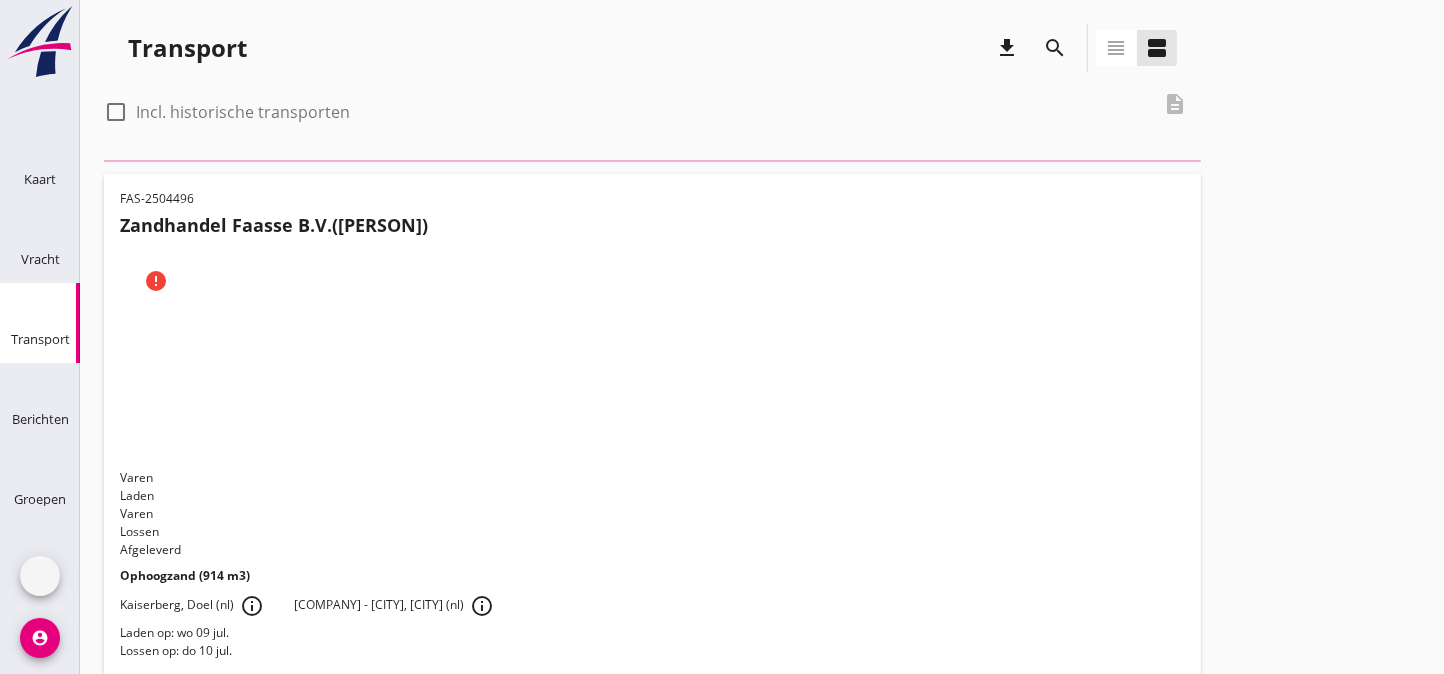 scroll, scrollTop: 121, scrollLeft: 0, axis: vertical 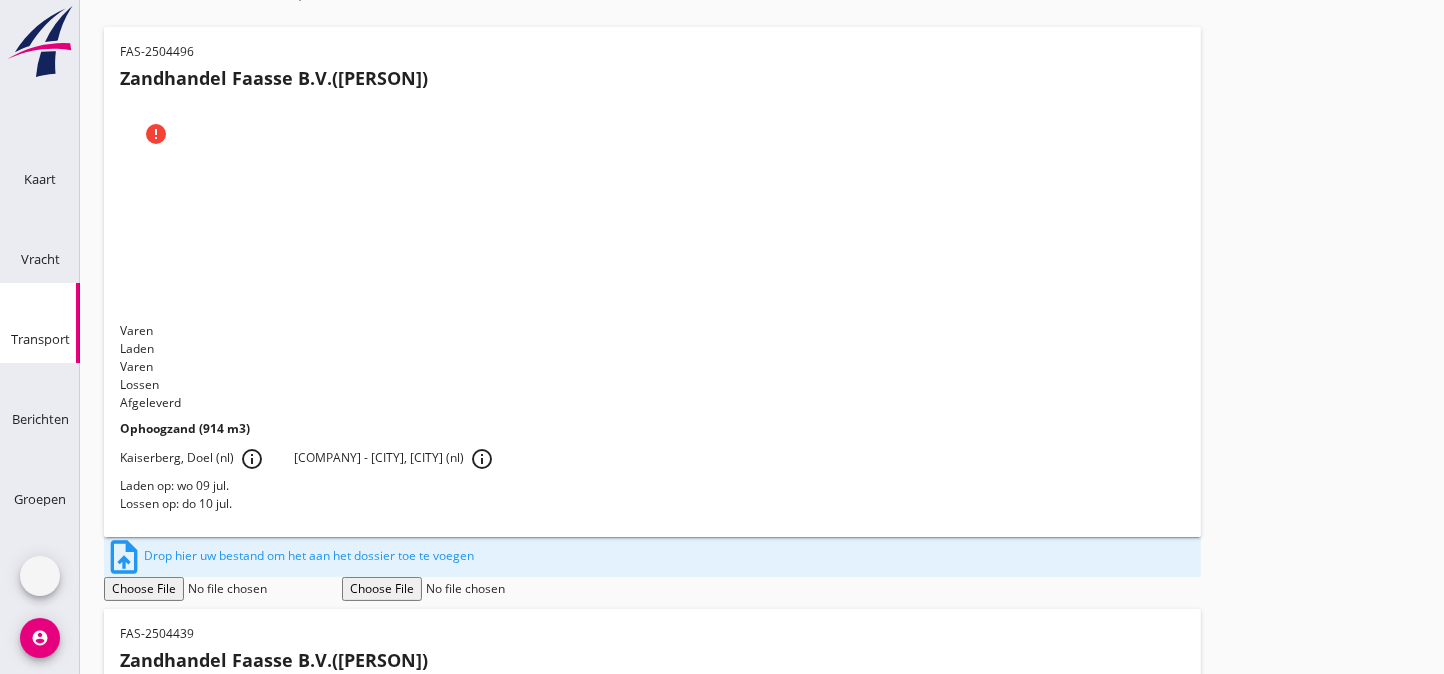 click on "Laden" at bounding box center [652, 931] 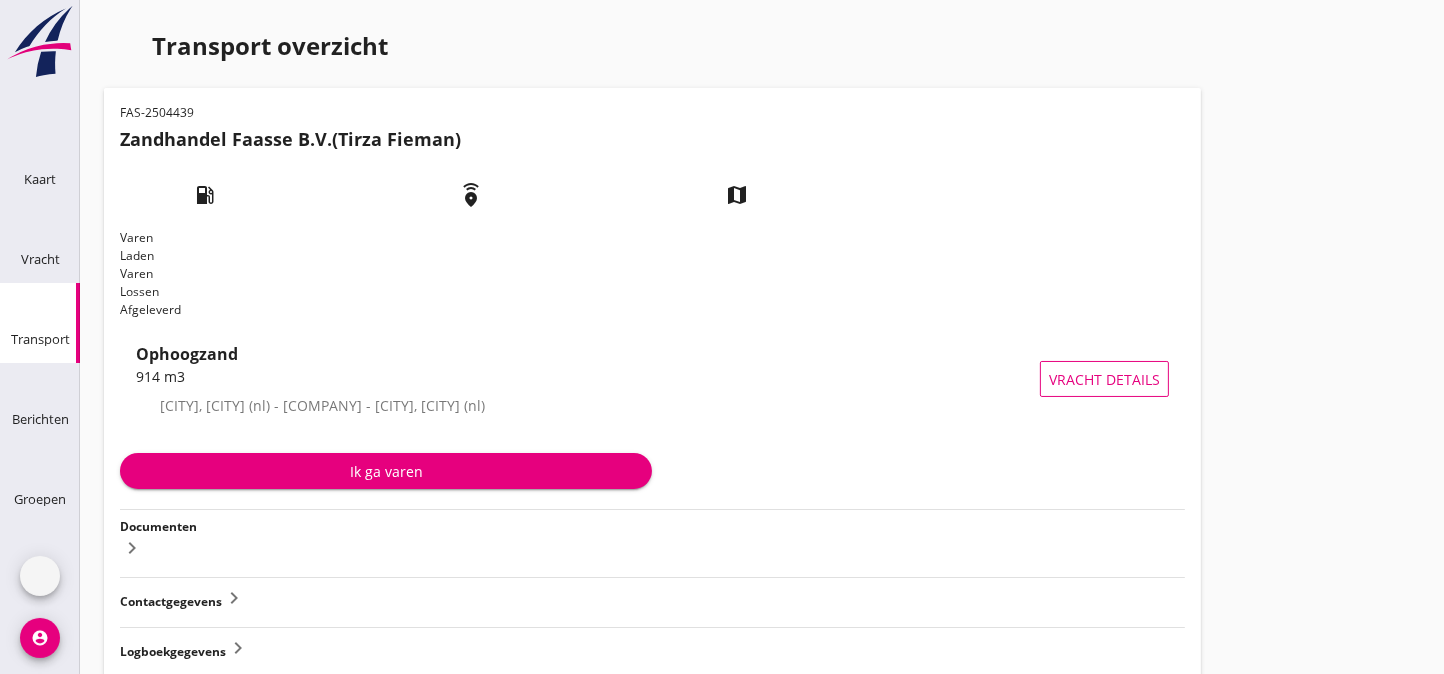 click on "Documenten" at bounding box center [158, 526] 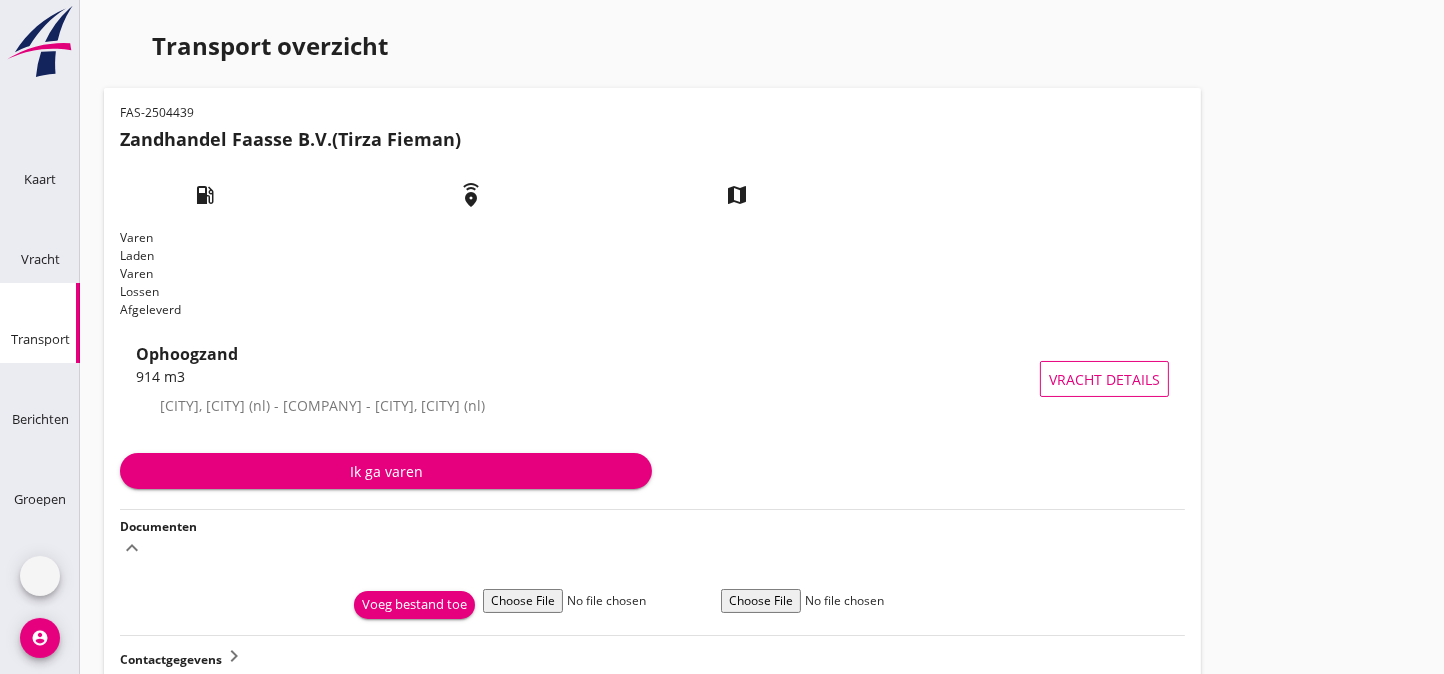 click on "Voeg bestand toe" at bounding box center (414, 605) 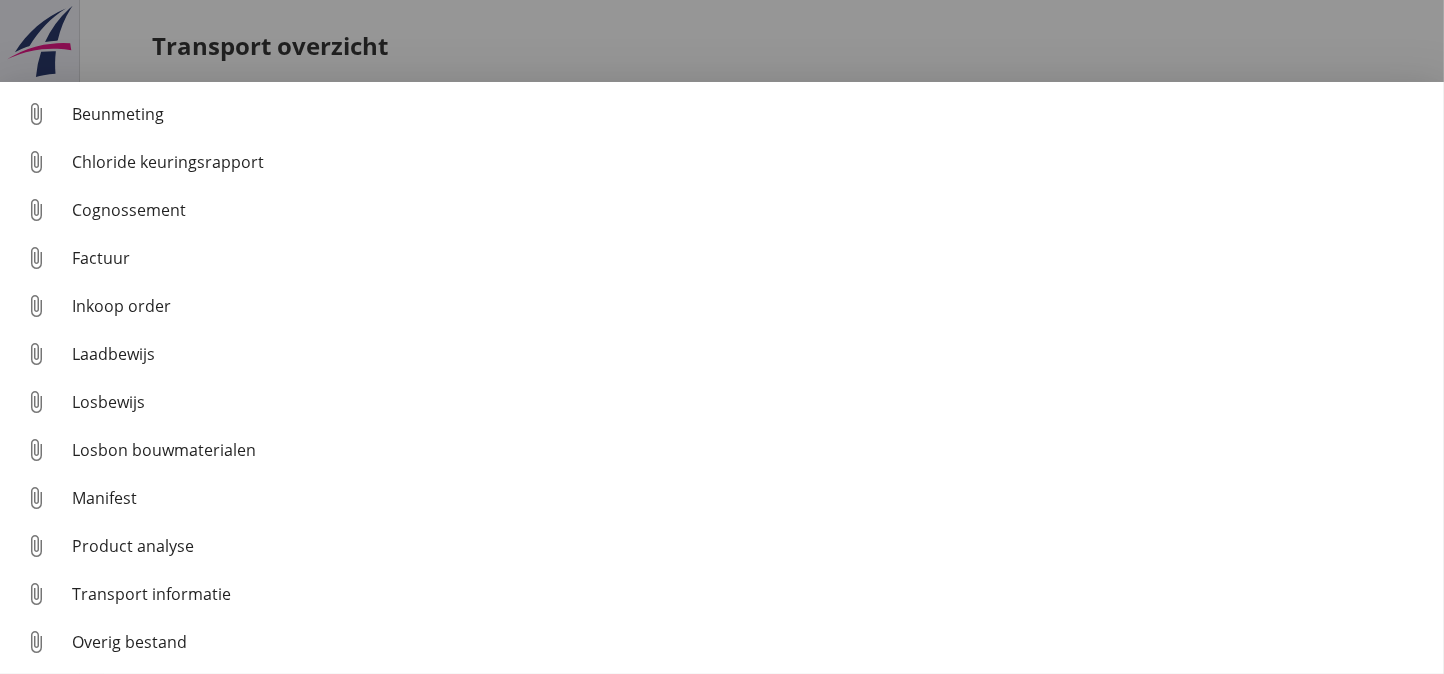 click at bounding box center [722, 337] 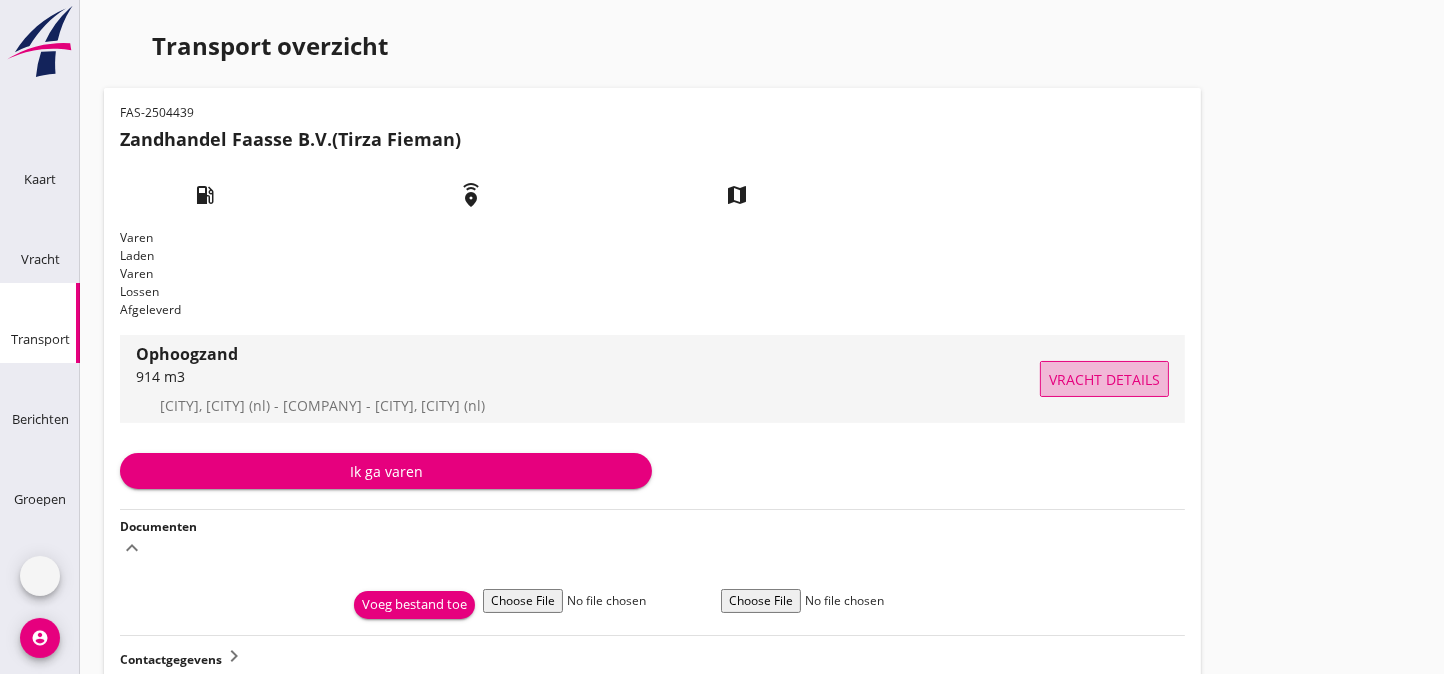 click on "Vracht details" at bounding box center (1104, 379) 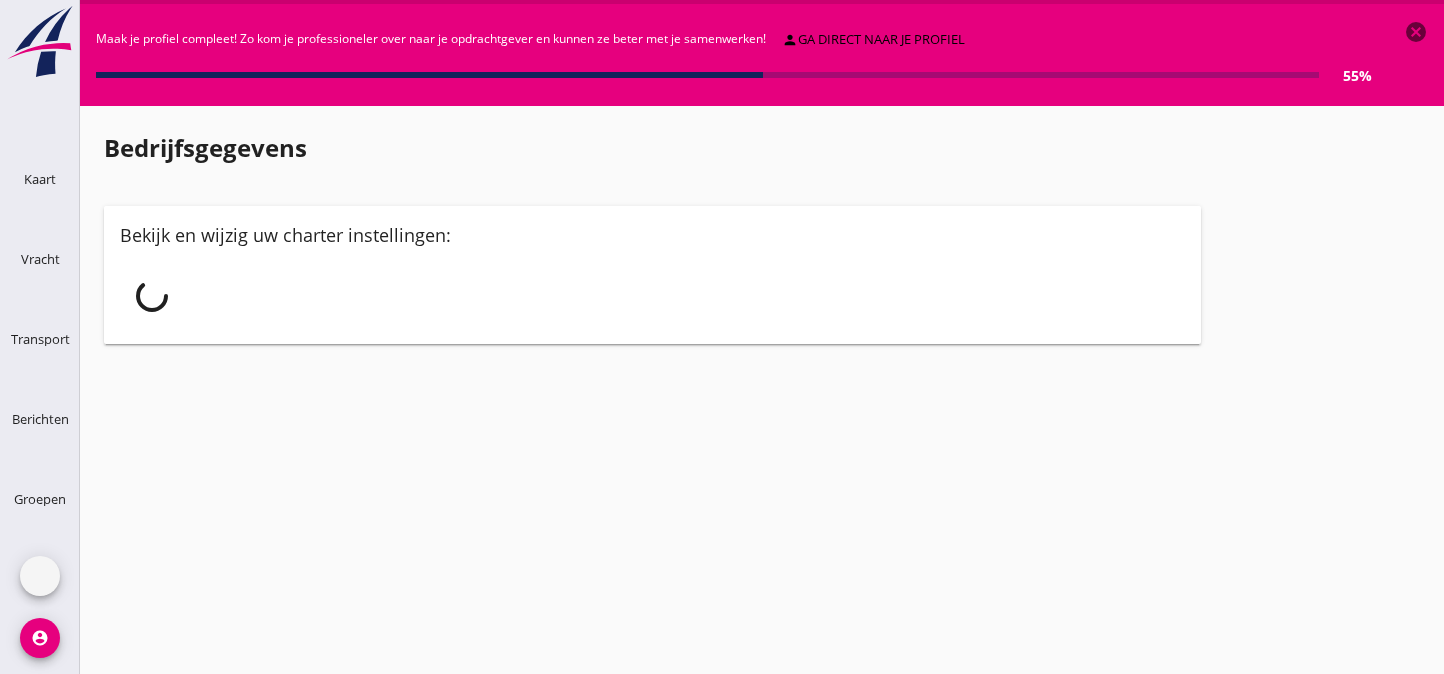 scroll, scrollTop: 0, scrollLeft: 0, axis: both 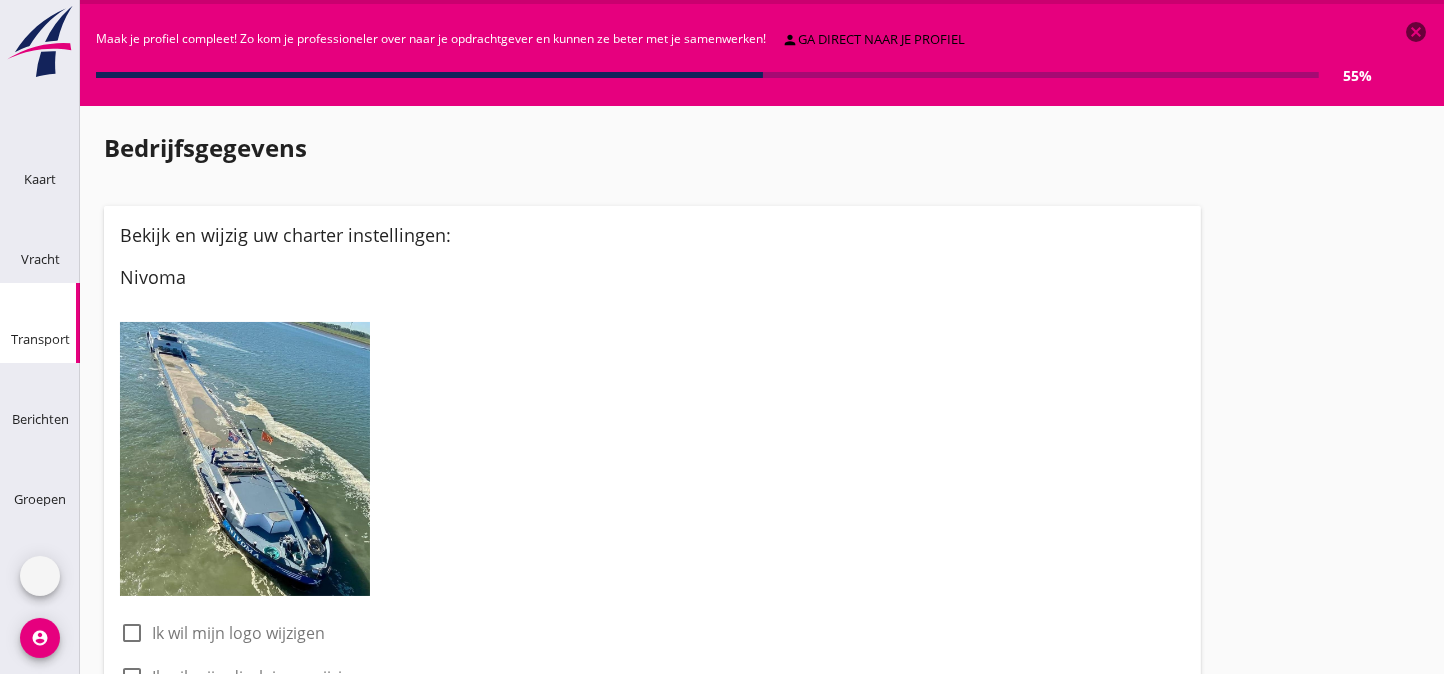 click at bounding box center [24, 293] 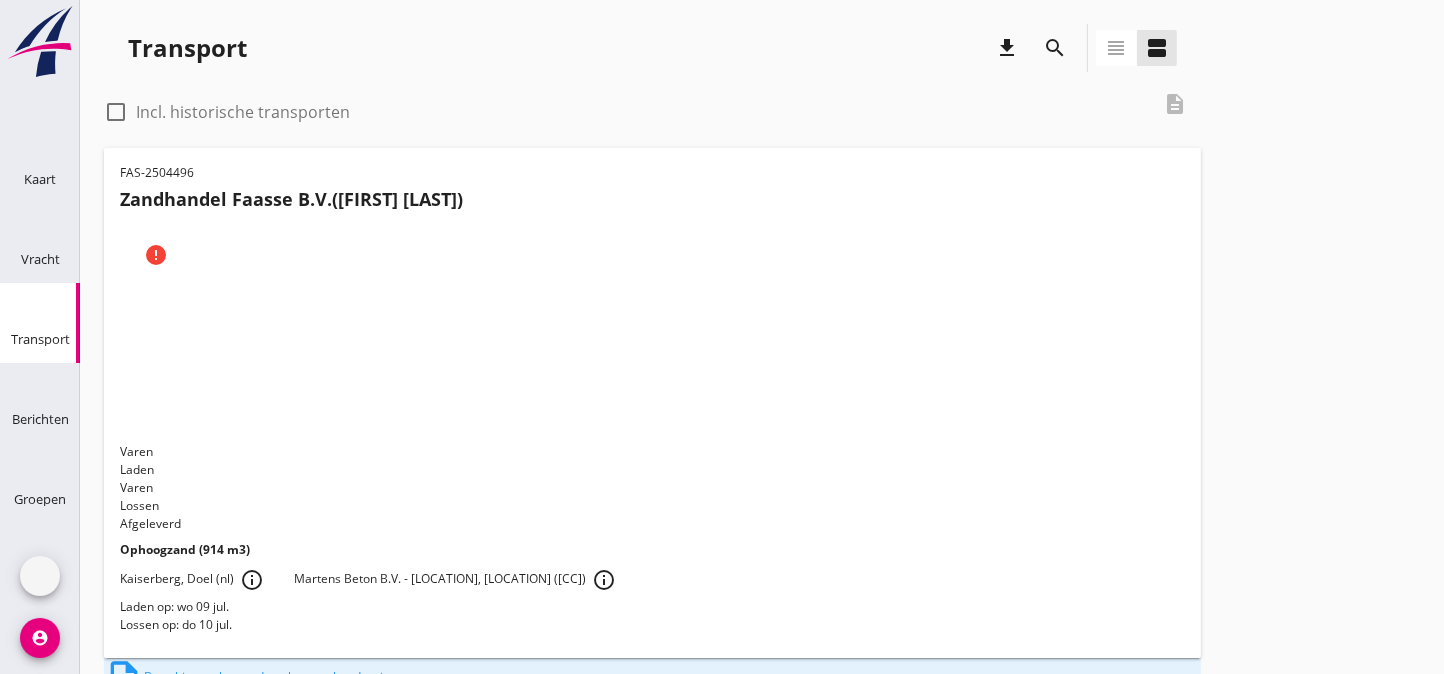click on "Laden op: wo 09 jul." at bounding box center (652, 607) 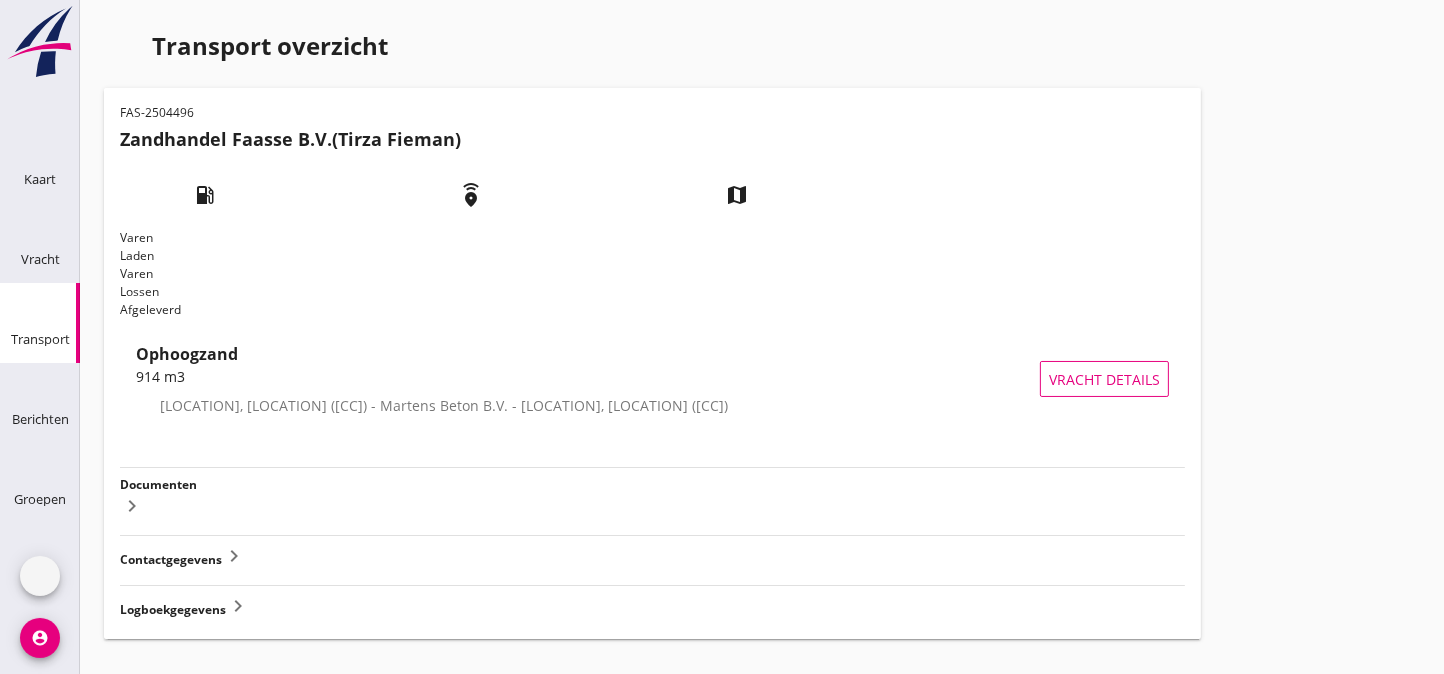 click on "Documenten" at bounding box center [158, 484] 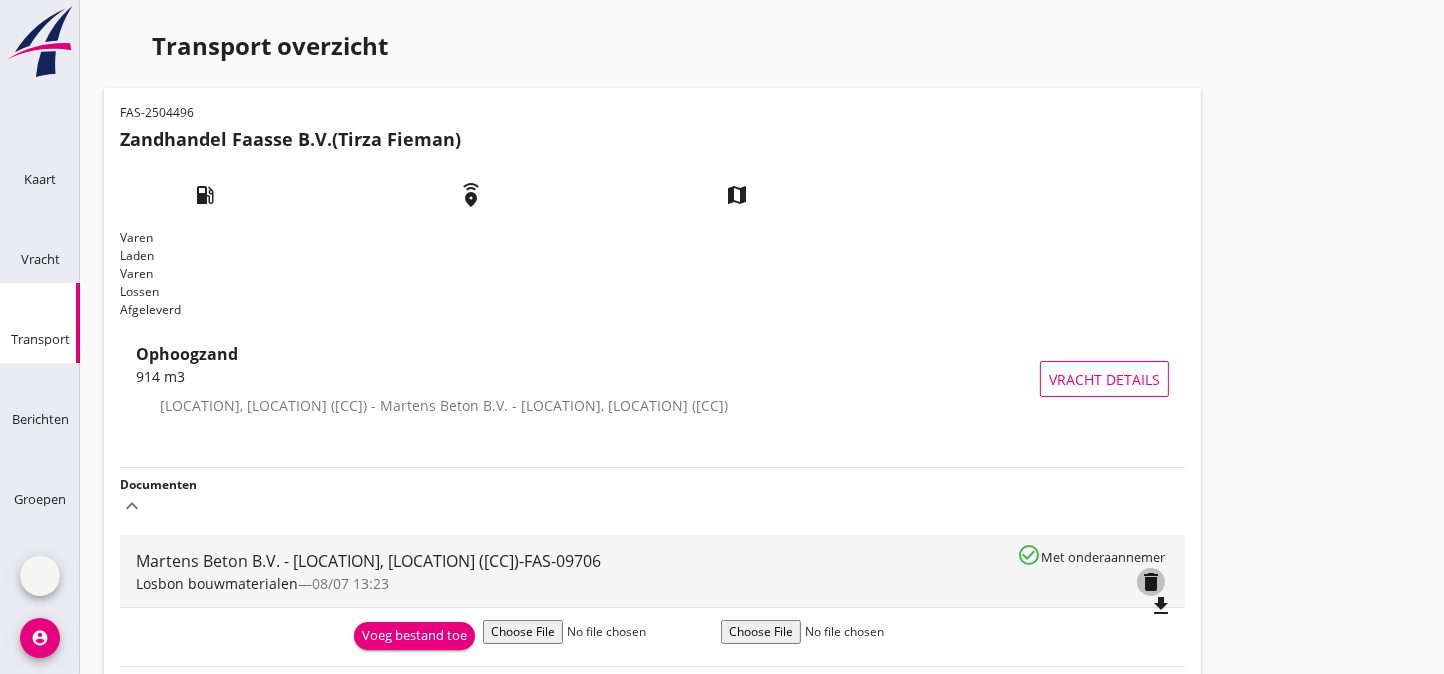 click on "delete" at bounding box center [1151, 582] 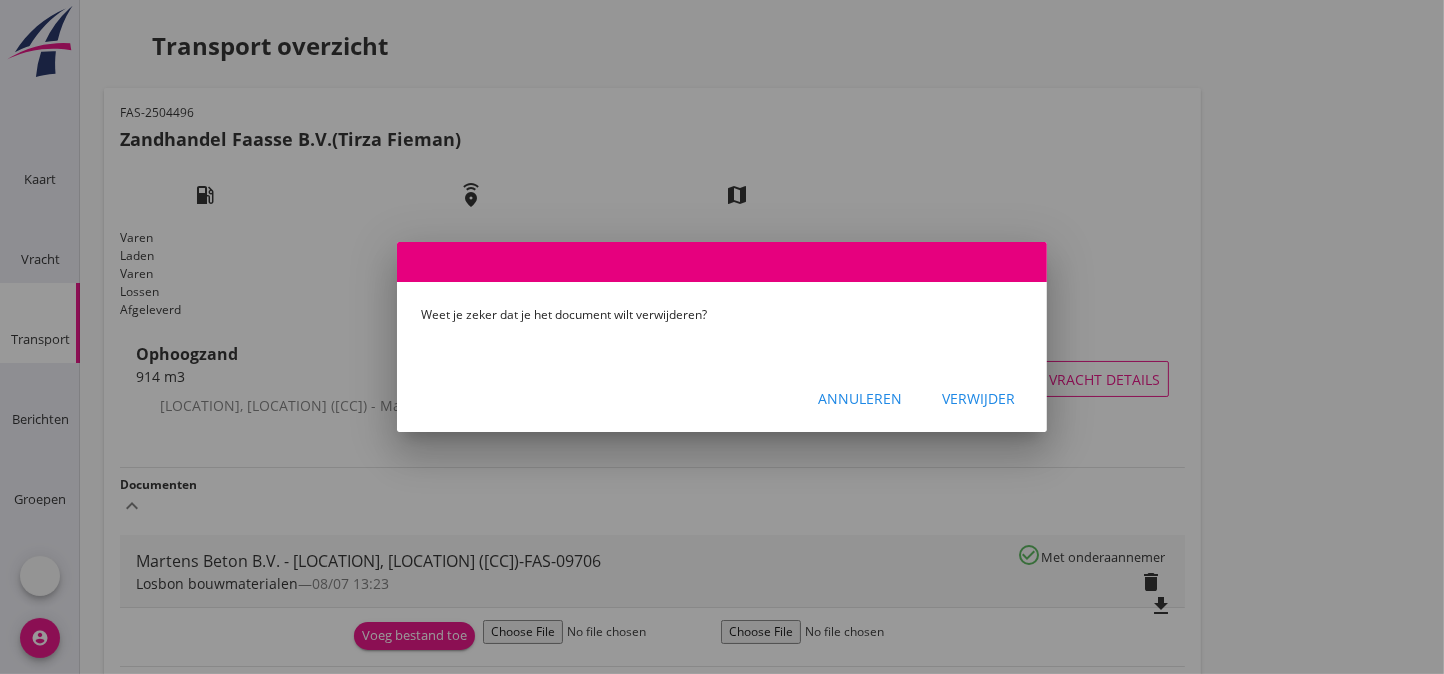 click on "Verwijder" at bounding box center [978, 398] 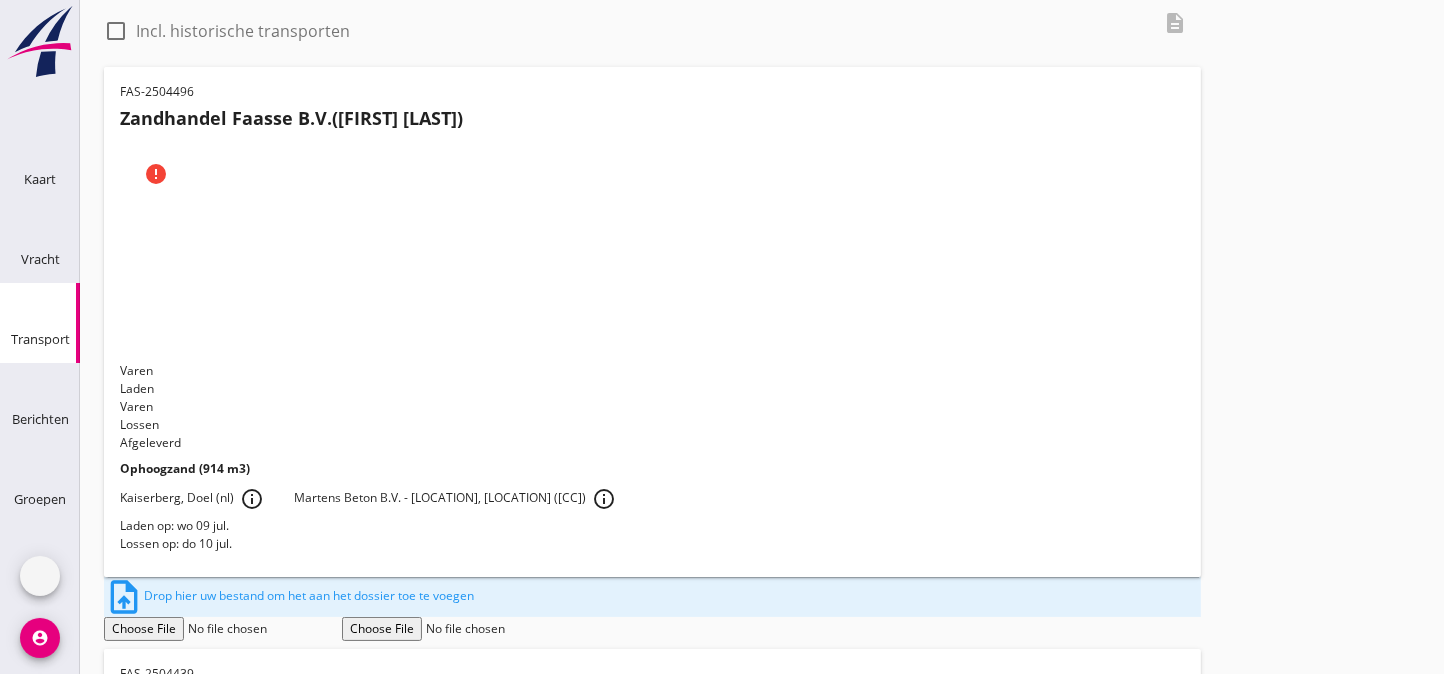 scroll, scrollTop: 121, scrollLeft: 0, axis: vertical 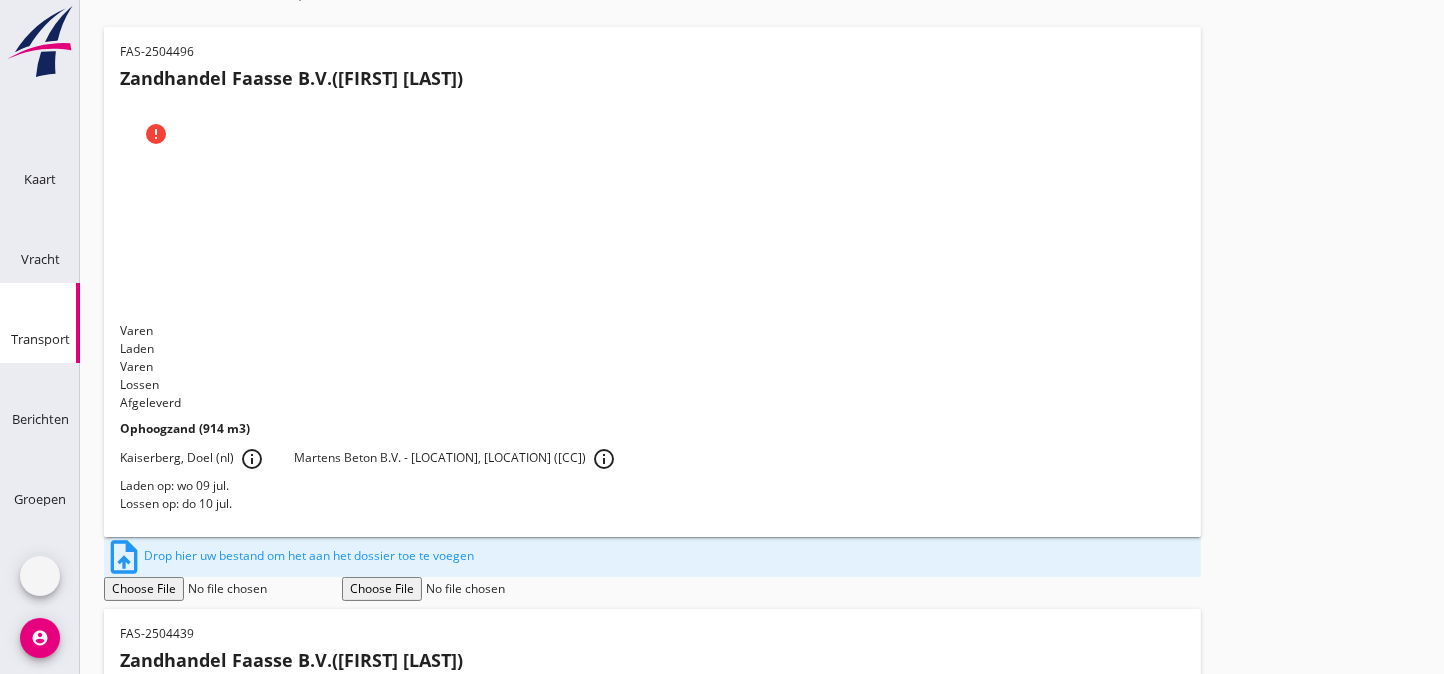 click on "Laden op: ma 07 jul." at bounding box center (652, 1068) 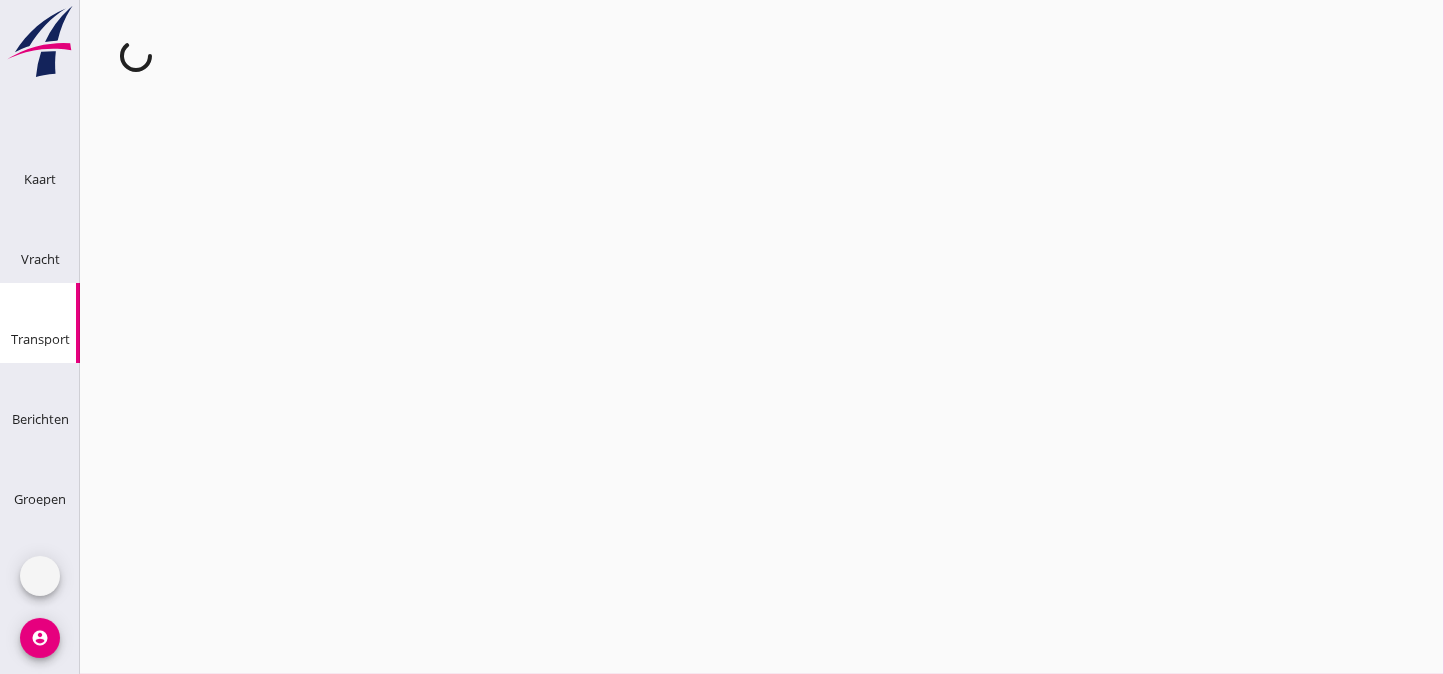 scroll, scrollTop: 0, scrollLeft: 0, axis: both 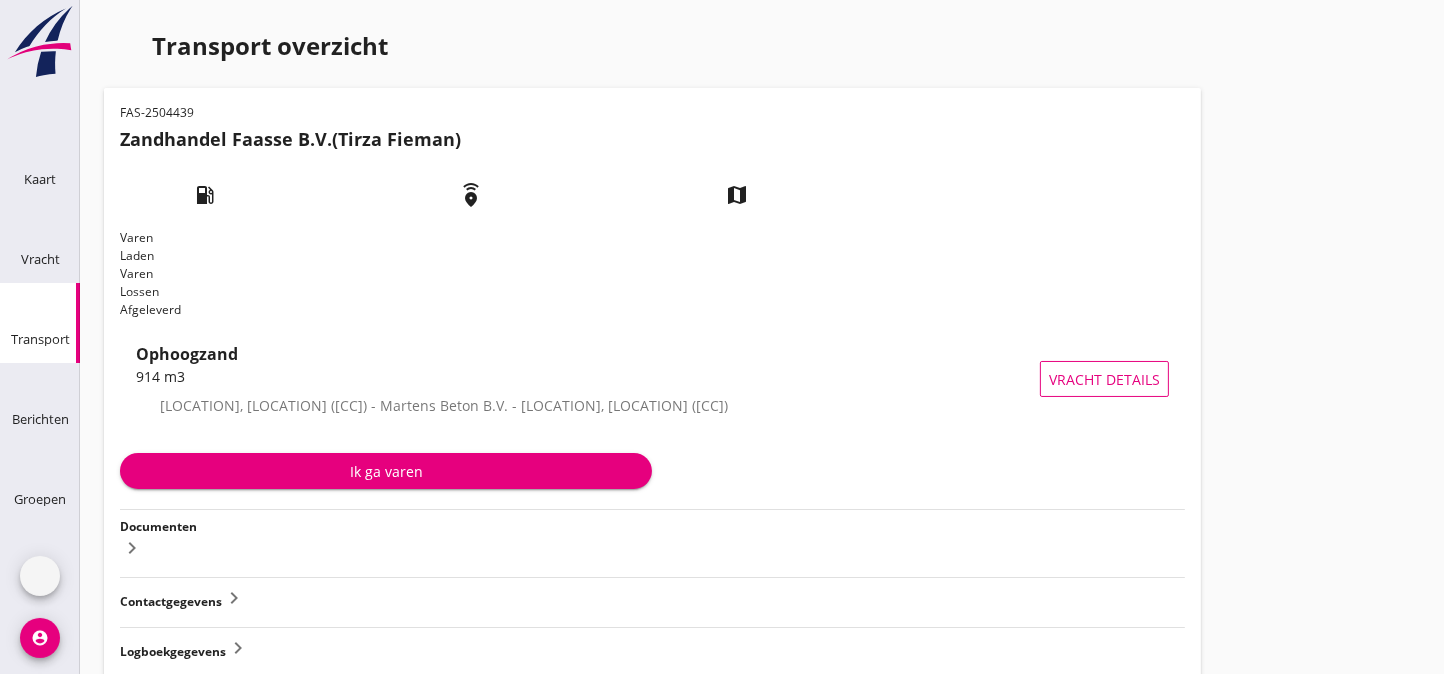 click on "Documenten" at bounding box center [158, 526] 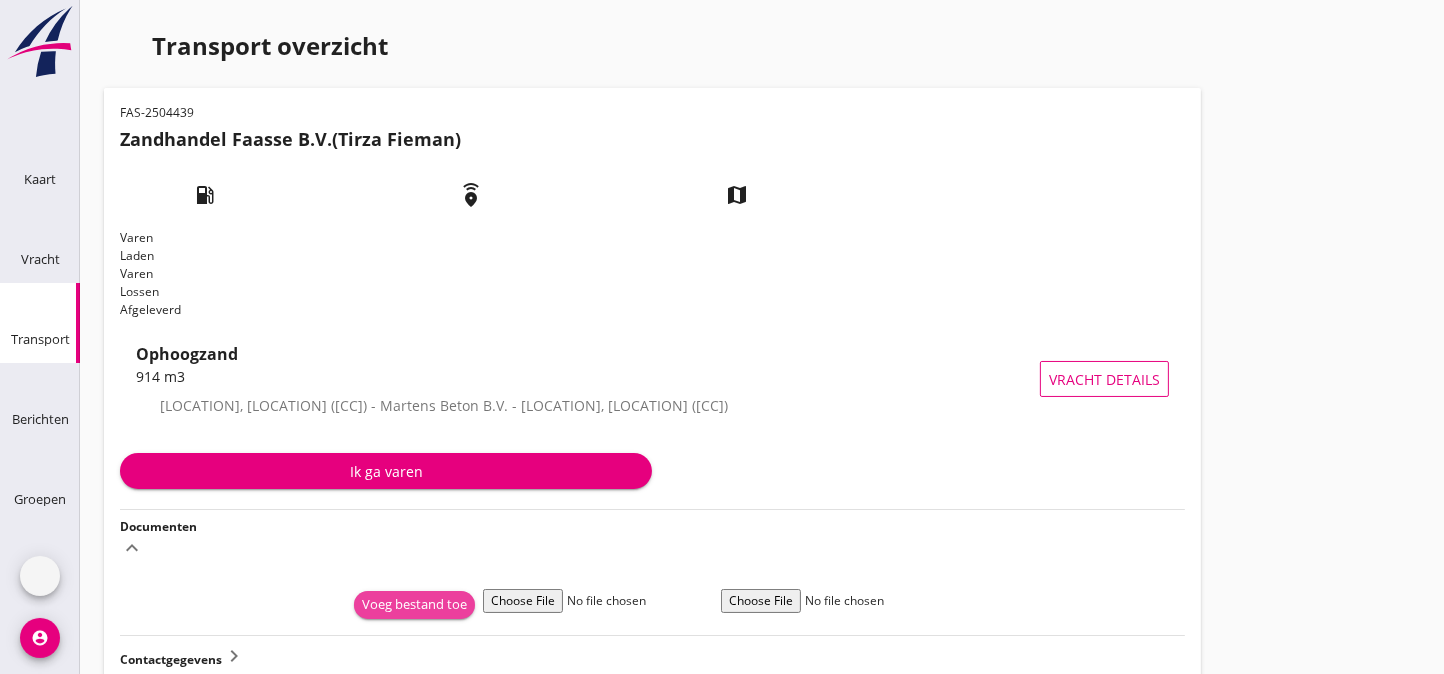 click on "Voeg bestand toe" at bounding box center (414, 605) 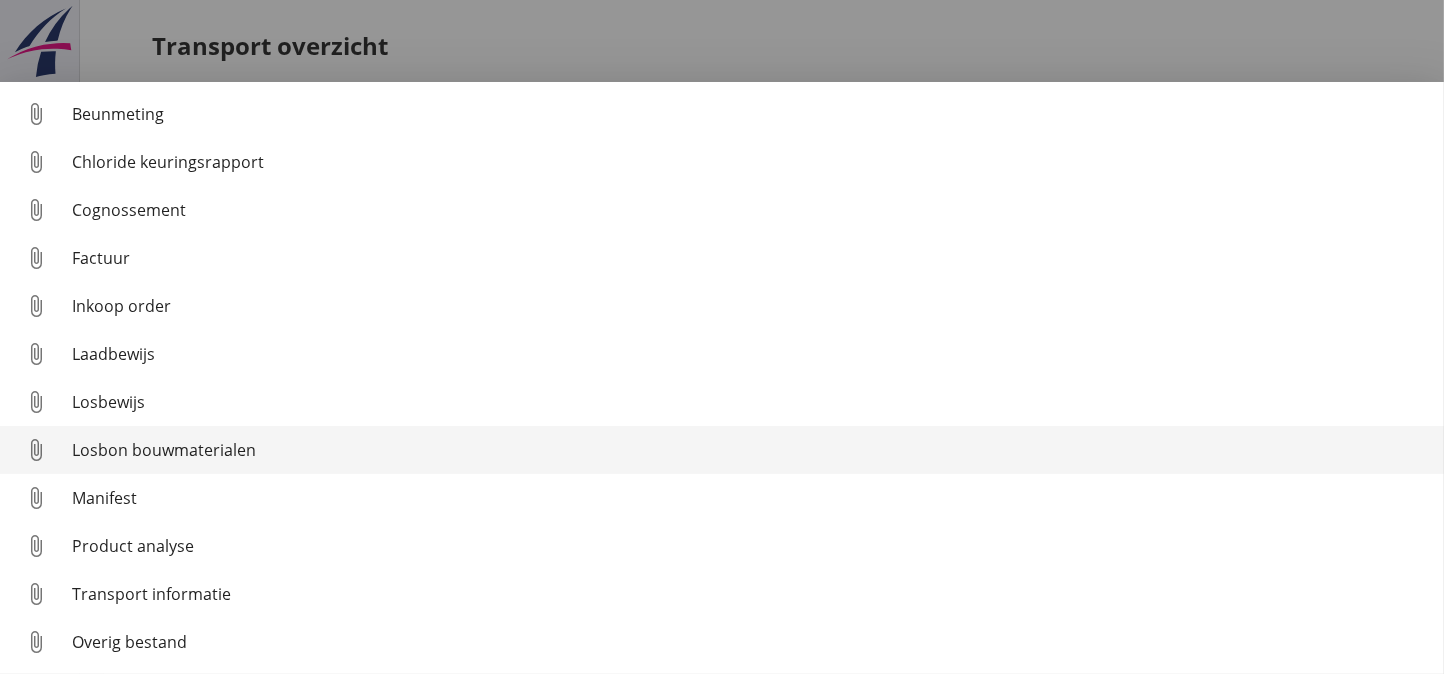 click on "attach_file Losbon bouwmaterialen" at bounding box center (722, 354) 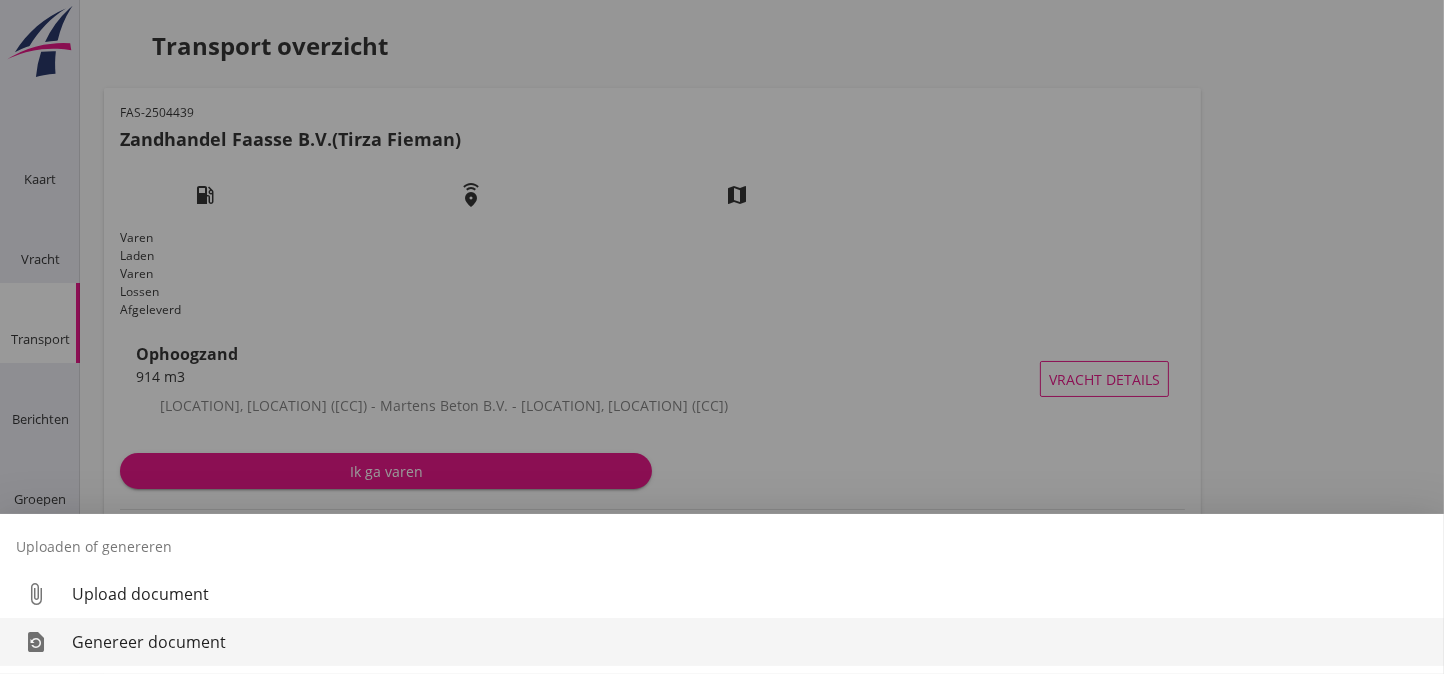 click on "Genereer document" at bounding box center [750, 642] 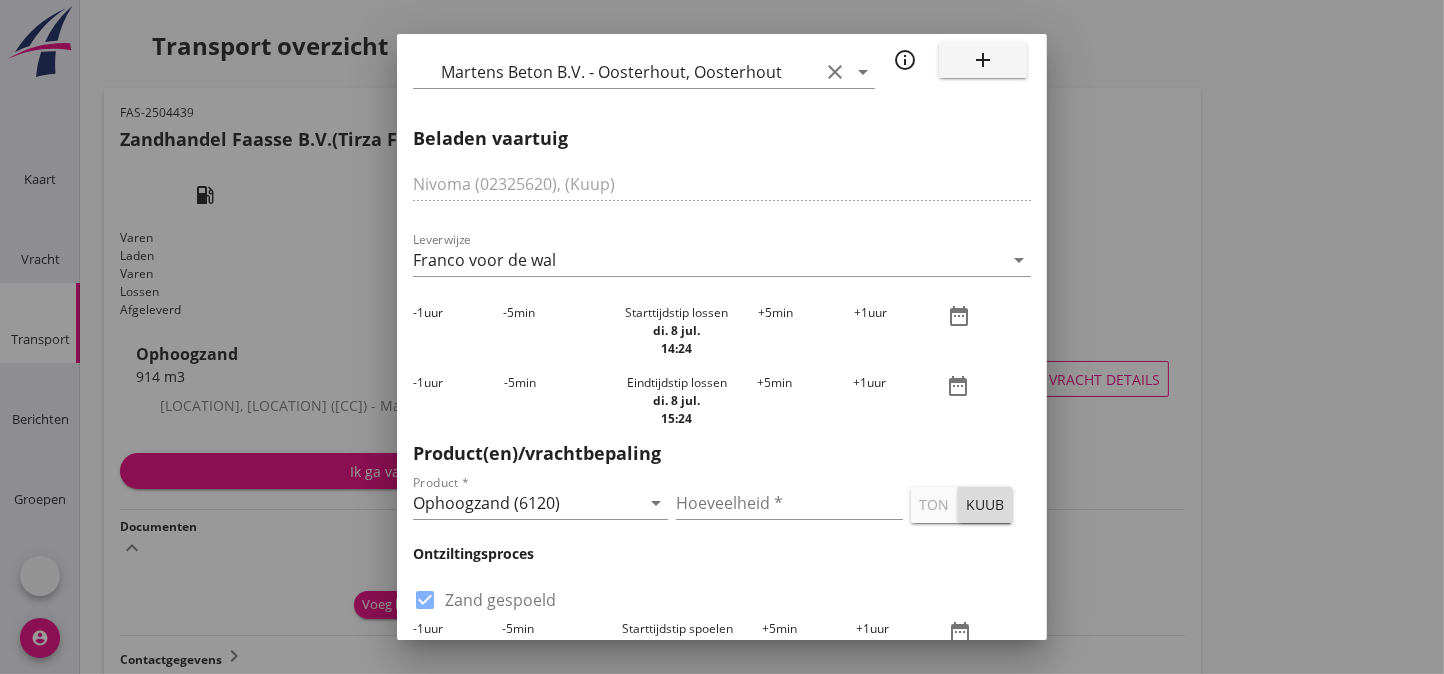 scroll, scrollTop: 484, scrollLeft: 0, axis: vertical 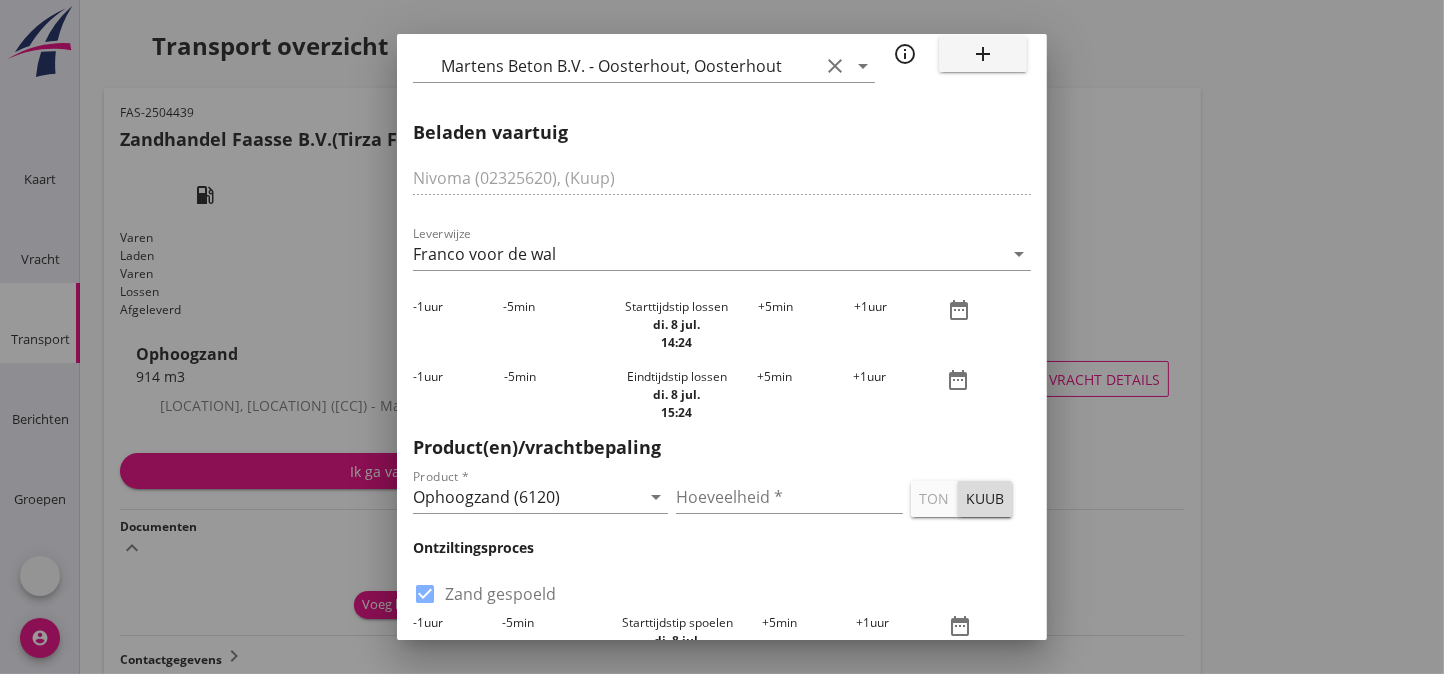 click on "-1  uur" at bounding box center (458, 325) 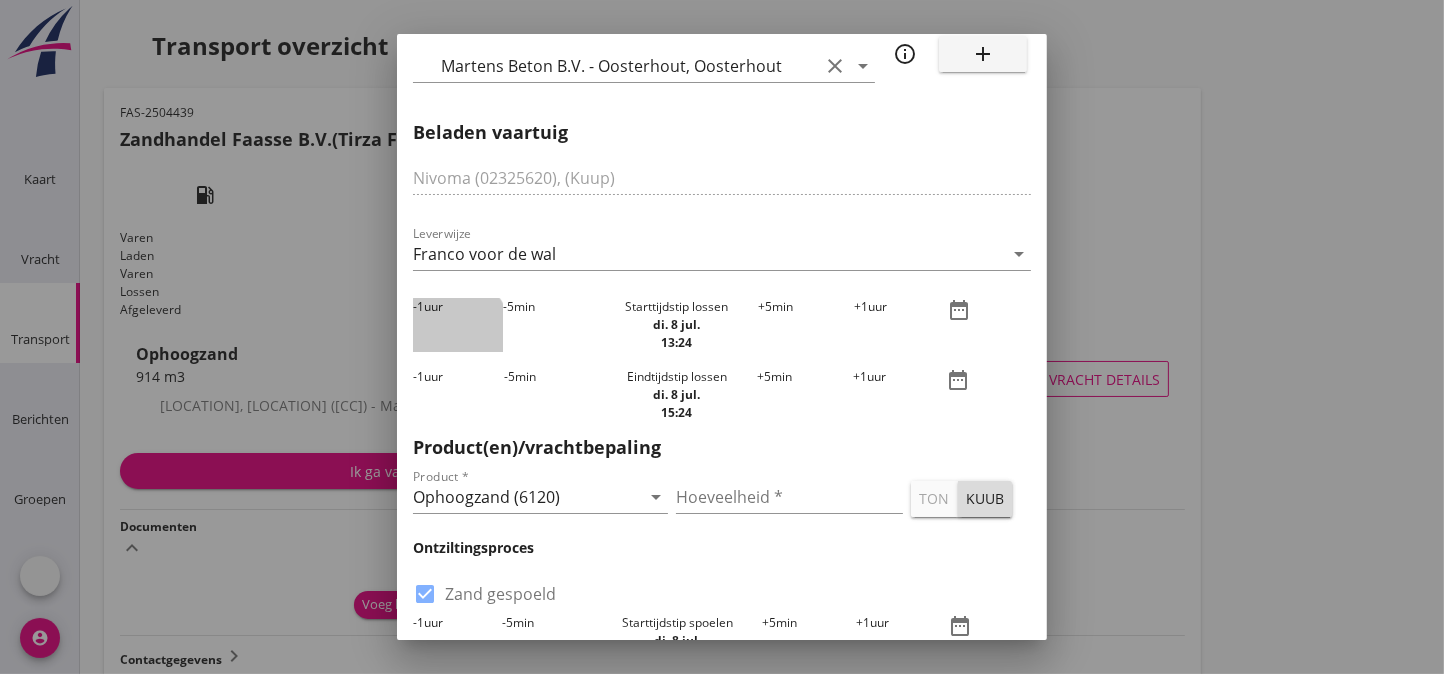 click on "-1  uur" at bounding box center (458, 325) 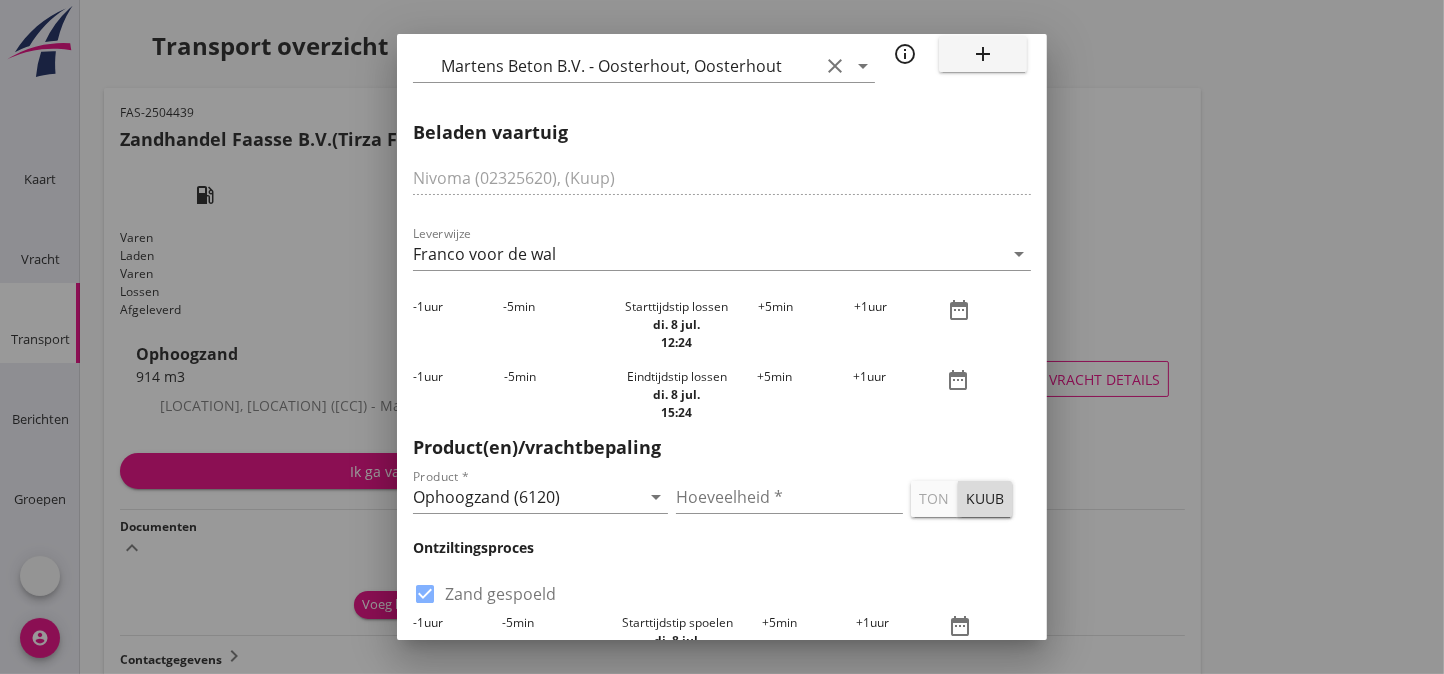 click on "-1  uur" at bounding box center [458, 325] 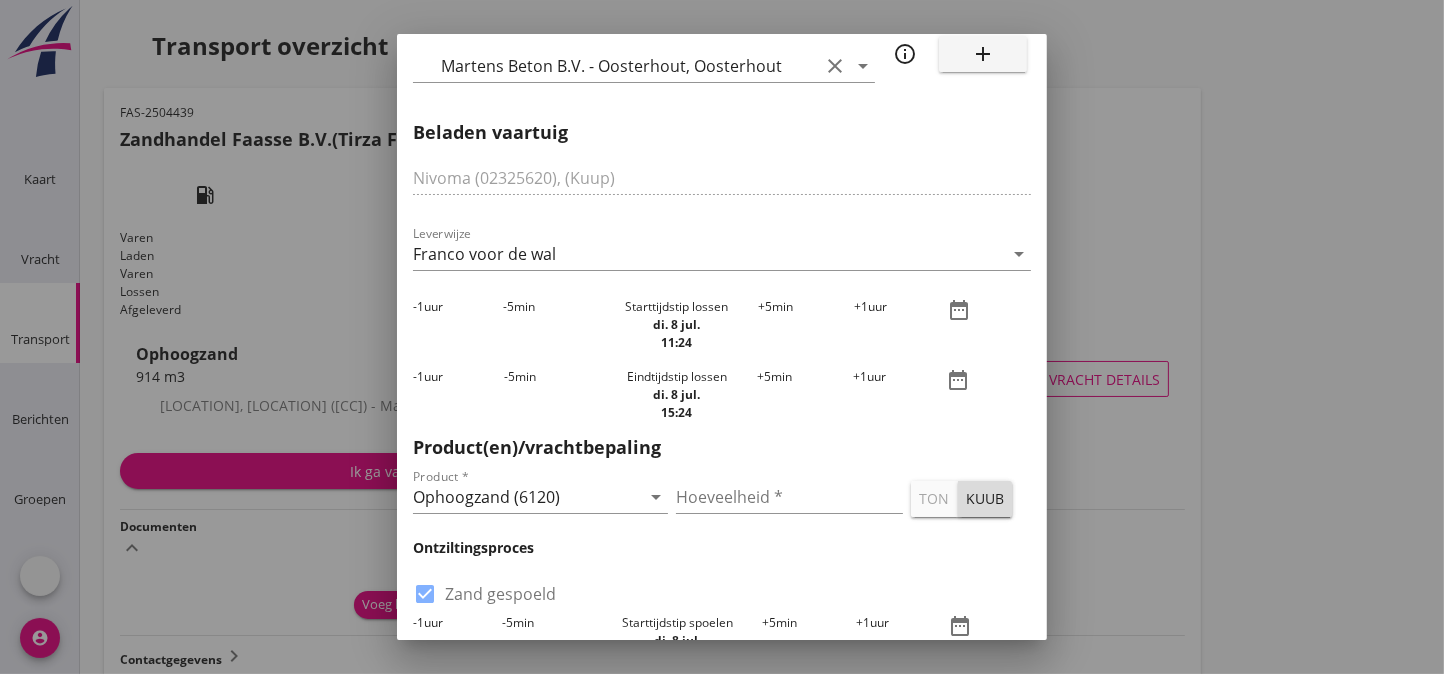 click on "-1  uur" at bounding box center [458, 325] 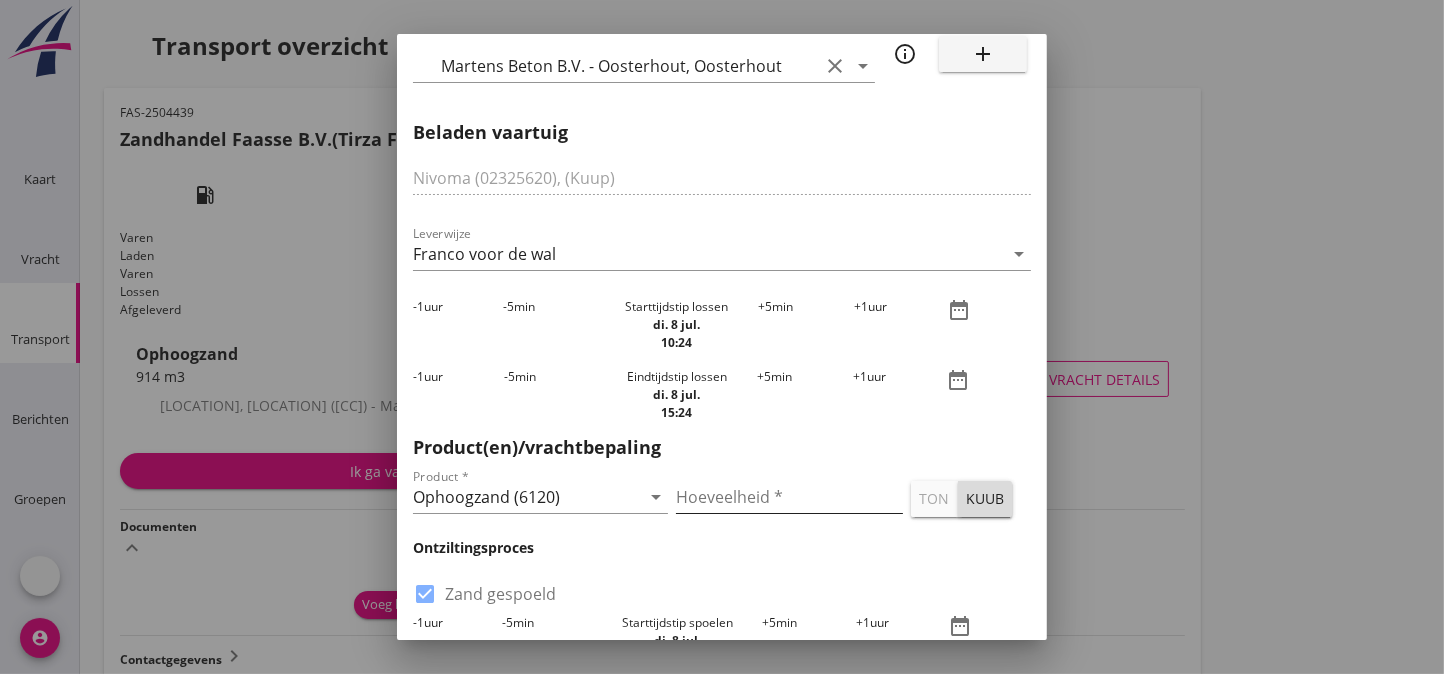 click at bounding box center (789, 497) 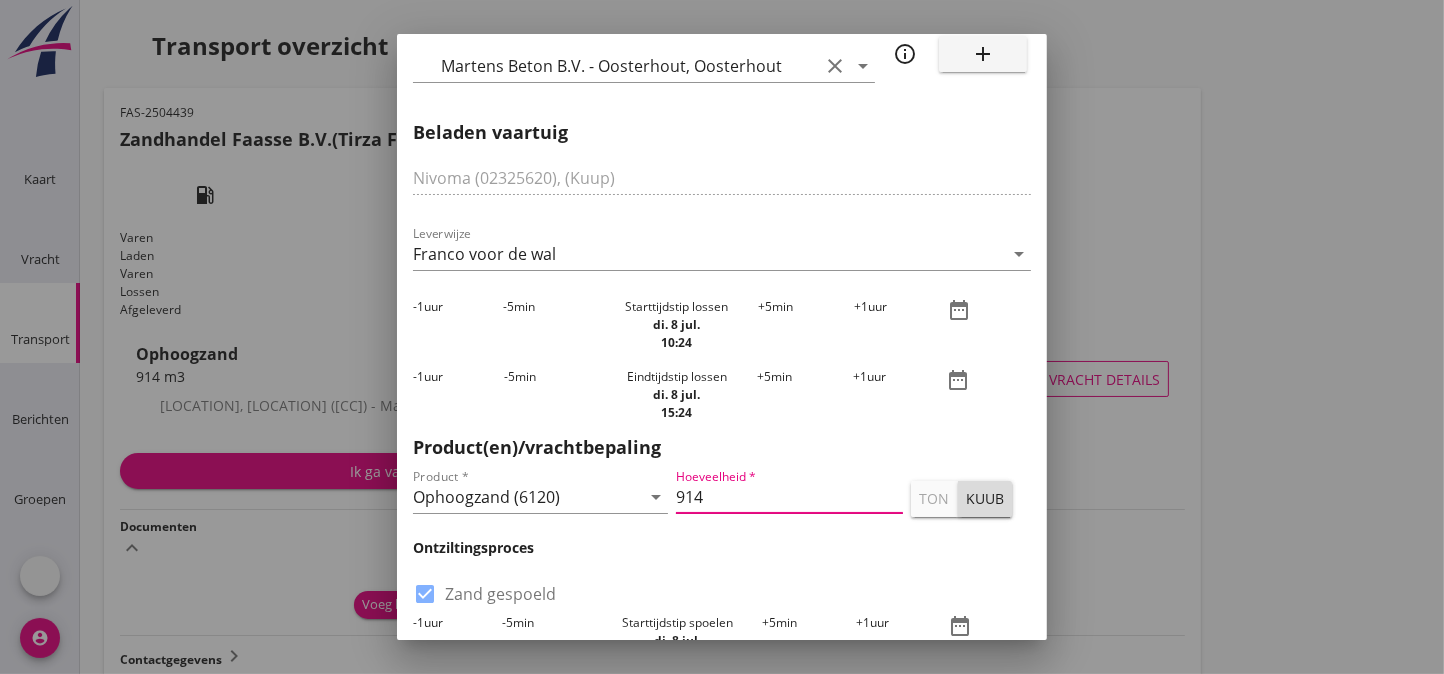 type on "914" 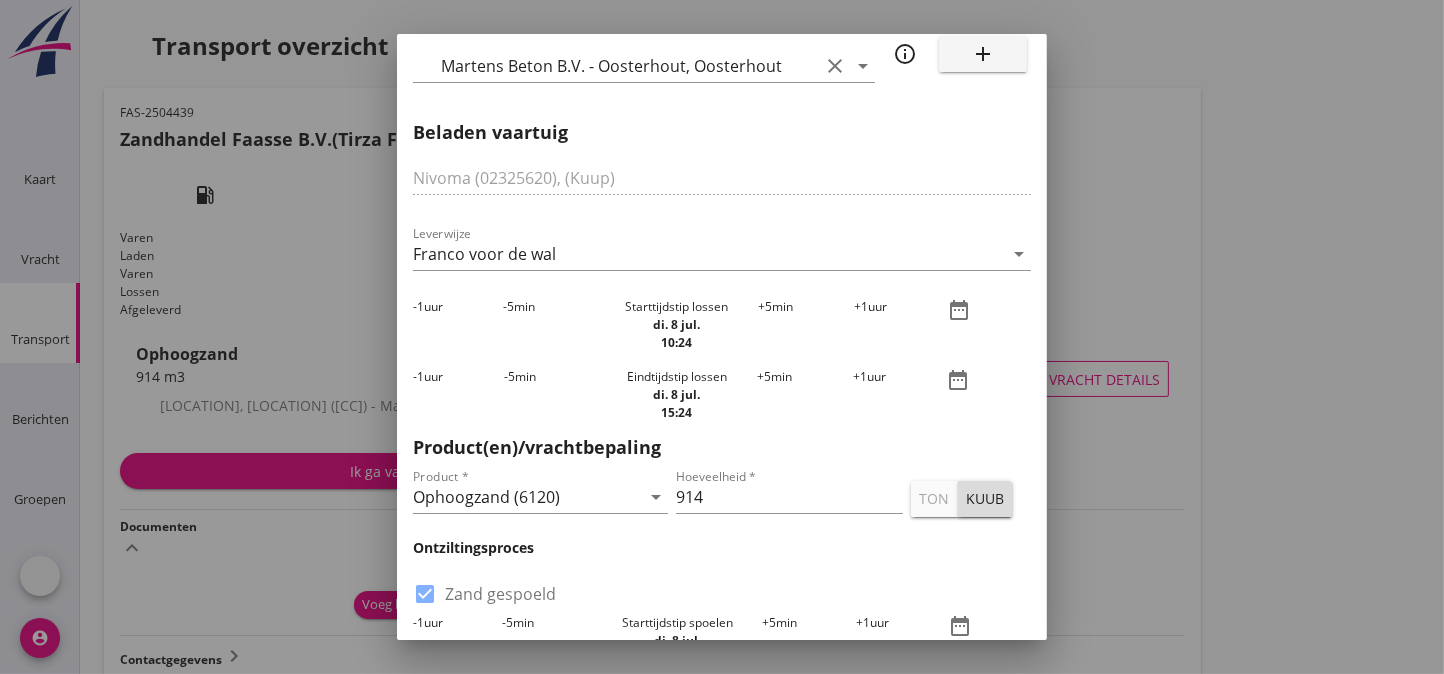 click on "Ontziltingsproces" at bounding box center [722, 547] 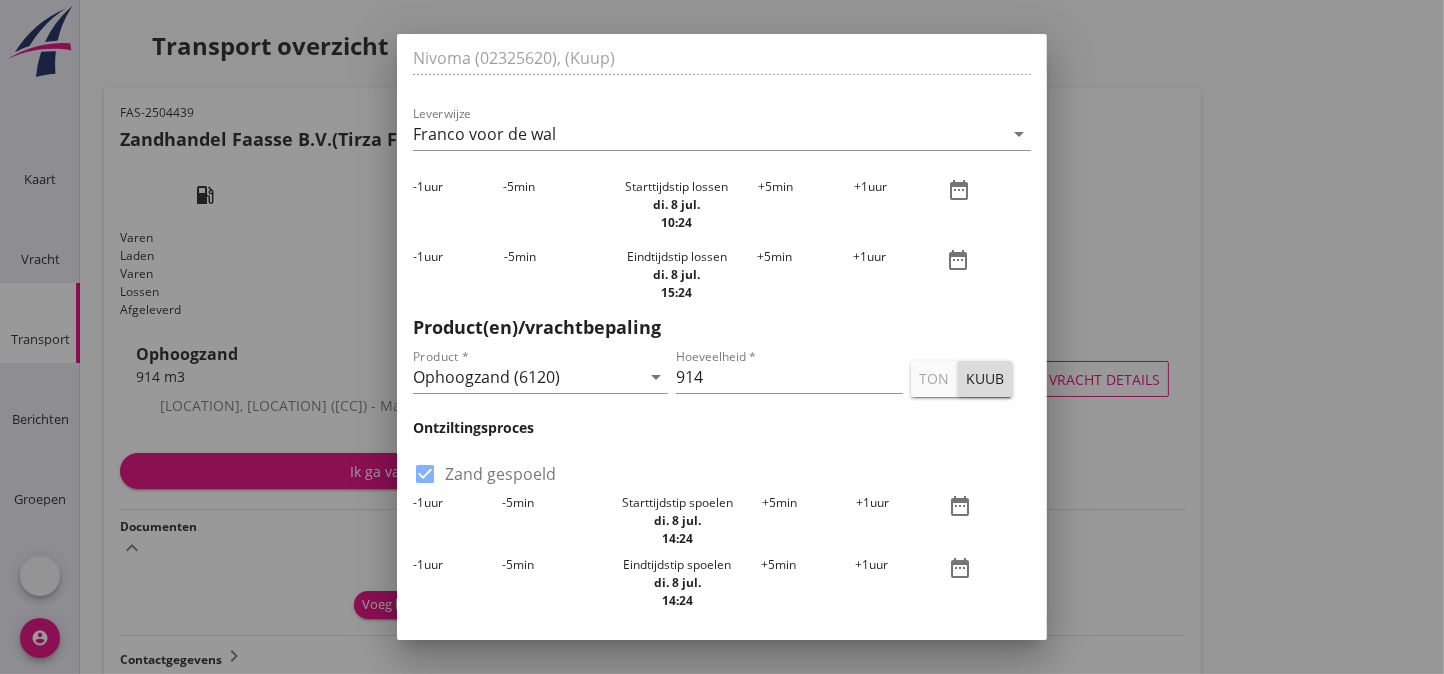 scroll, scrollTop: 606, scrollLeft: 0, axis: vertical 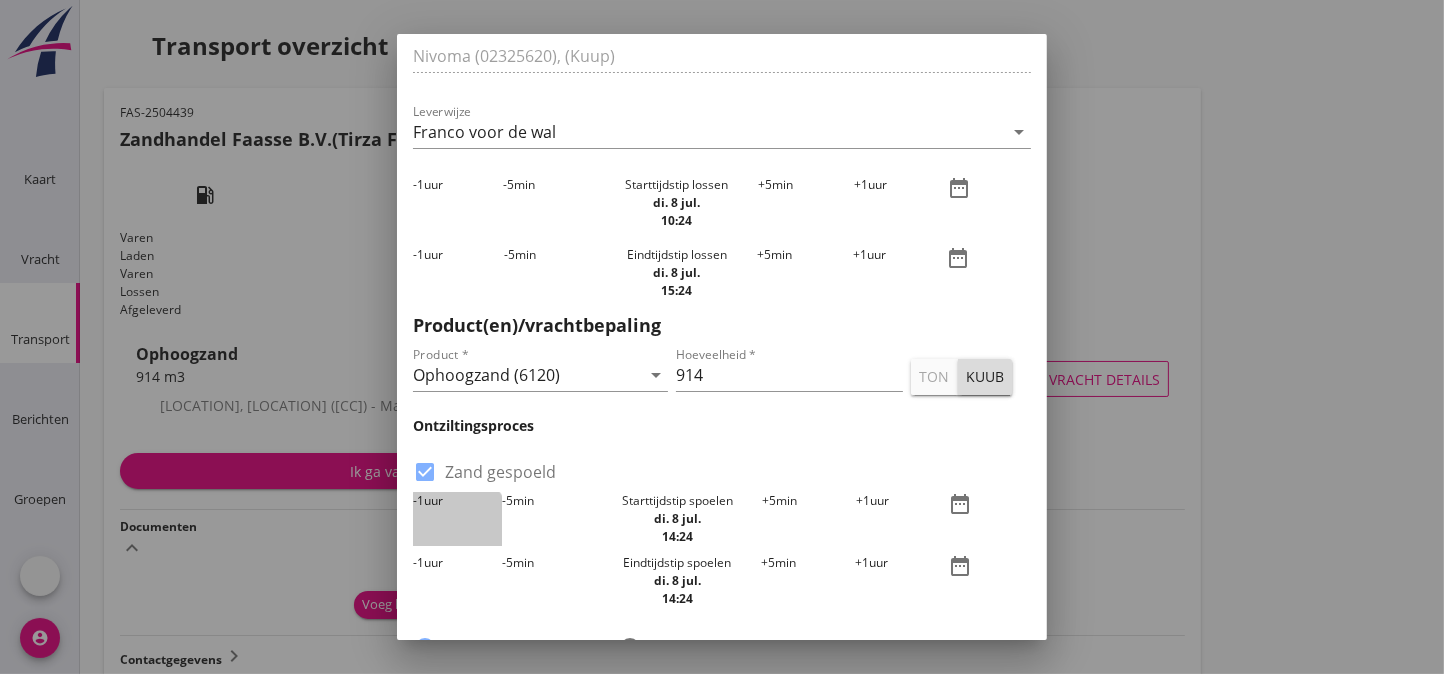 click on "-1  uur" at bounding box center [457, 519] 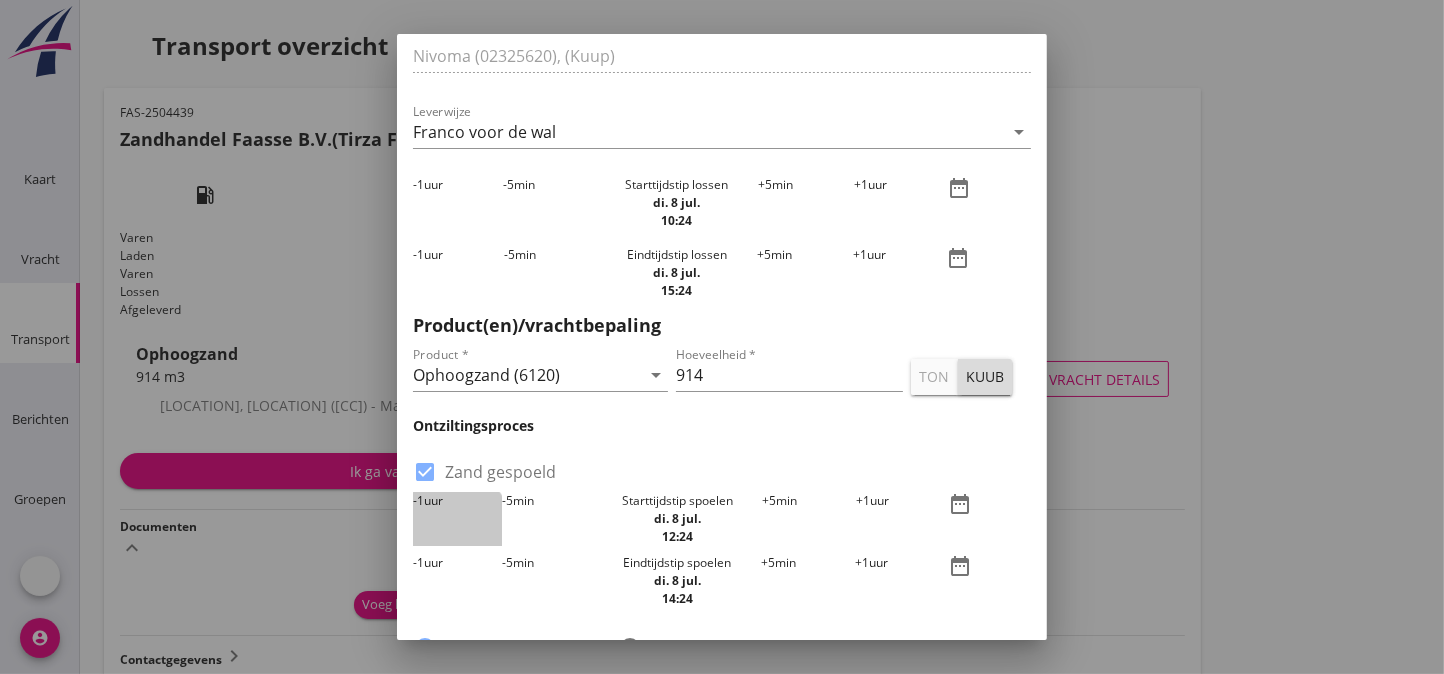 click on "-1  uur" at bounding box center (457, 519) 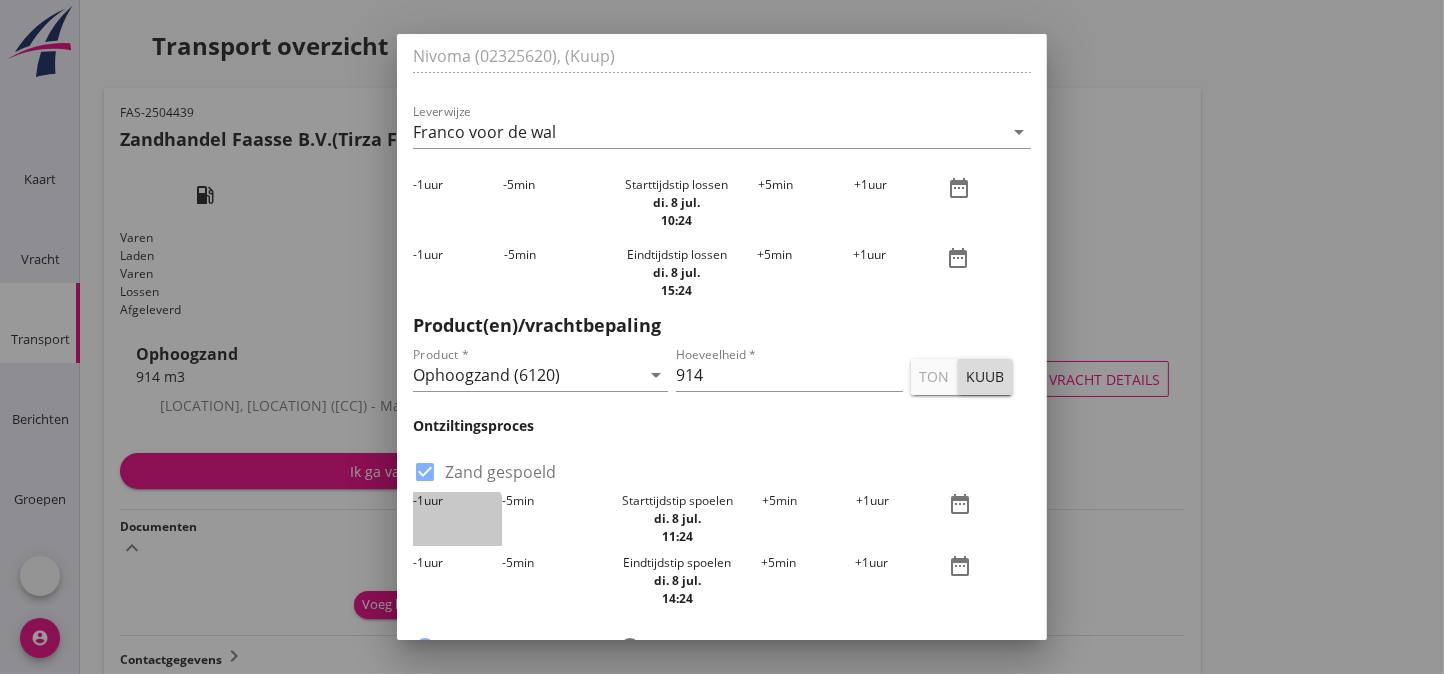 click on "-1  uur" at bounding box center [457, 519] 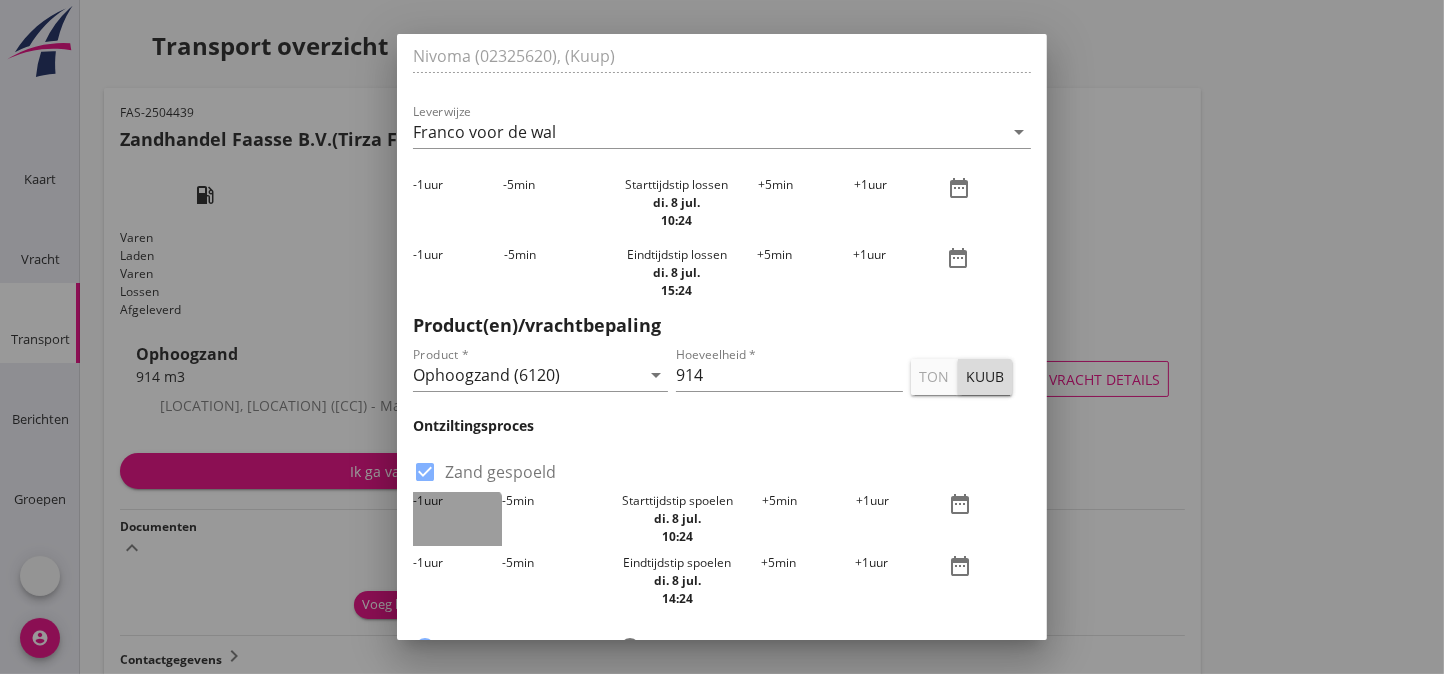click on "-1  uur" at bounding box center (457, 519) 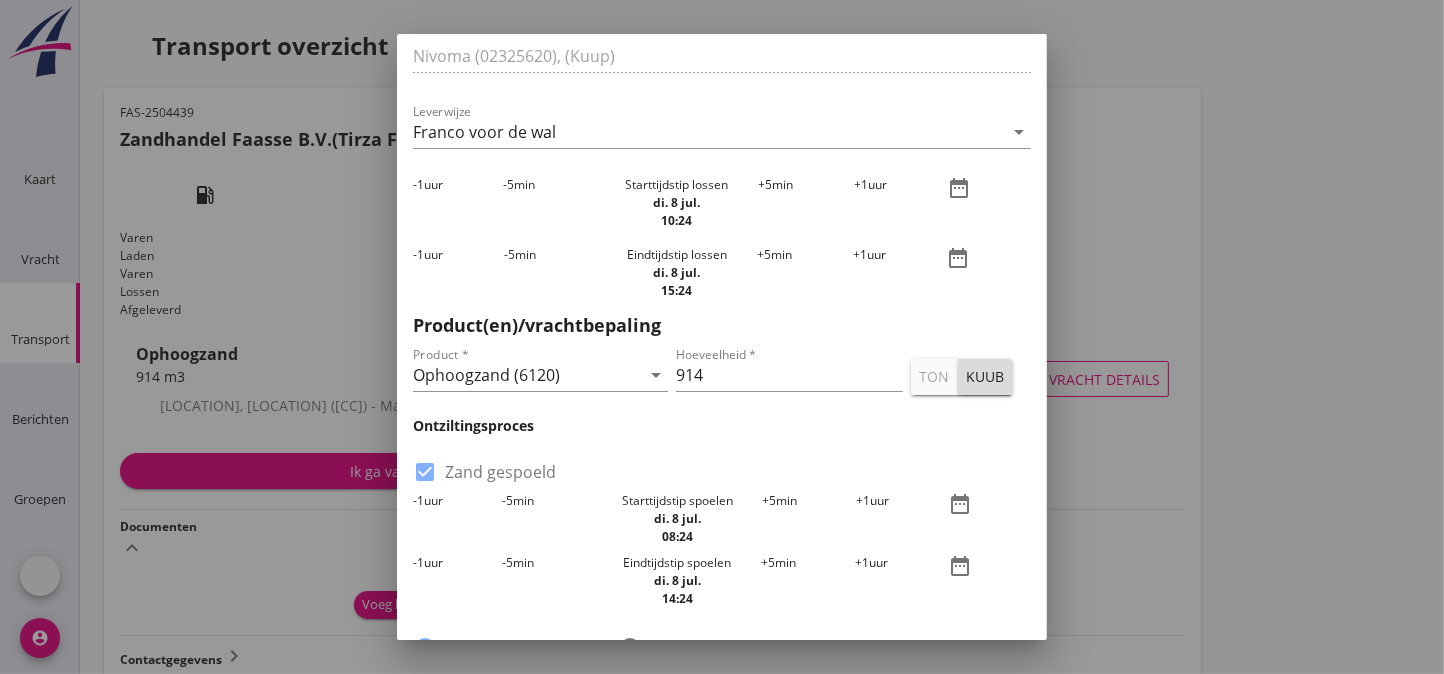 click on "-1  uur" at bounding box center (457, 519) 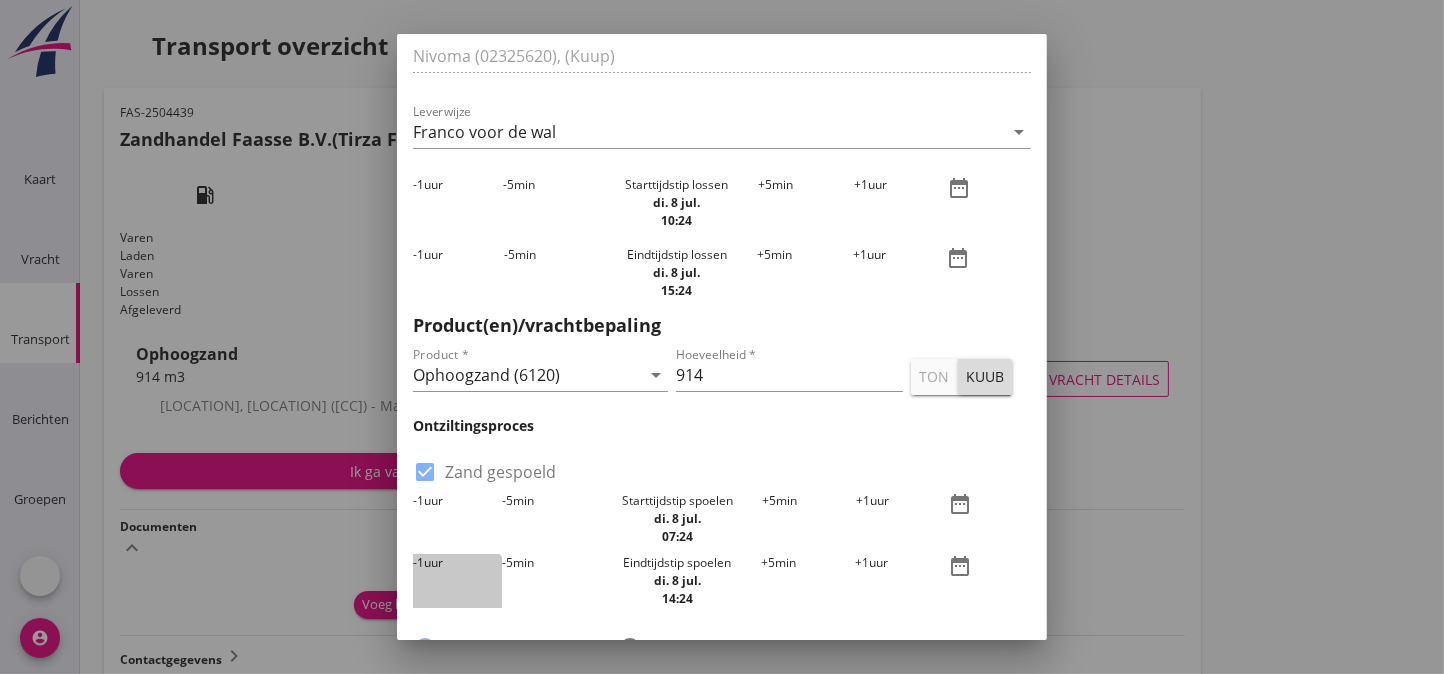 click on "-1" at bounding box center (418, 562) 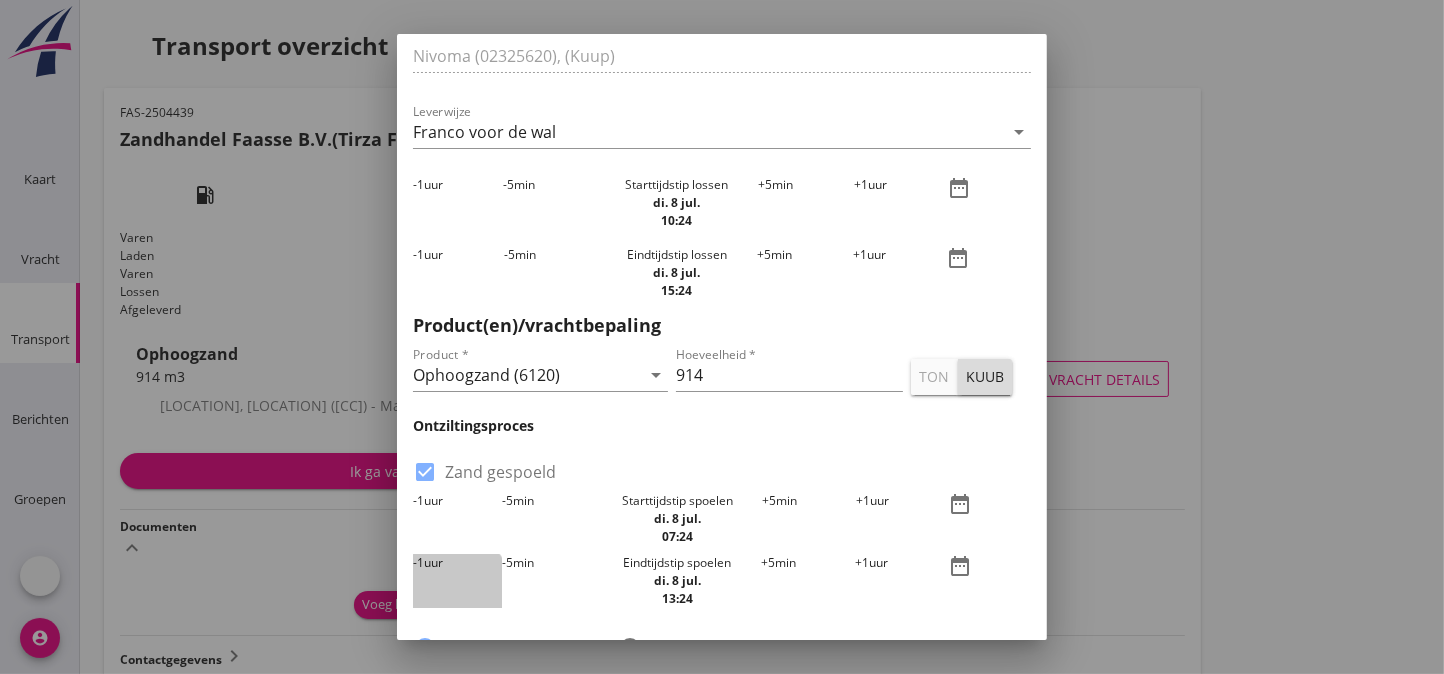 click on "-1" at bounding box center (418, 562) 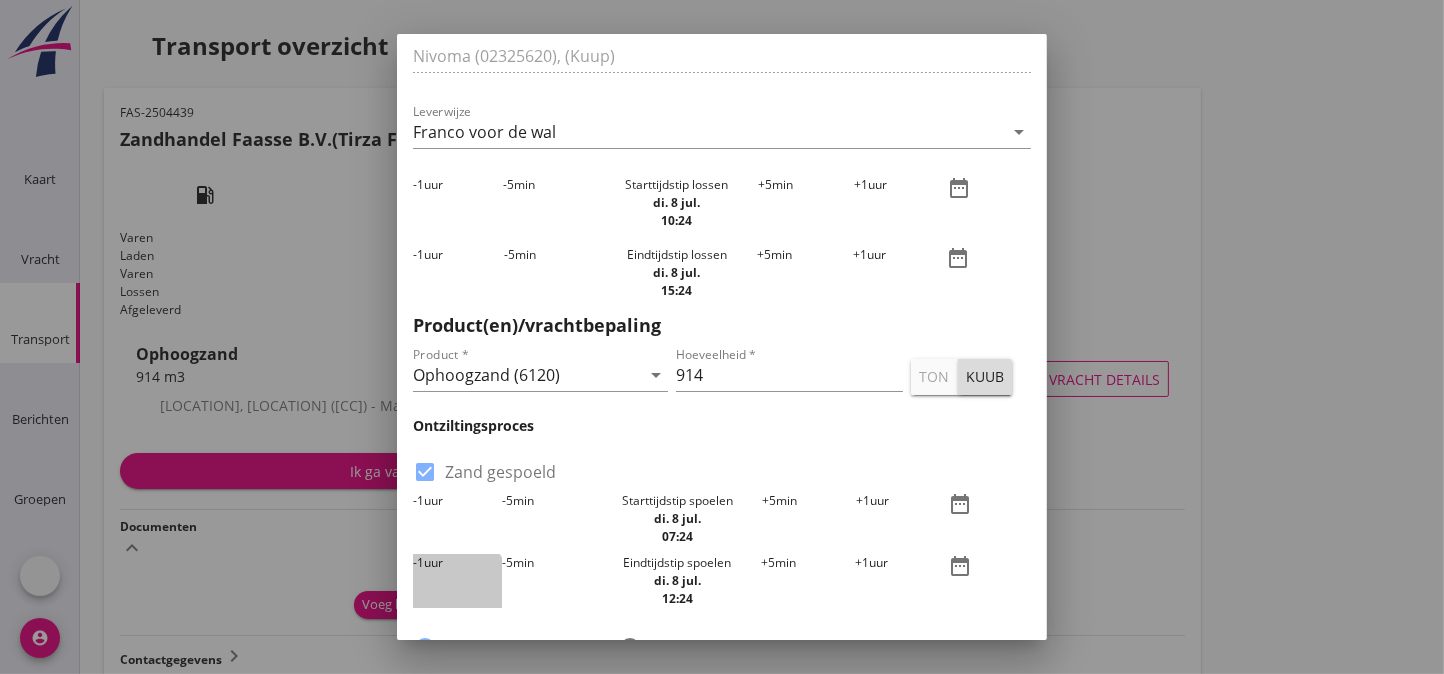 click on "-1" at bounding box center (418, 562) 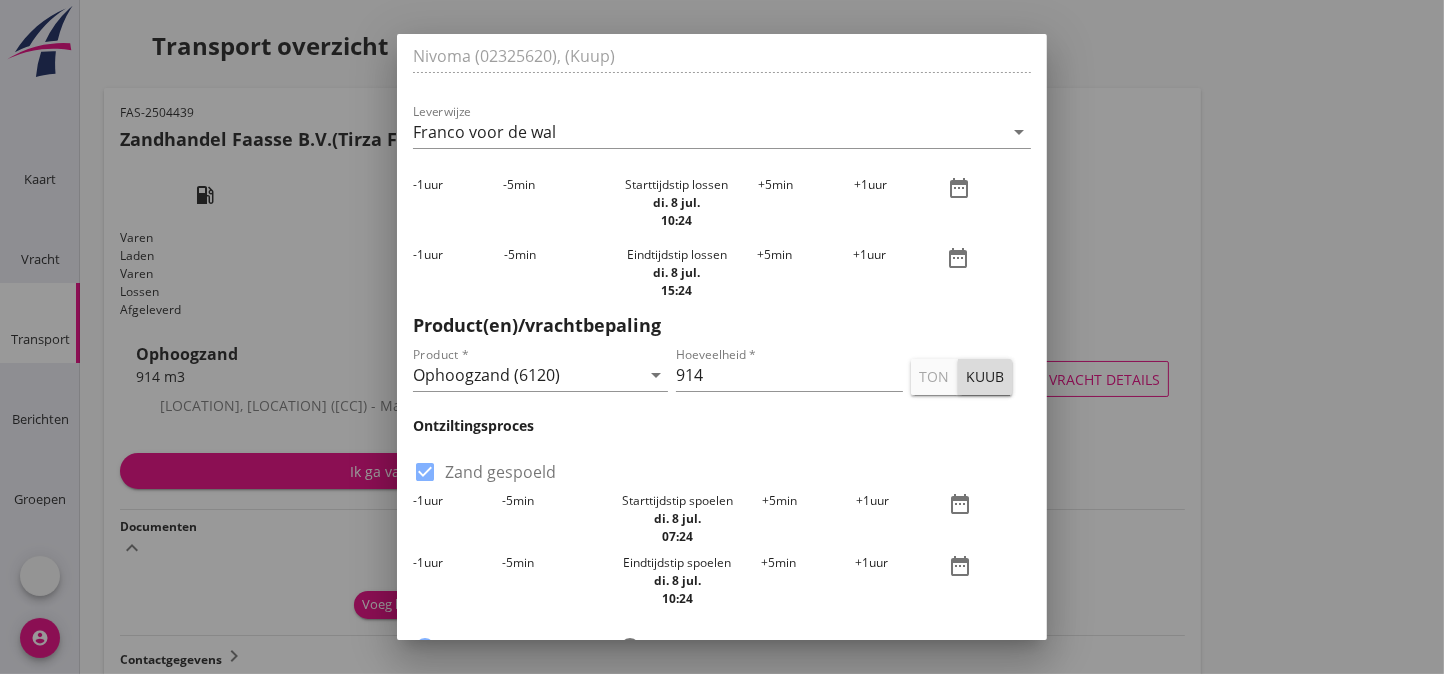 click on "-1" at bounding box center (418, 562) 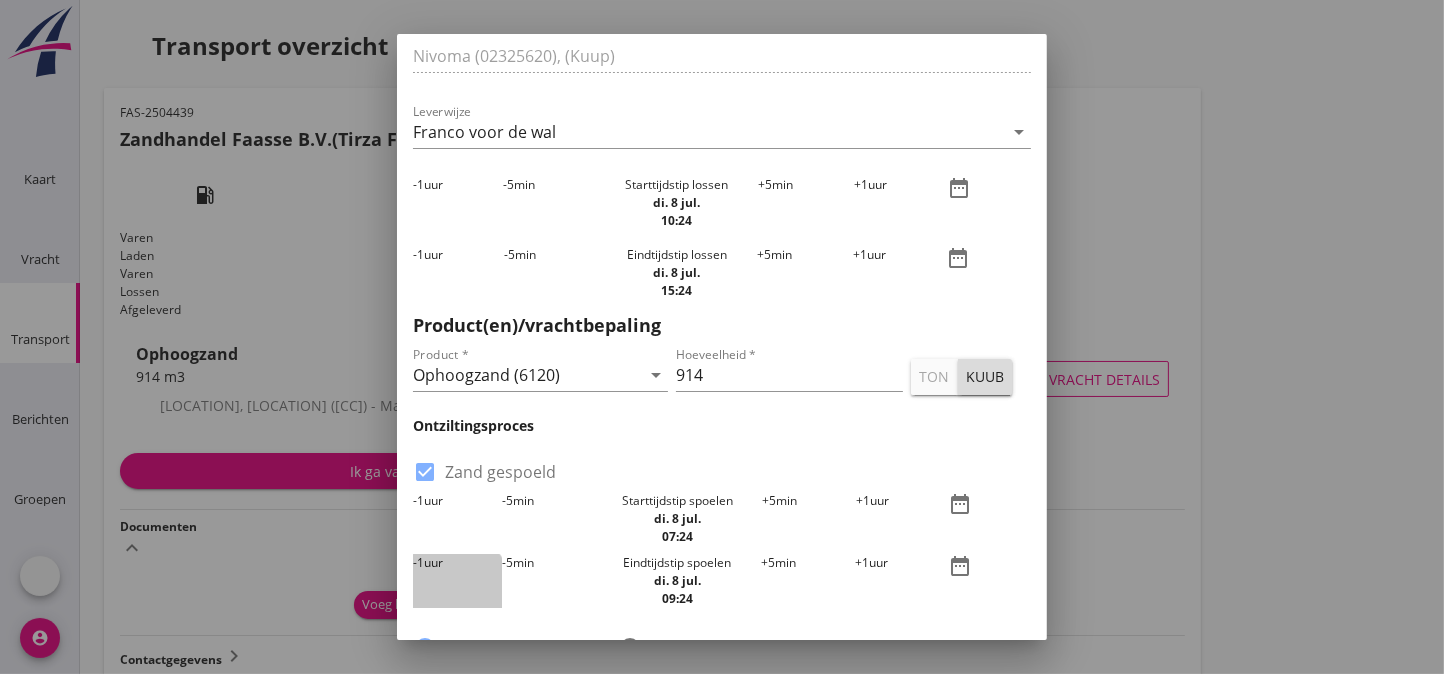 click on "-1" at bounding box center [418, 562] 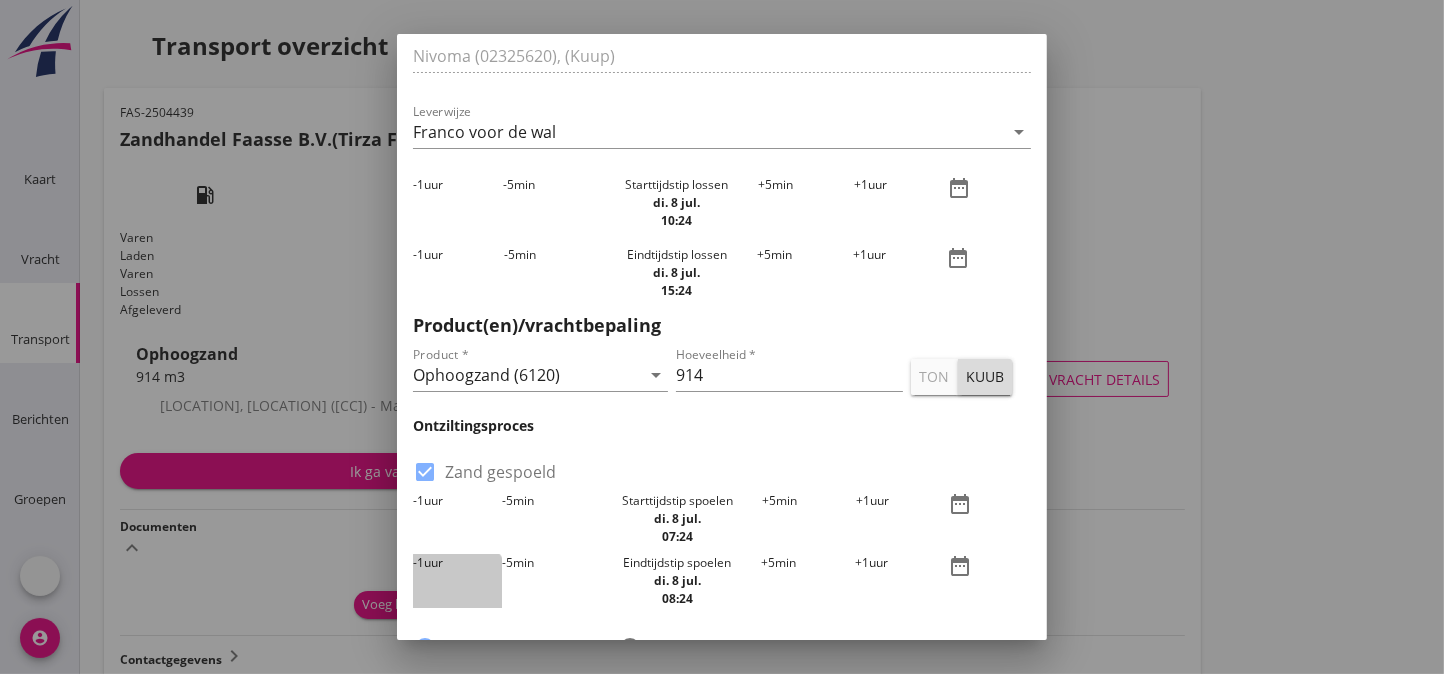 click on "-1" at bounding box center (418, 562) 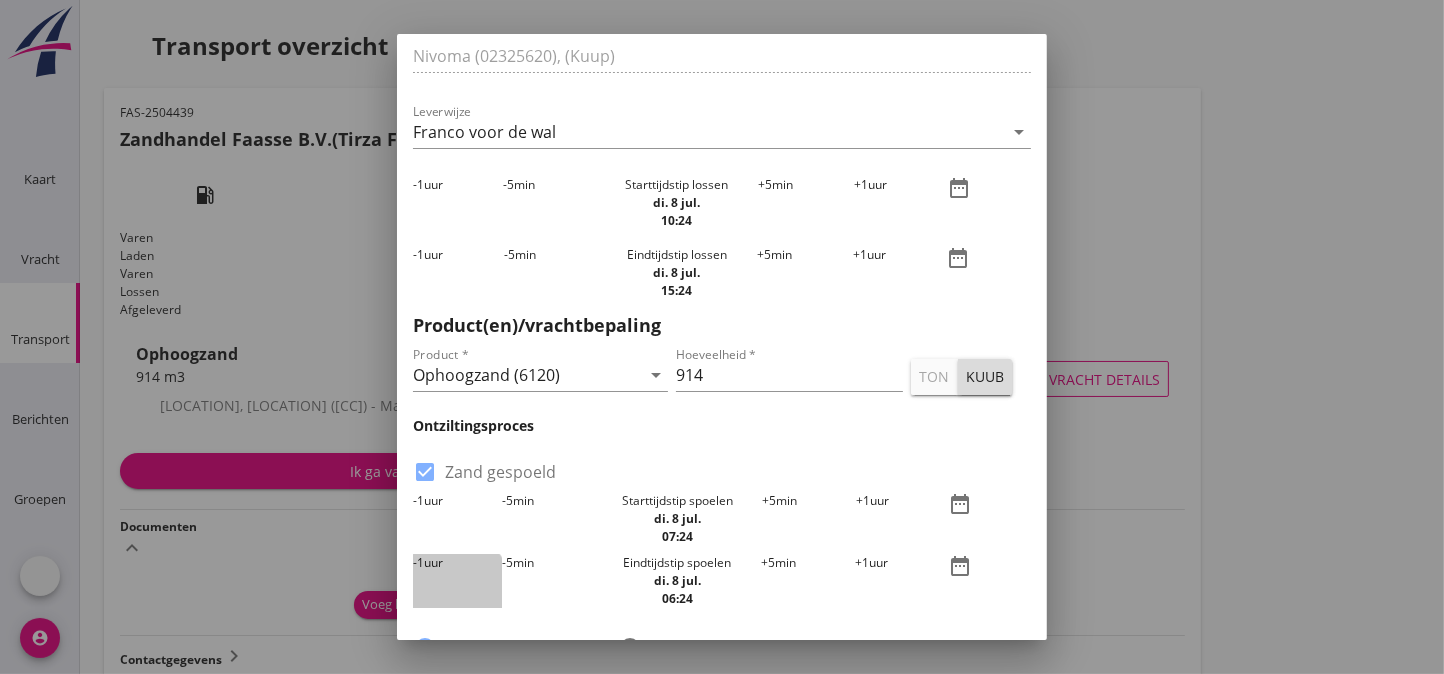 click on "-1" at bounding box center [418, 562] 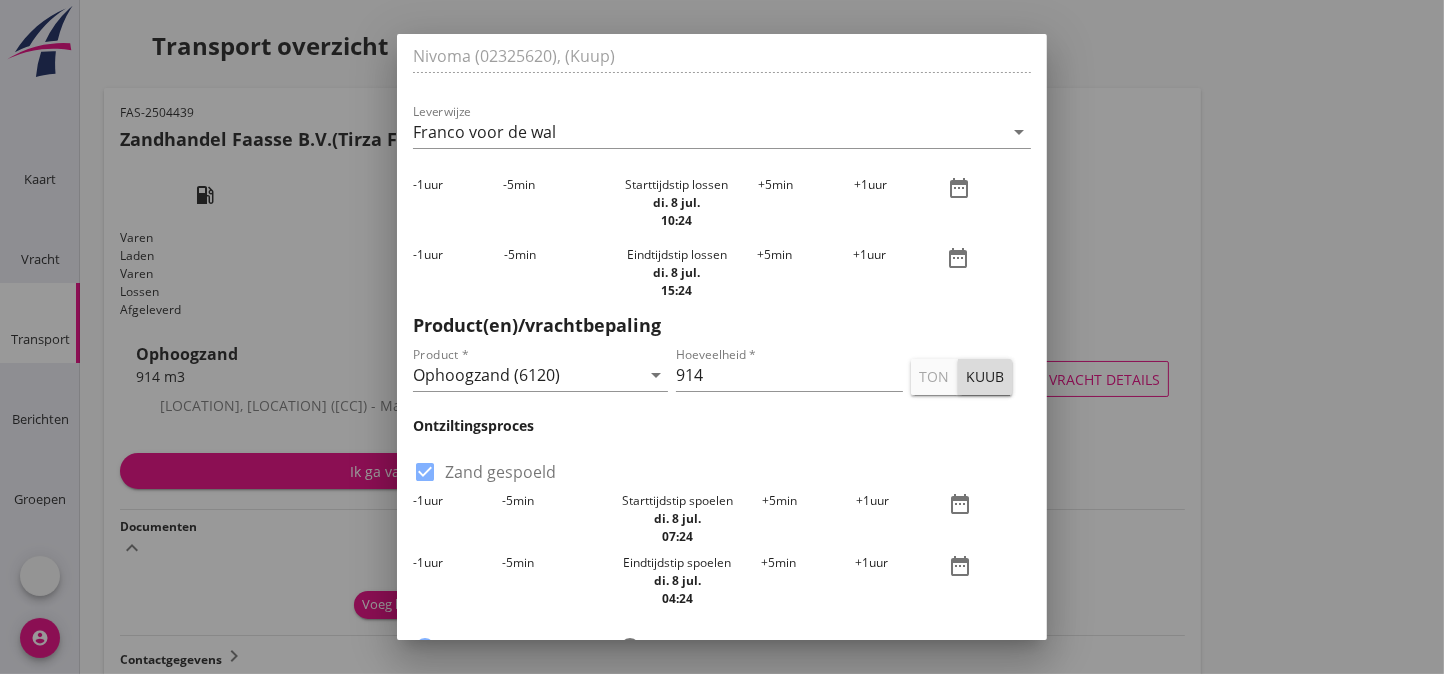 click on "-1" at bounding box center (418, 500) 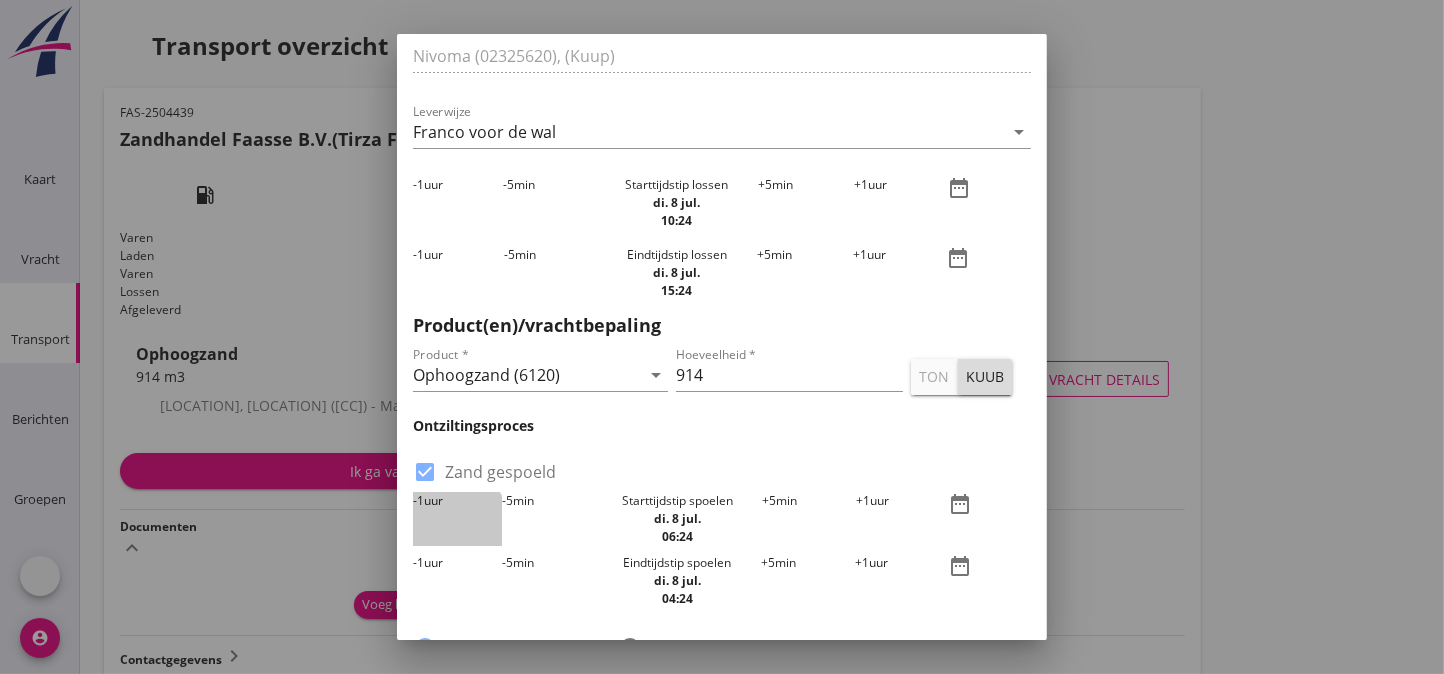 click on "-1" at bounding box center (418, 500) 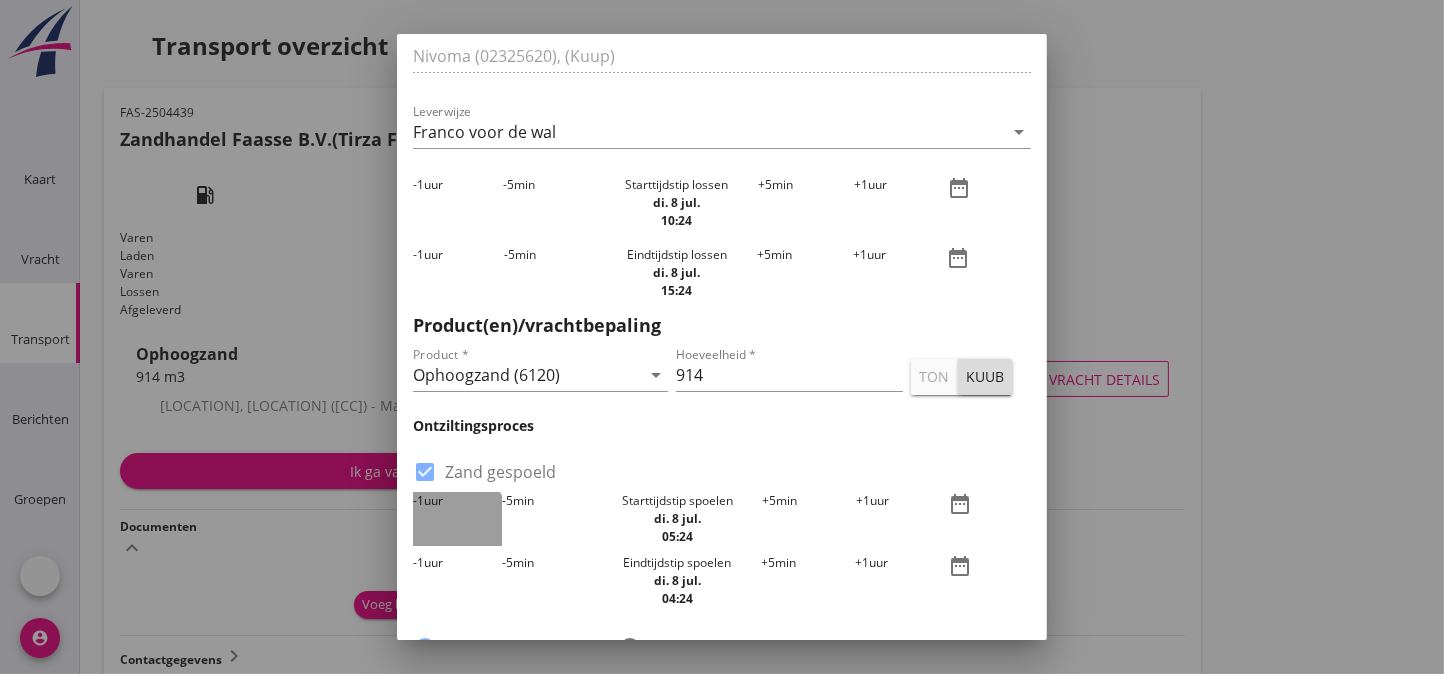 click on "-1" at bounding box center (418, 500) 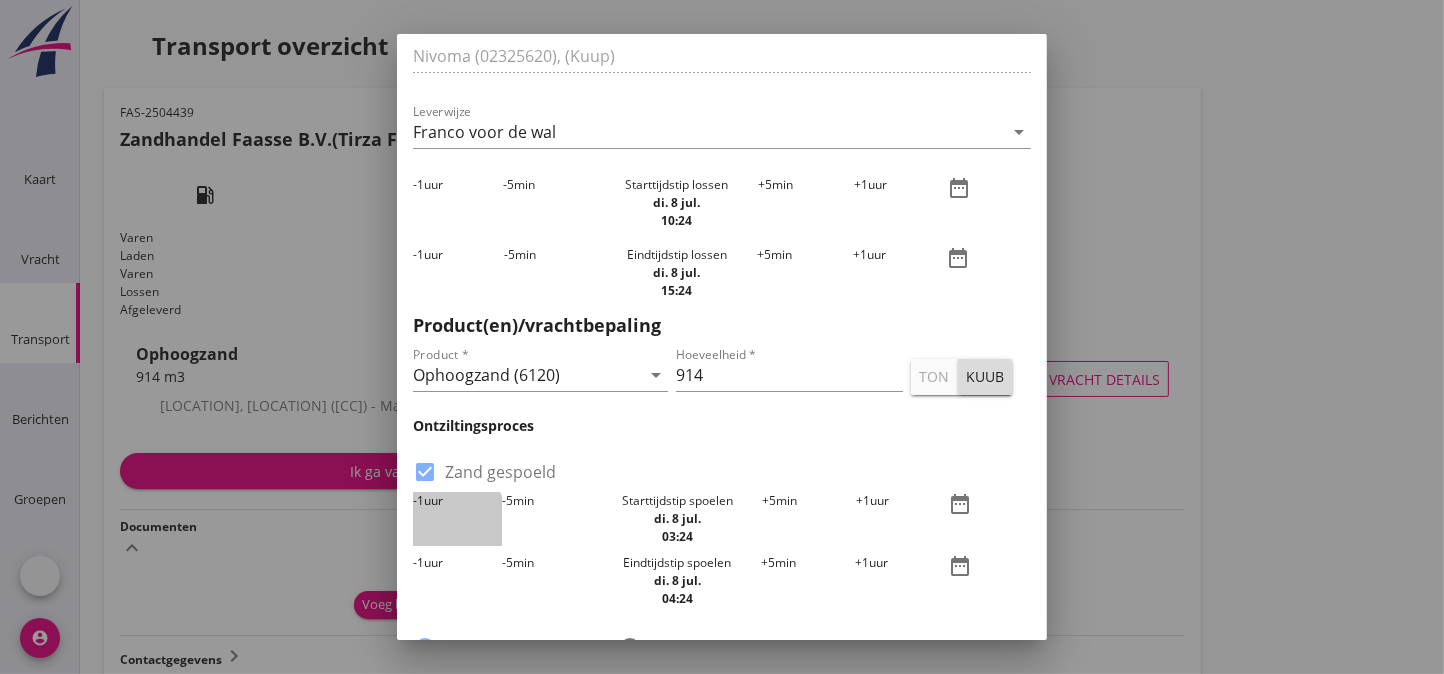 click on "-1" at bounding box center [418, 500] 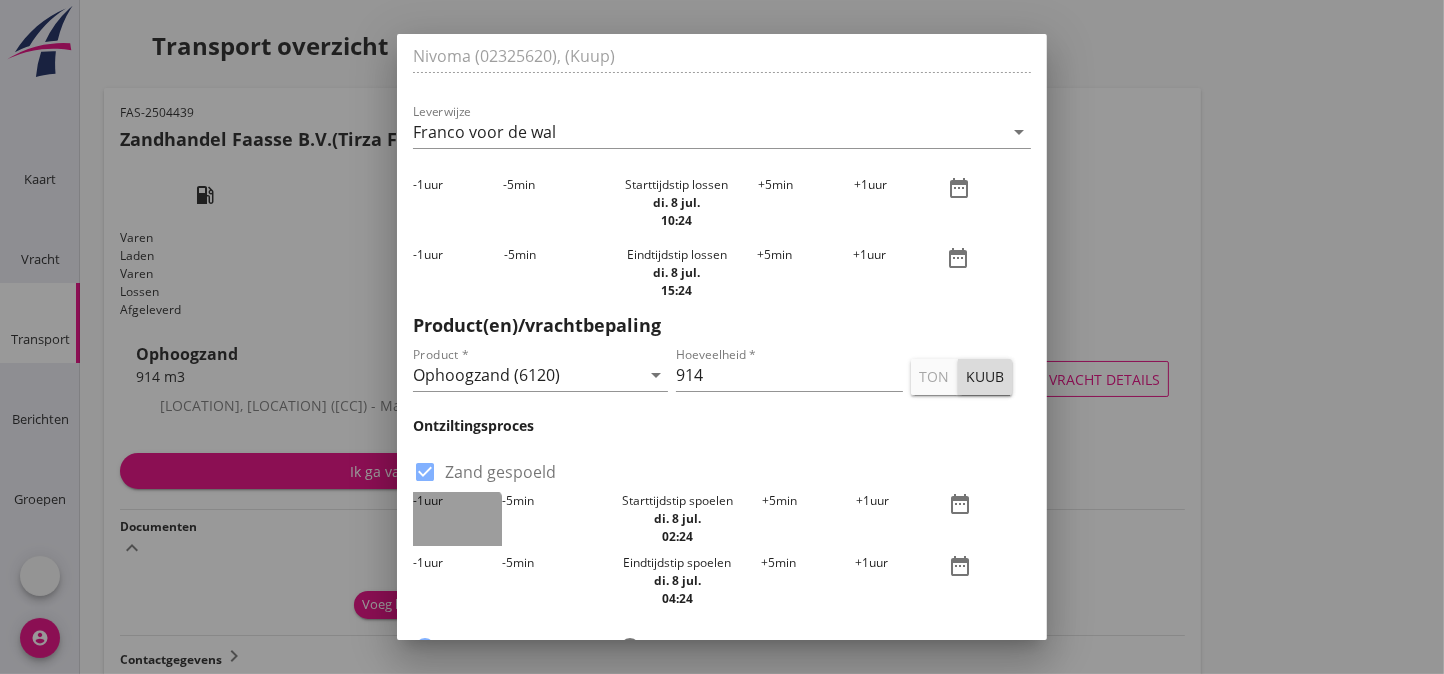 click on "-1" at bounding box center [418, 500] 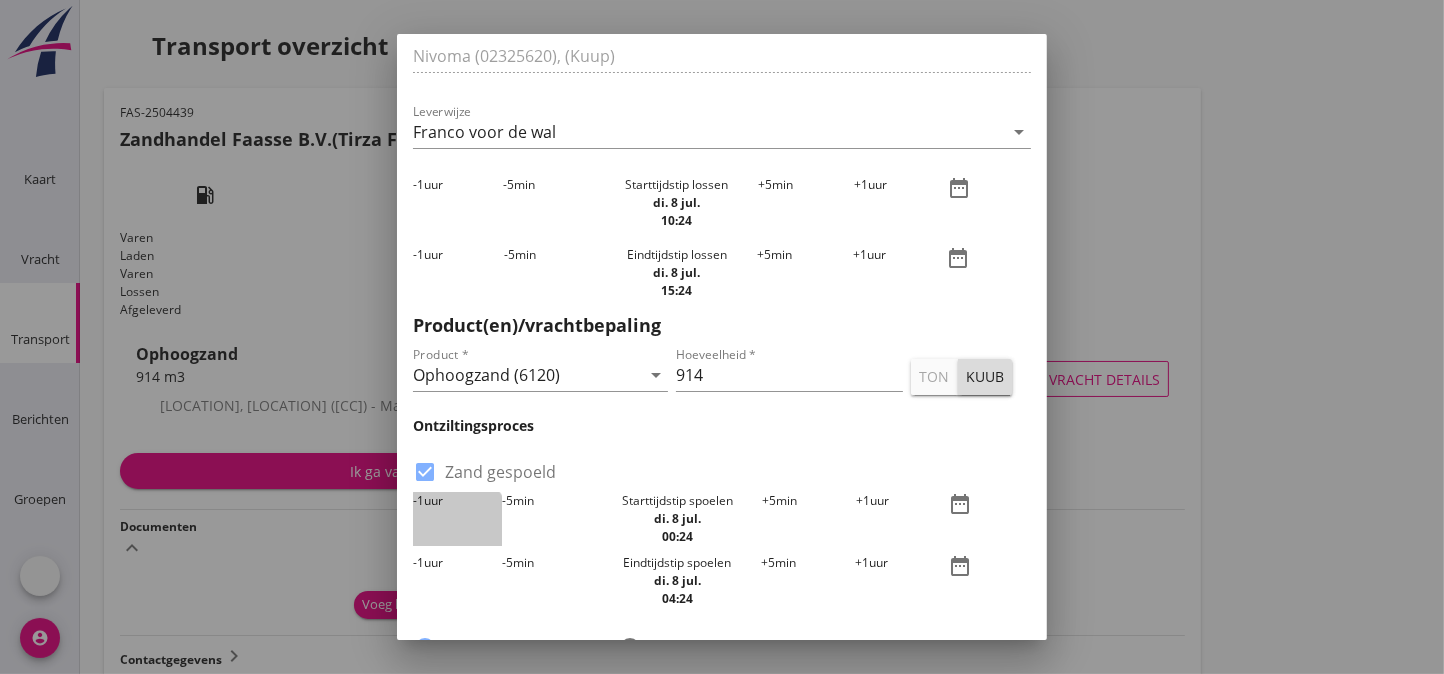 click on "-1" at bounding box center (418, 500) 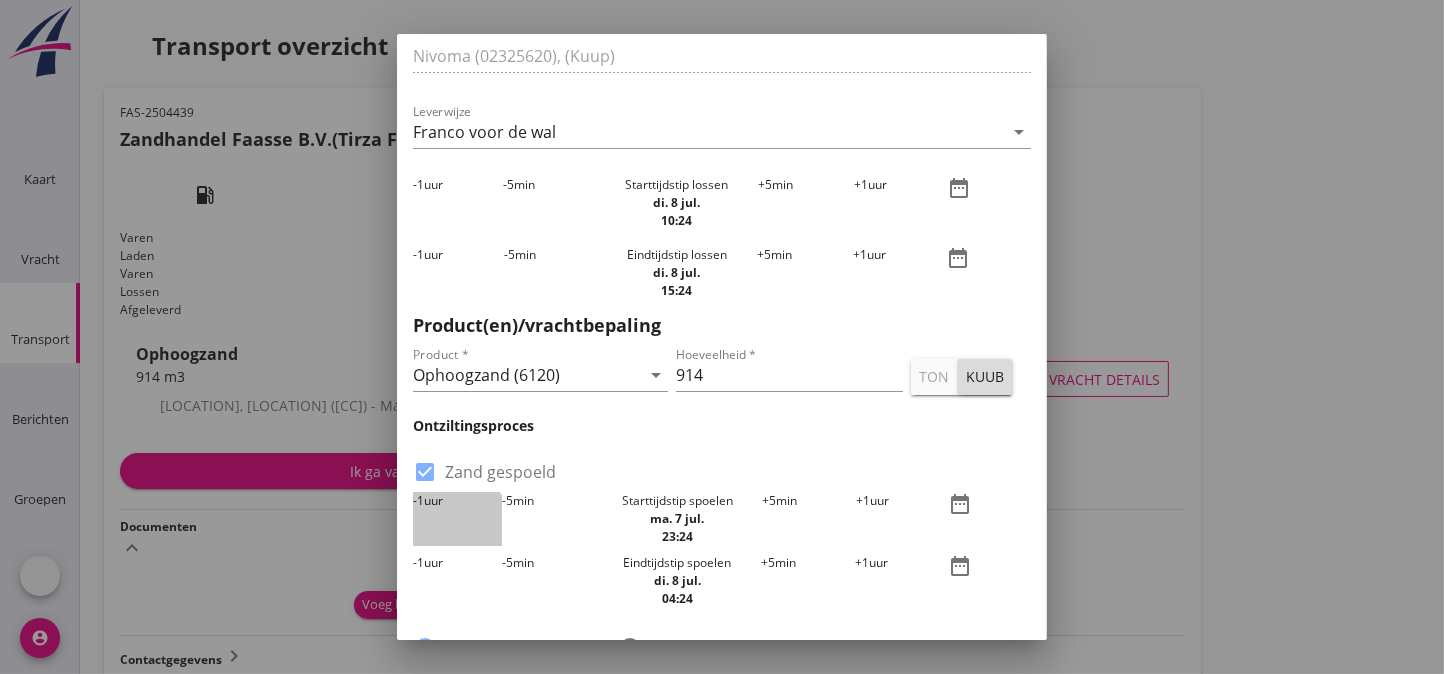 click on "-1" at bounding box center (418, 500) 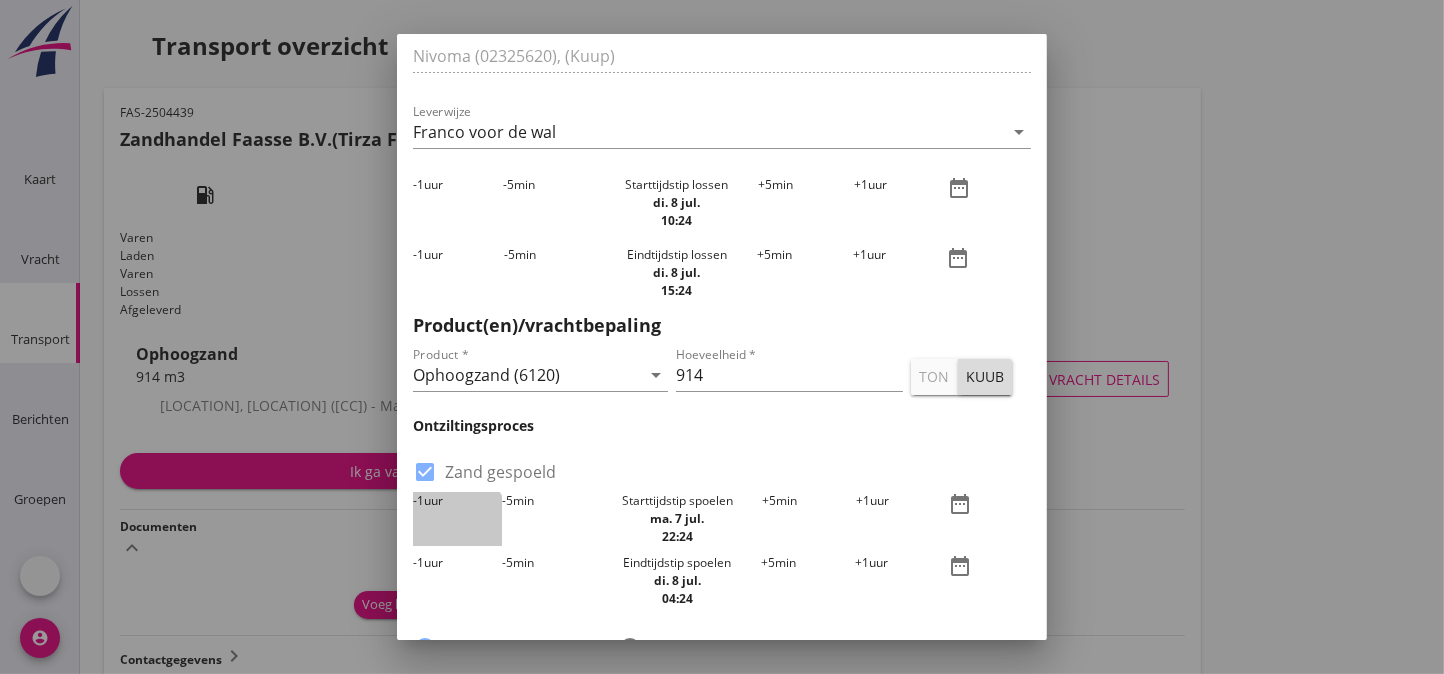 click on "-1" at bounding box center [418, 500] 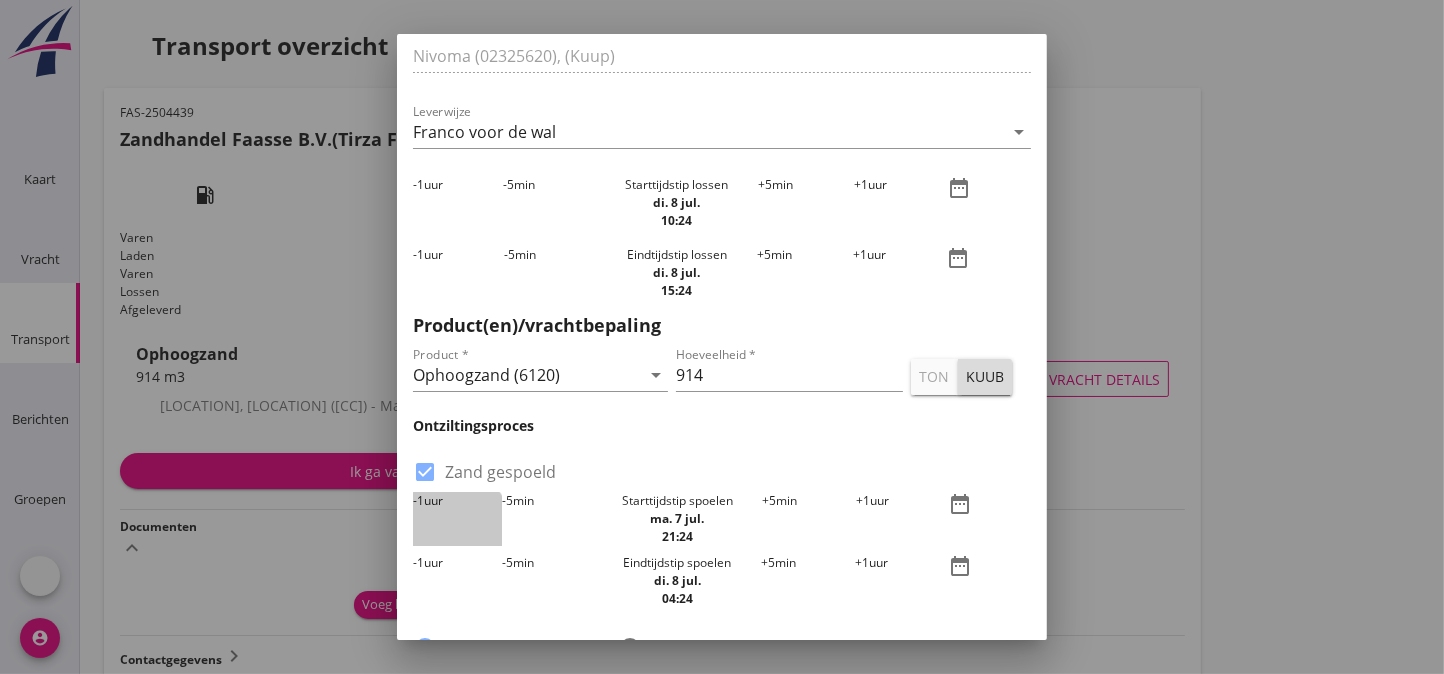 click on "-1" at bounding box center (418, 500) 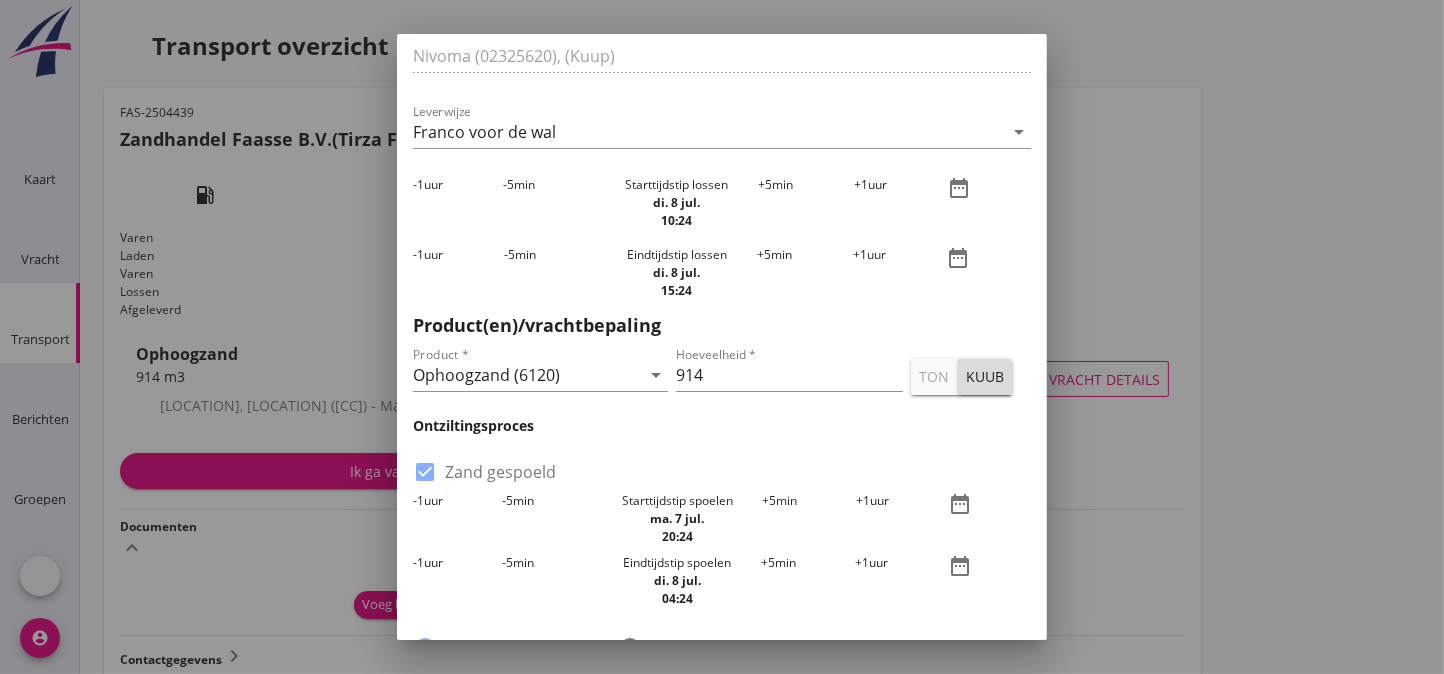 click on "-1" at bounding box center (418, 500) 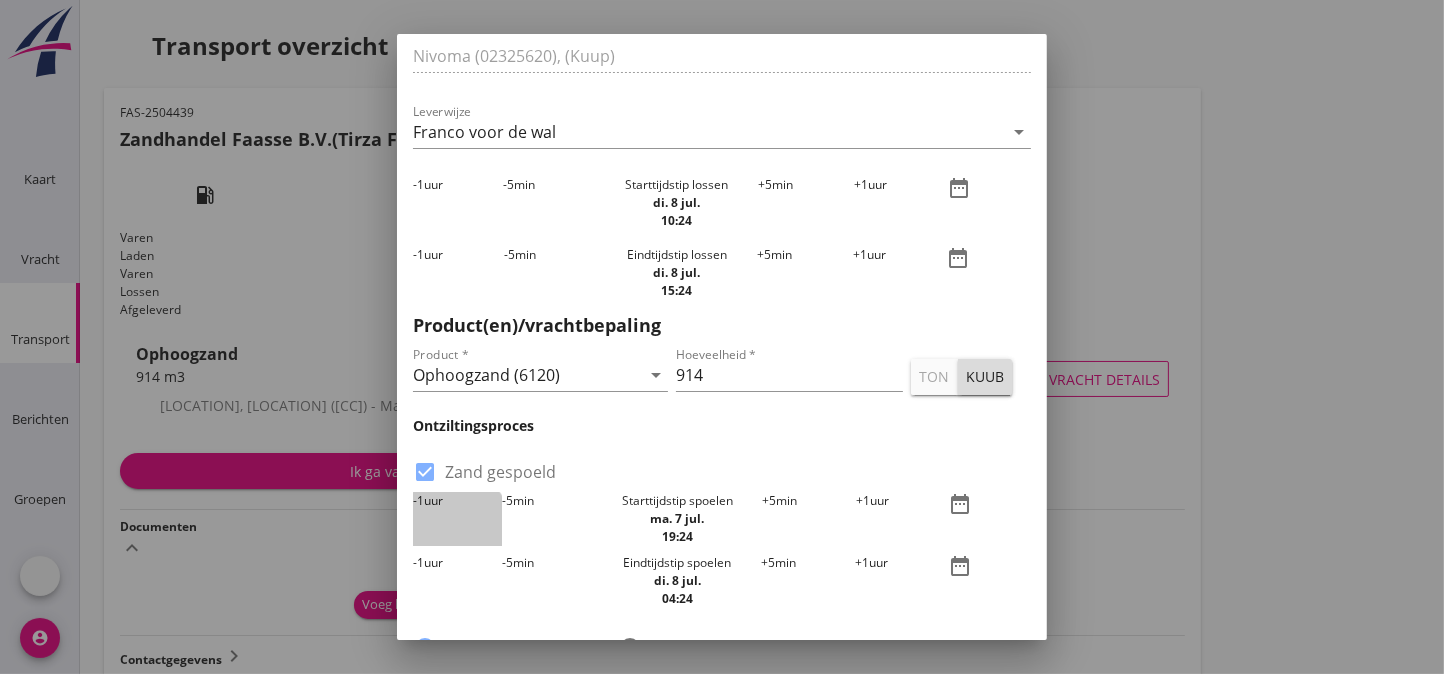 click on "-1" at bounding box center (418, 500) 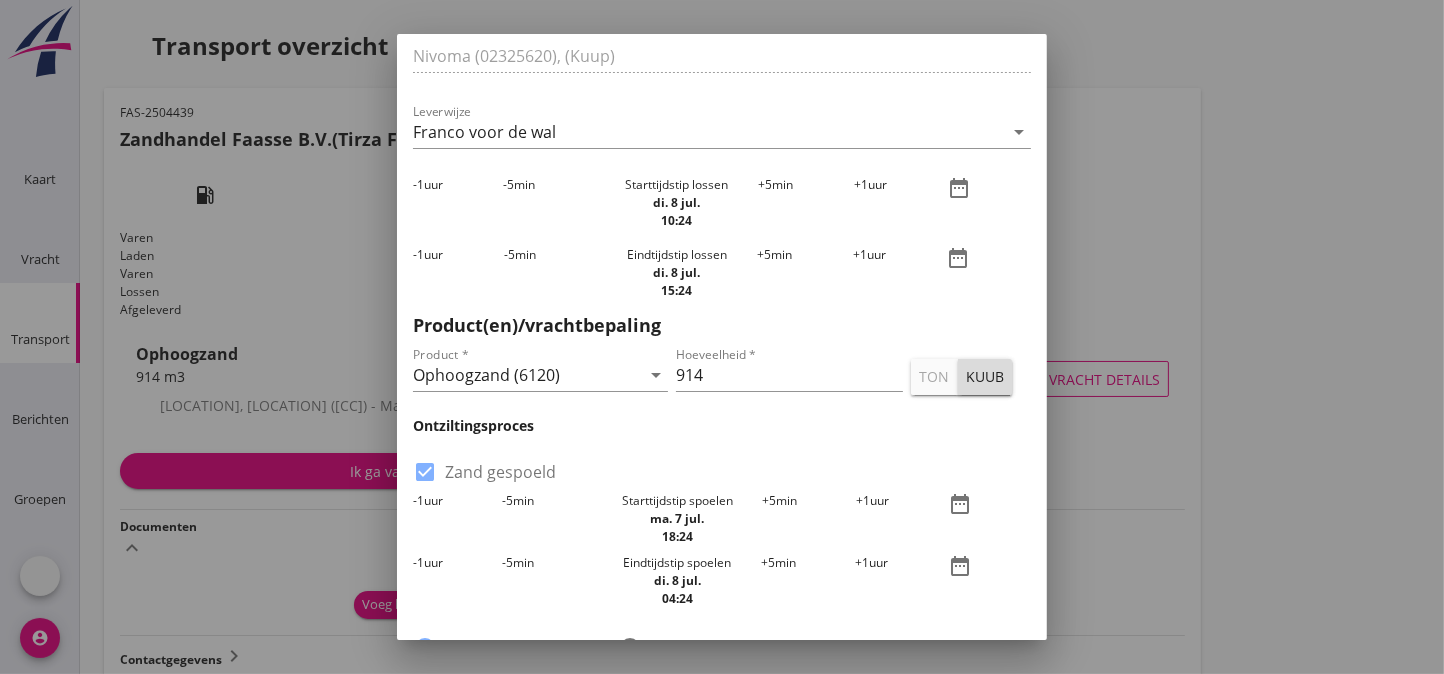 click on "+1" at bounding box center (863, 500) 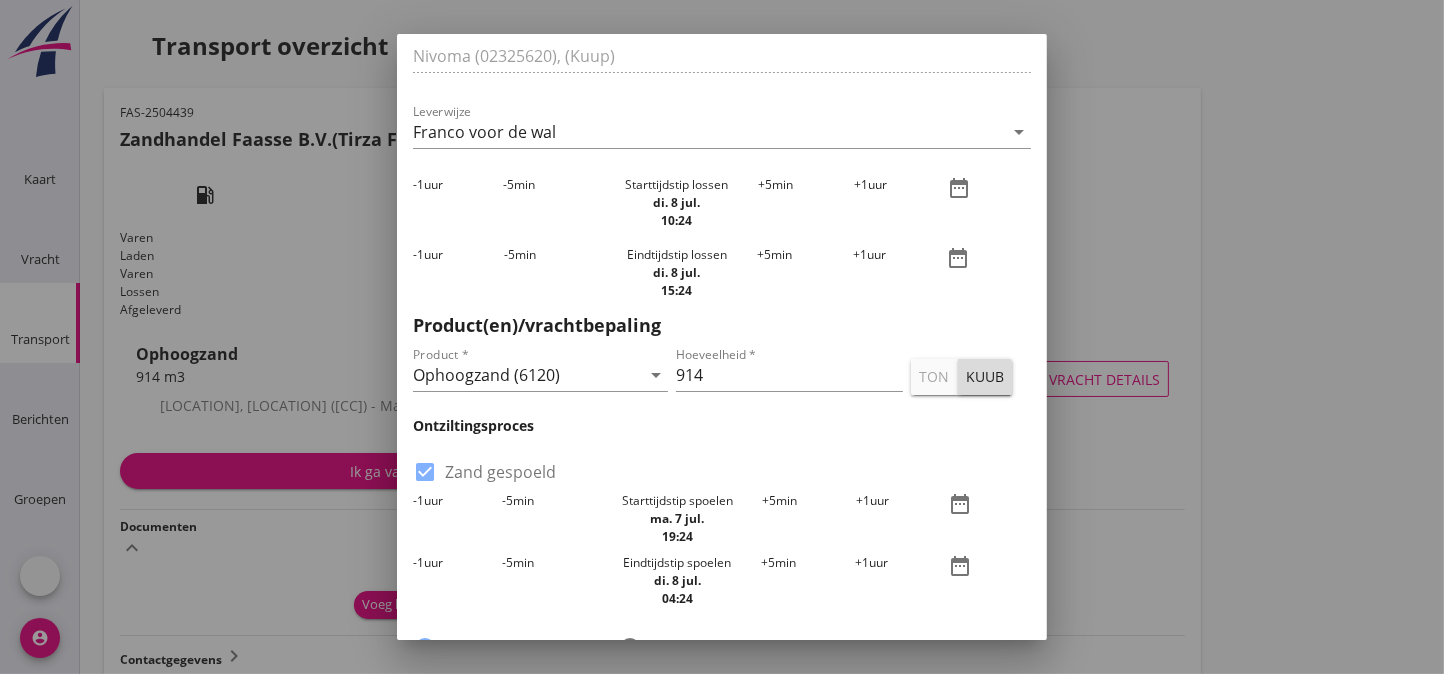 click on "-1" at bounding box center [418, 562] 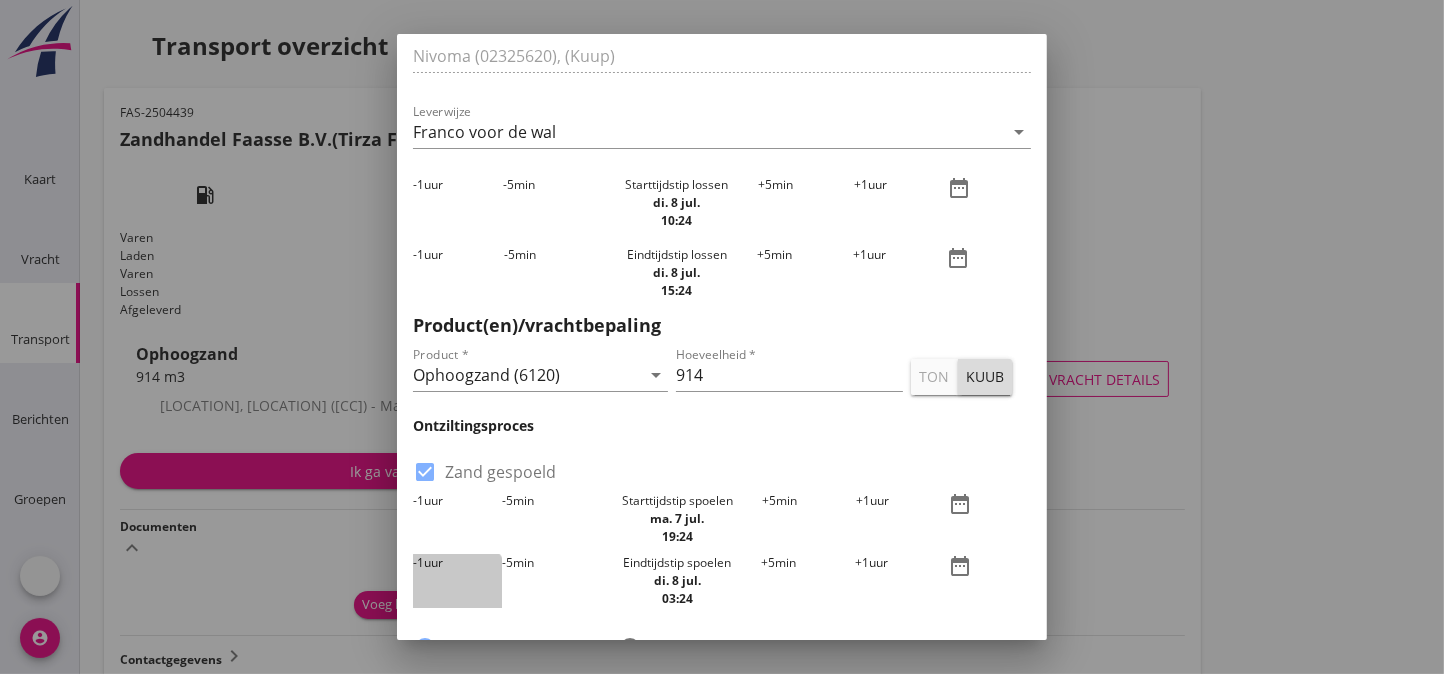 click on "-1" at bounding box center [418, 562] 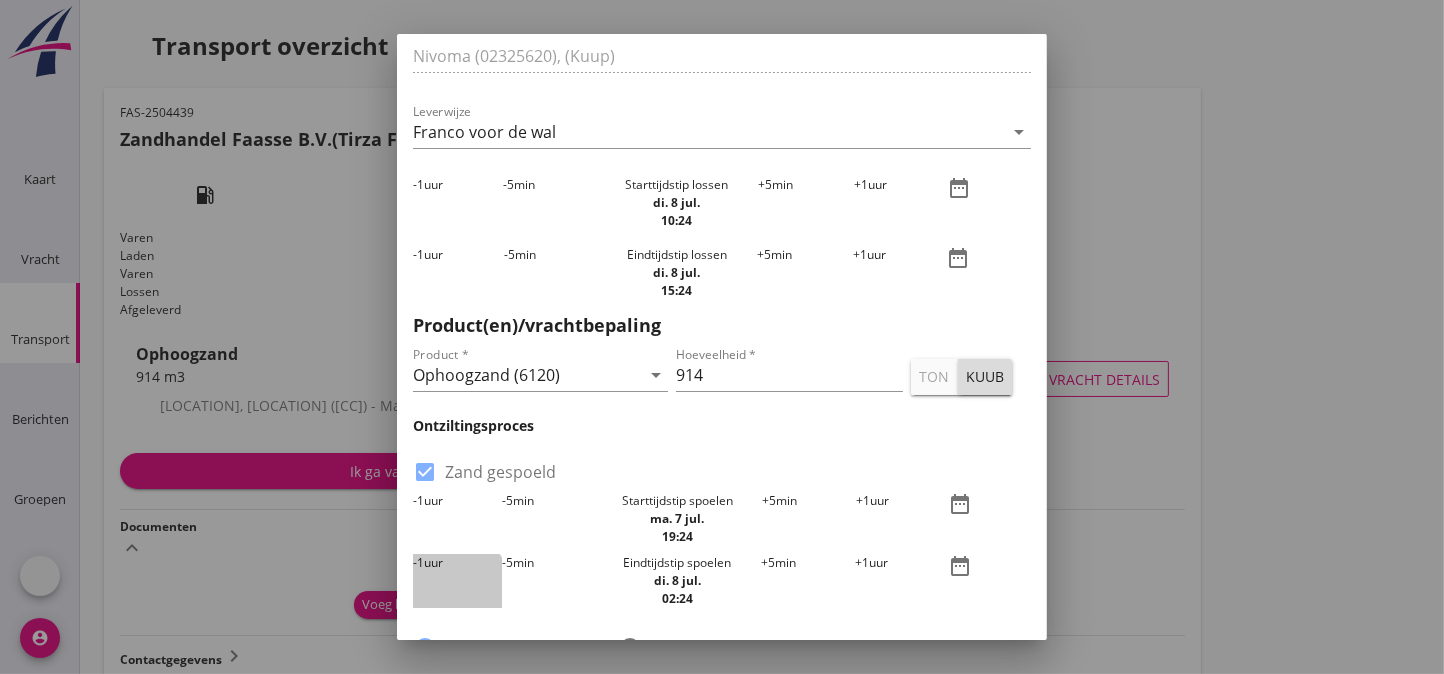 click on "-1" at bounding box center (418, 562) 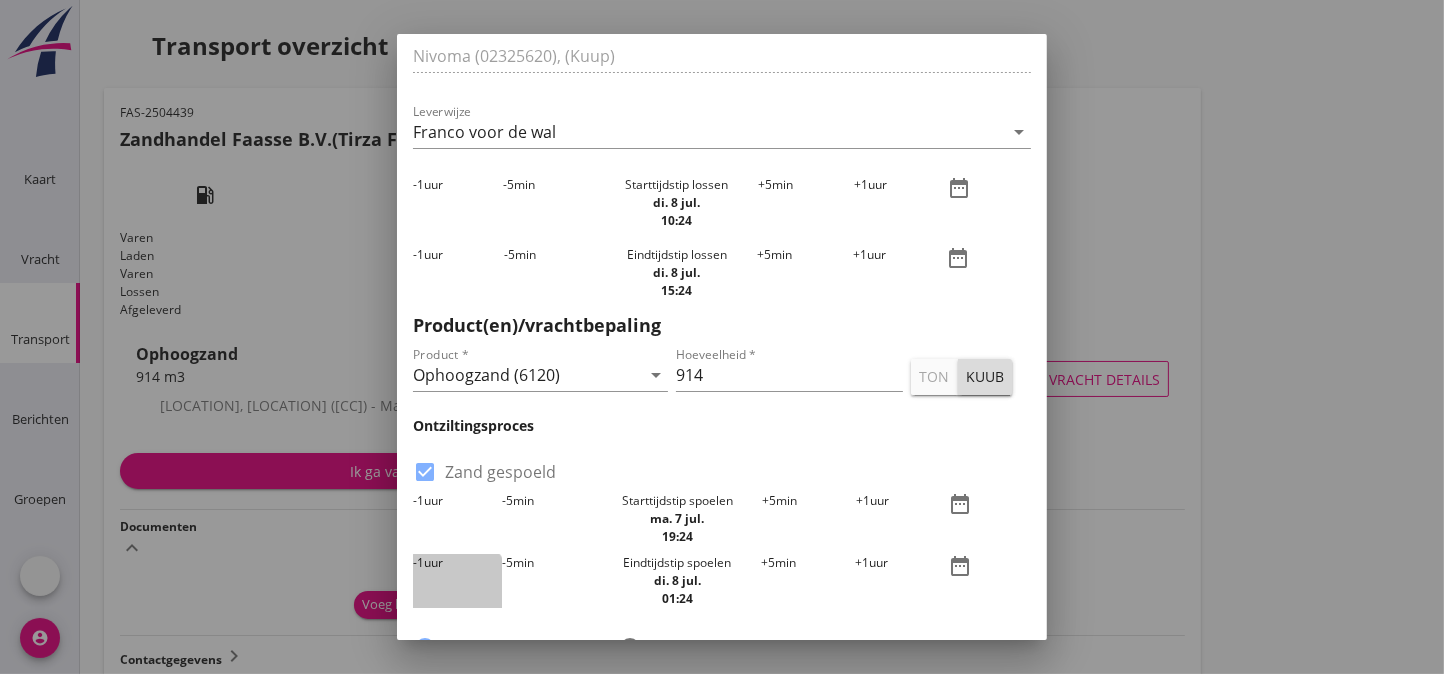 click on "-1" at bounding box center [418, 562] 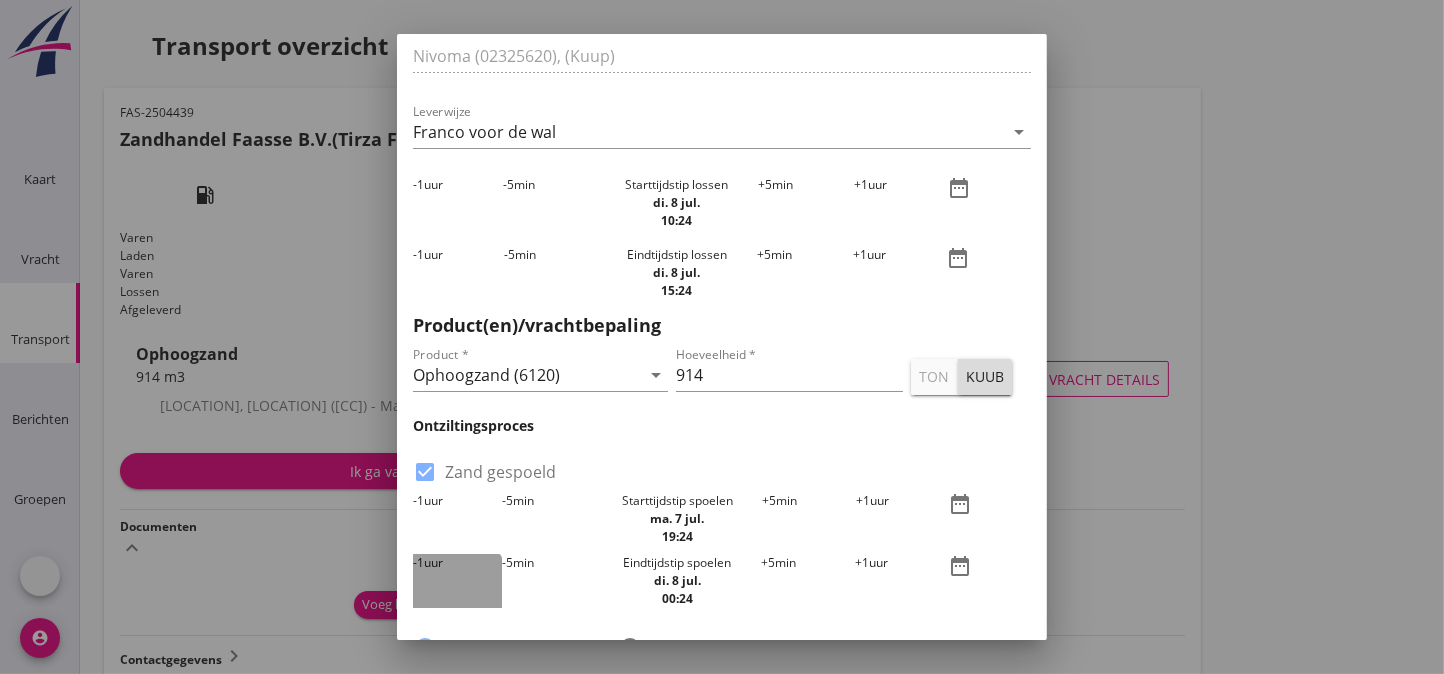 click on "-1" at bounding box center [418, 562] 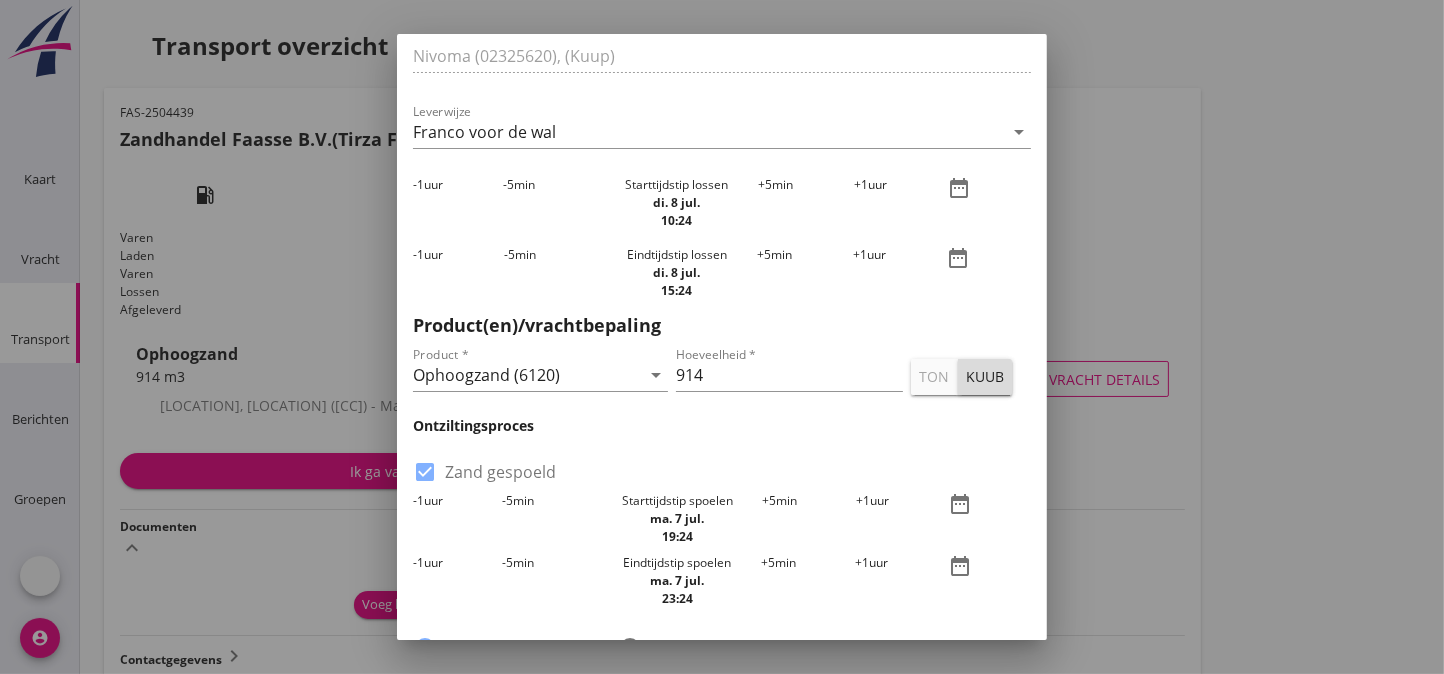 click on "-1" at bounding box center (418, 562) 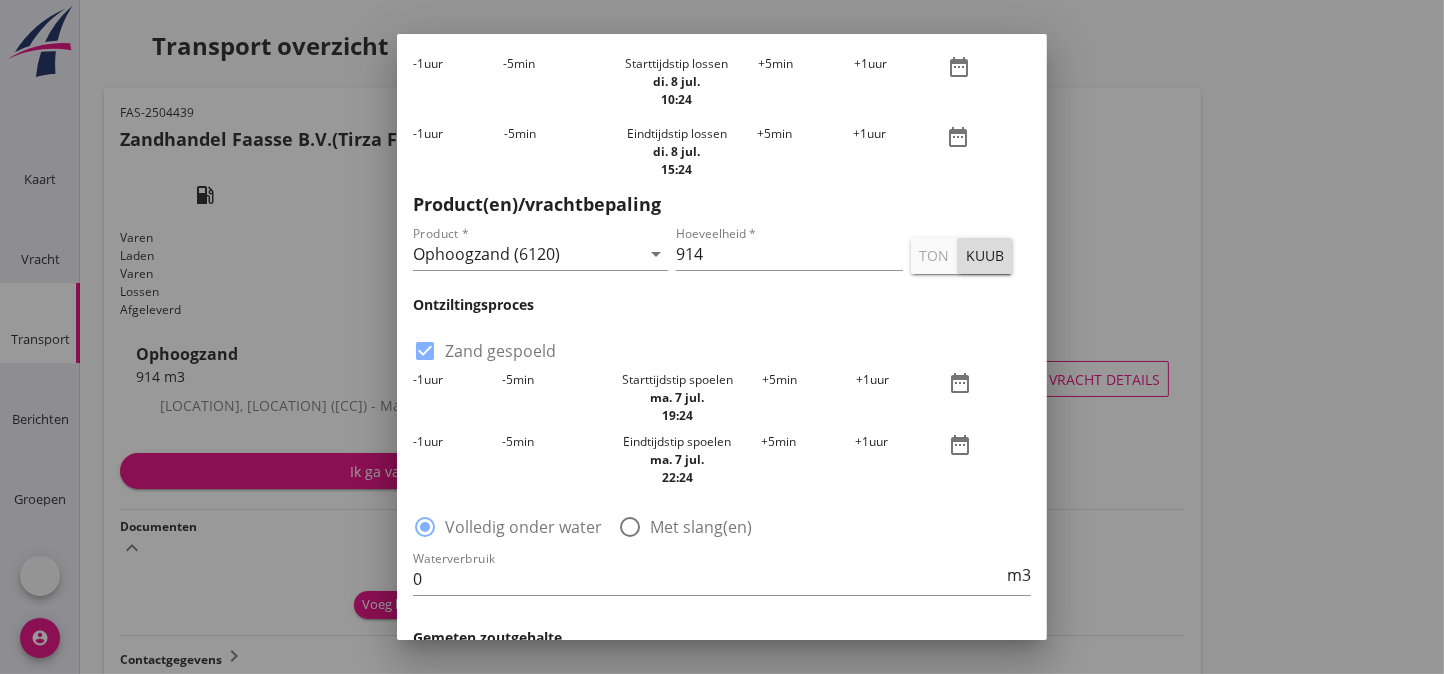 scroll, scrollTop: 848, scrollLeft: 0, axis: vertical 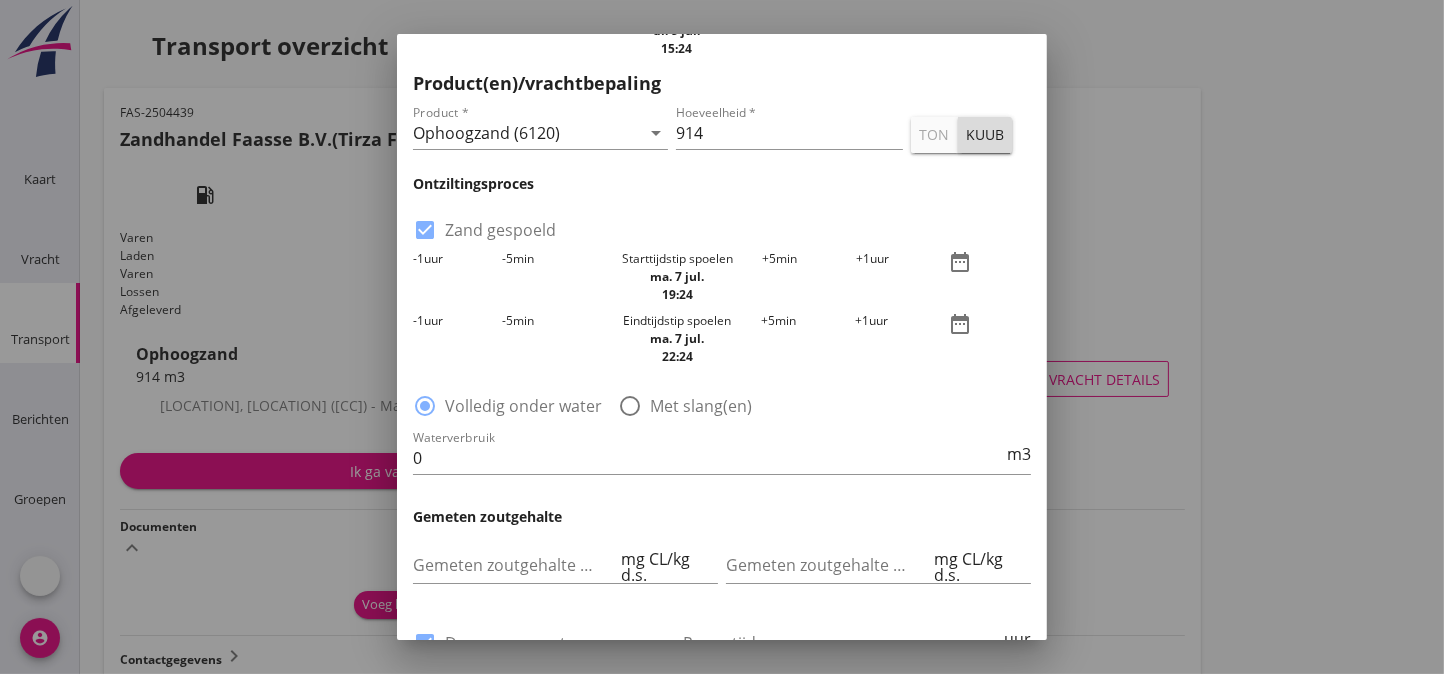 drag, startPoint x: 629, startPoint y: 422, endPoint x: 611, endPoint y: 433, distance: 21.095022 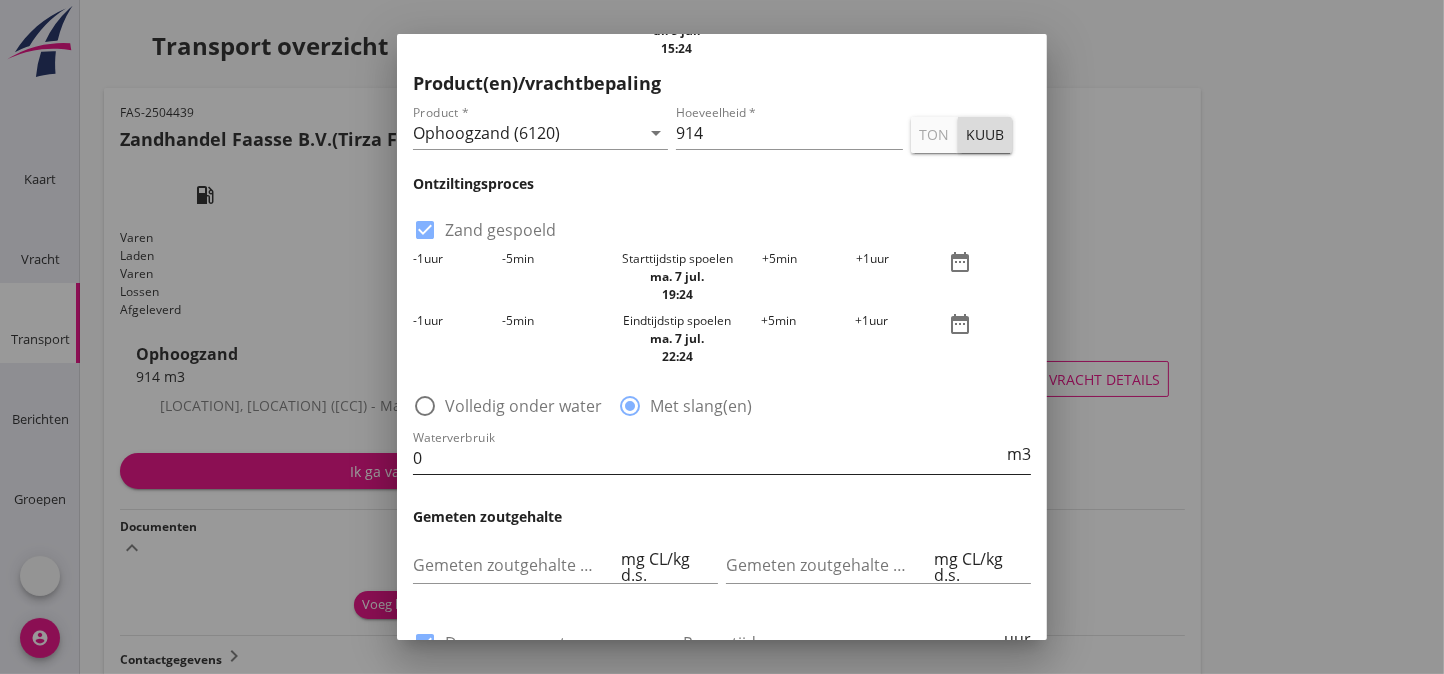click on "0" at bounding box center (708, 458) 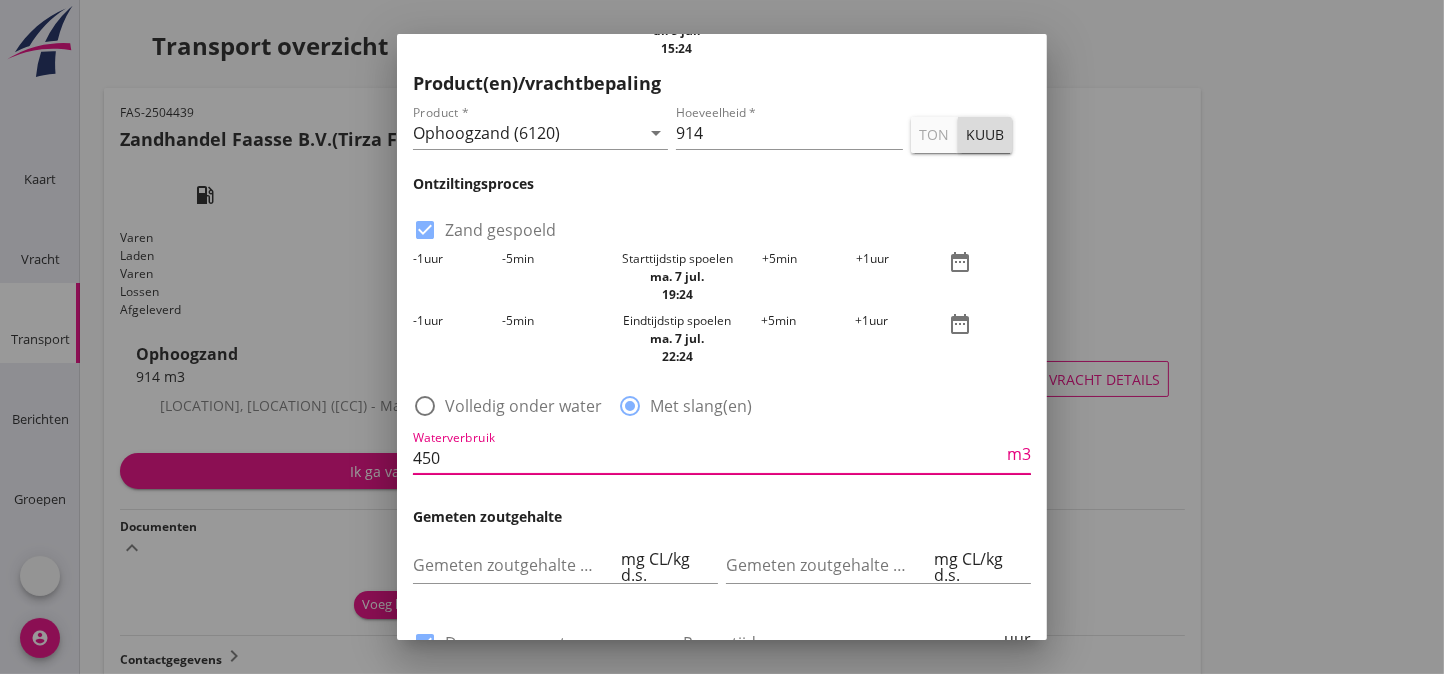 click on "Waterverbruik [QUANTITY] m3" at bounding box center (722, 458) 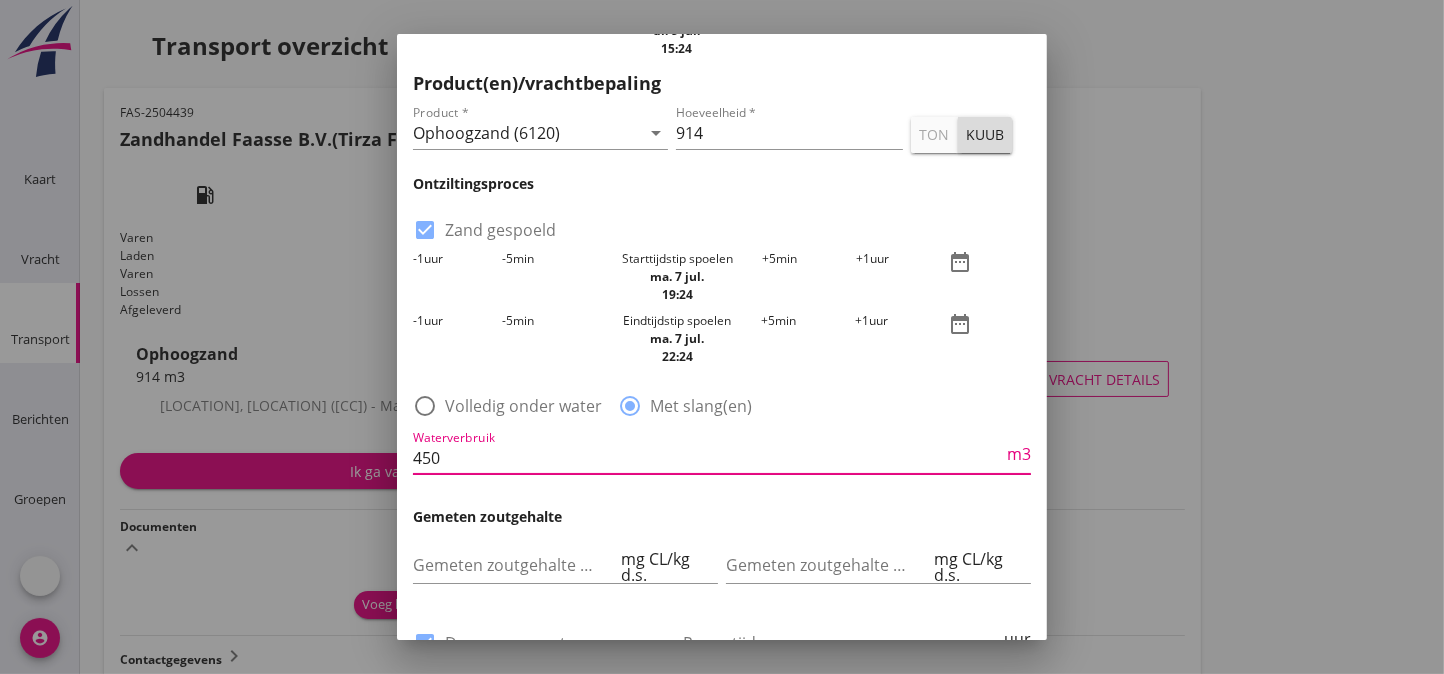 type on "450" 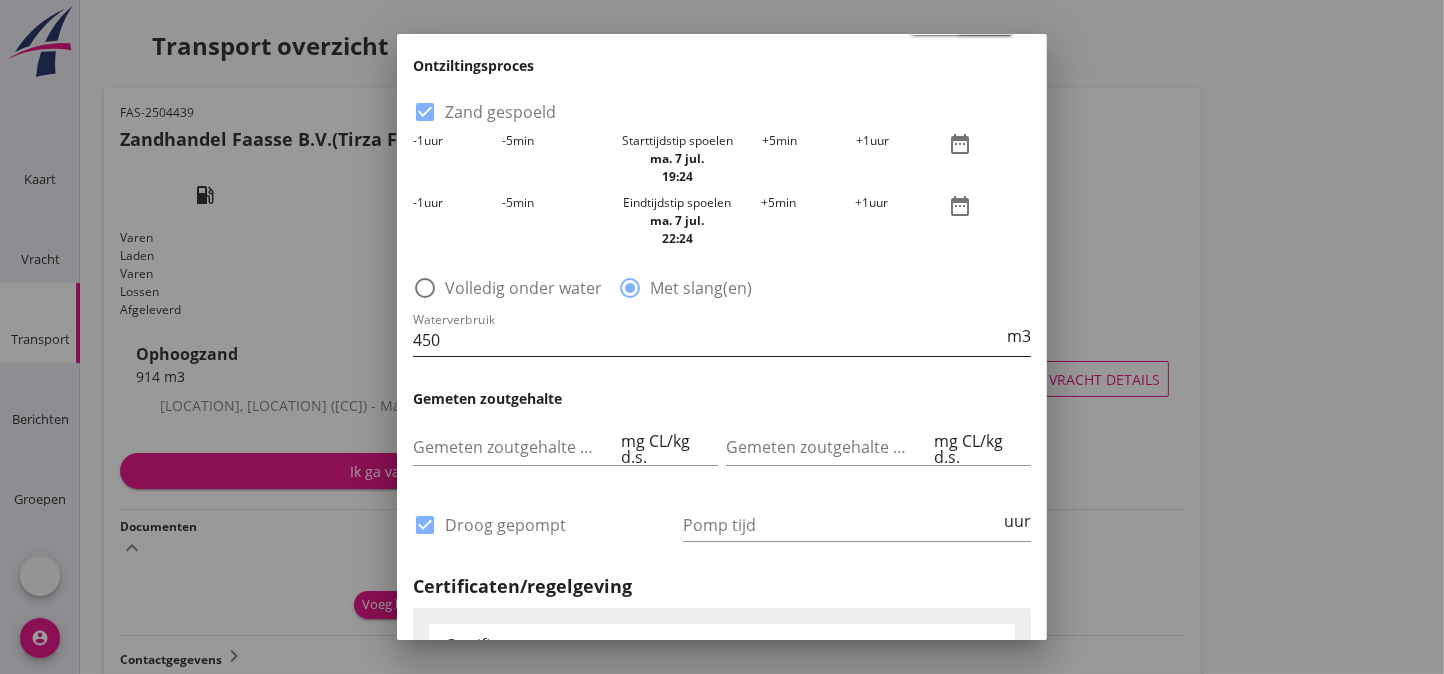 scroll, scrollTop: 1030, scrollLeft: 0, axis: vertical 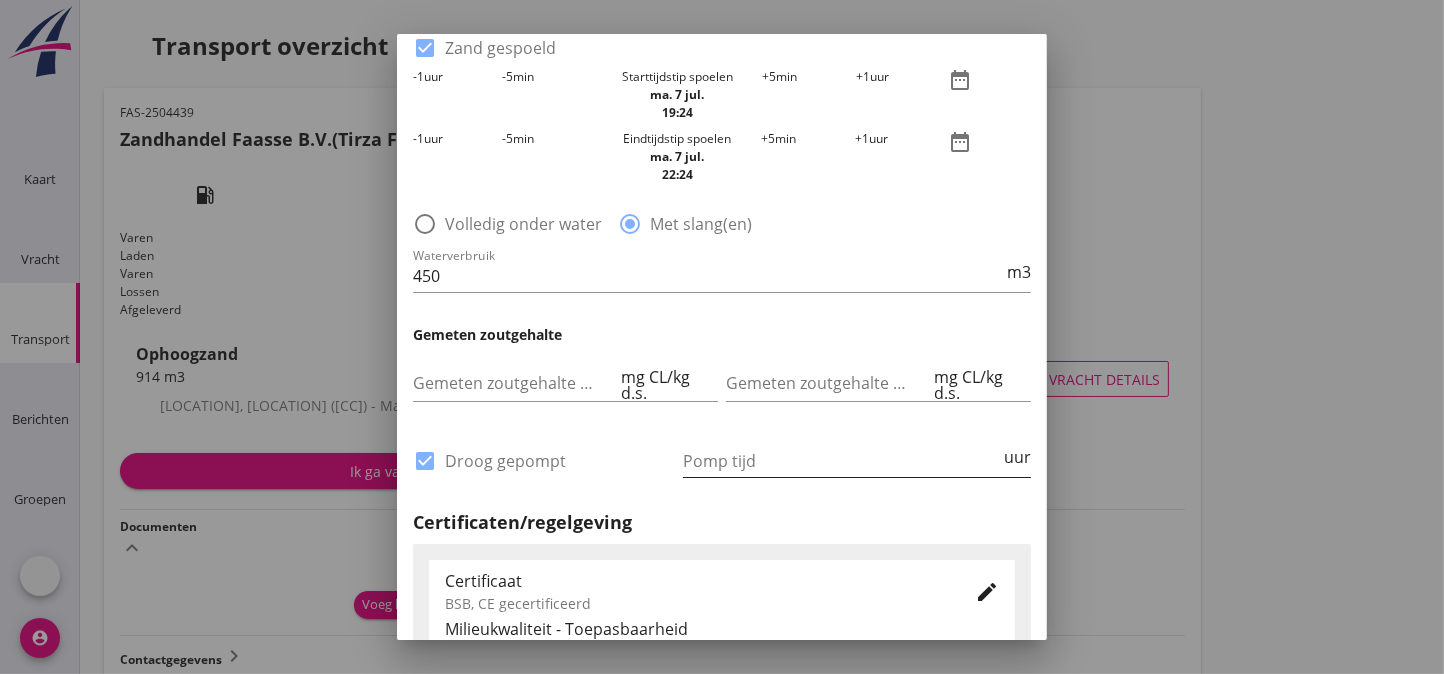 drag, startPoint x: 720, startPoint y: 469, endPoint x: 708, endPoint y: 504, distance: 37 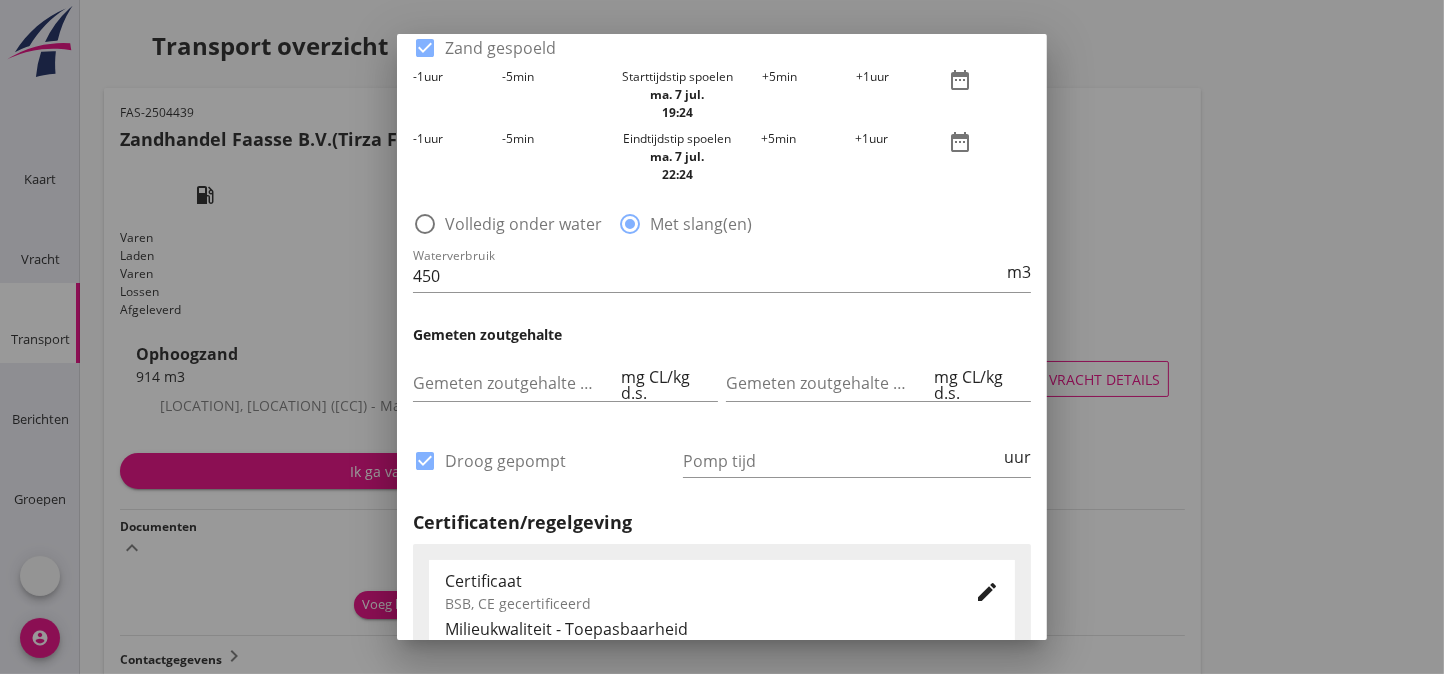 click at bounding box center (841, 461) 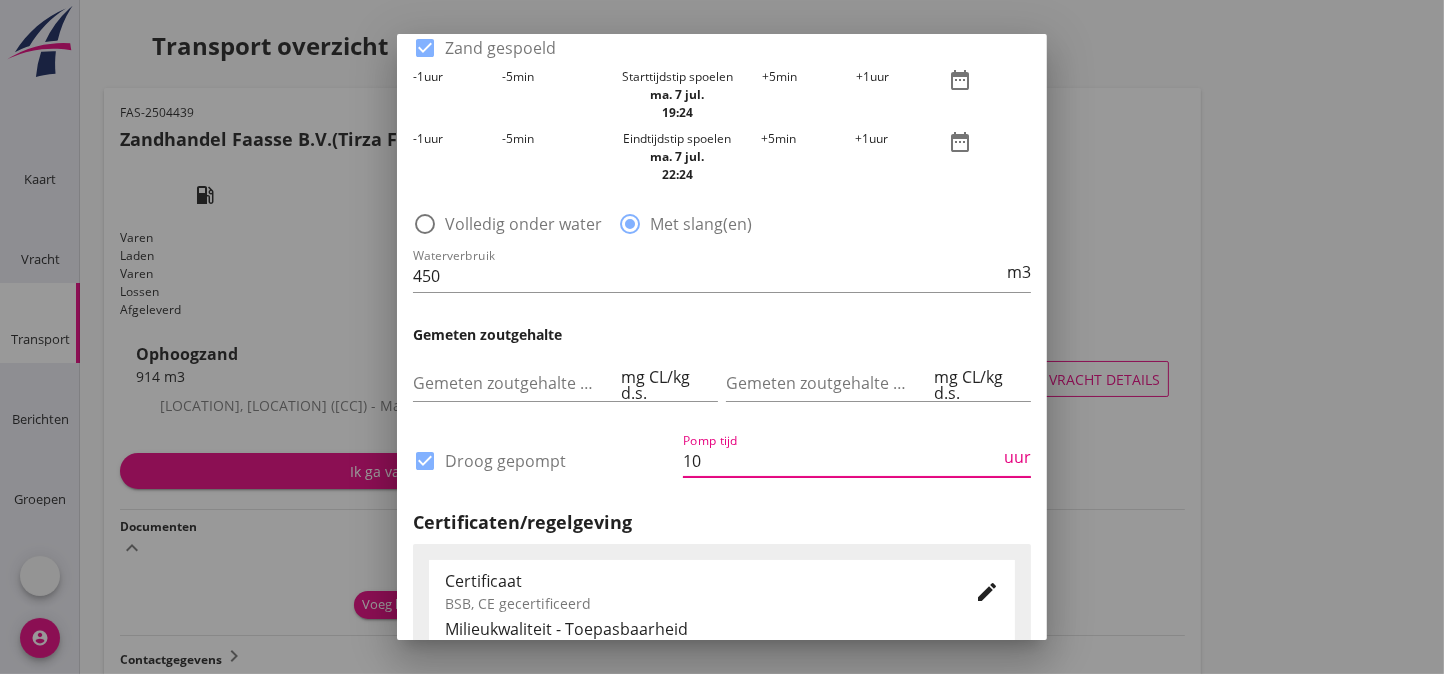 type on "10" 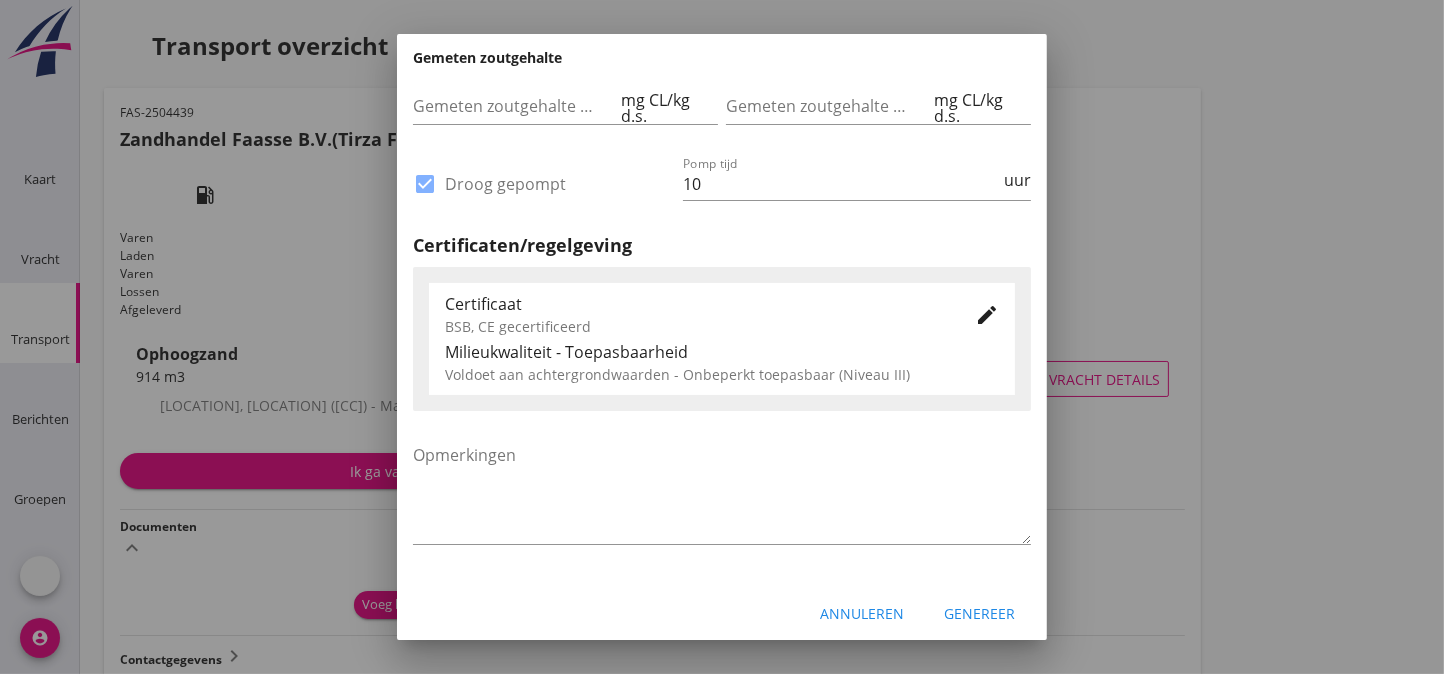 scroll, scrollTop: 1333, scrollLeft: 0, axis: vertical 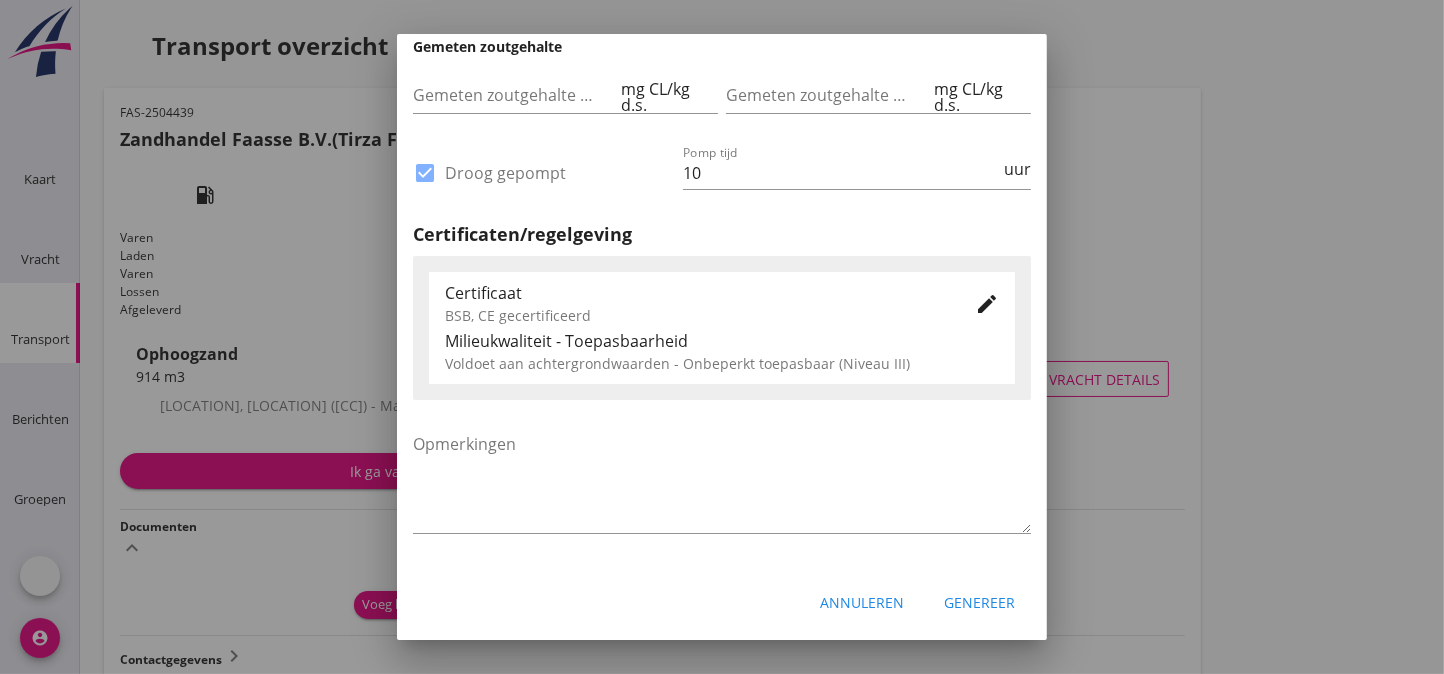 click on "Genereer" at bounding box center [979, 602] 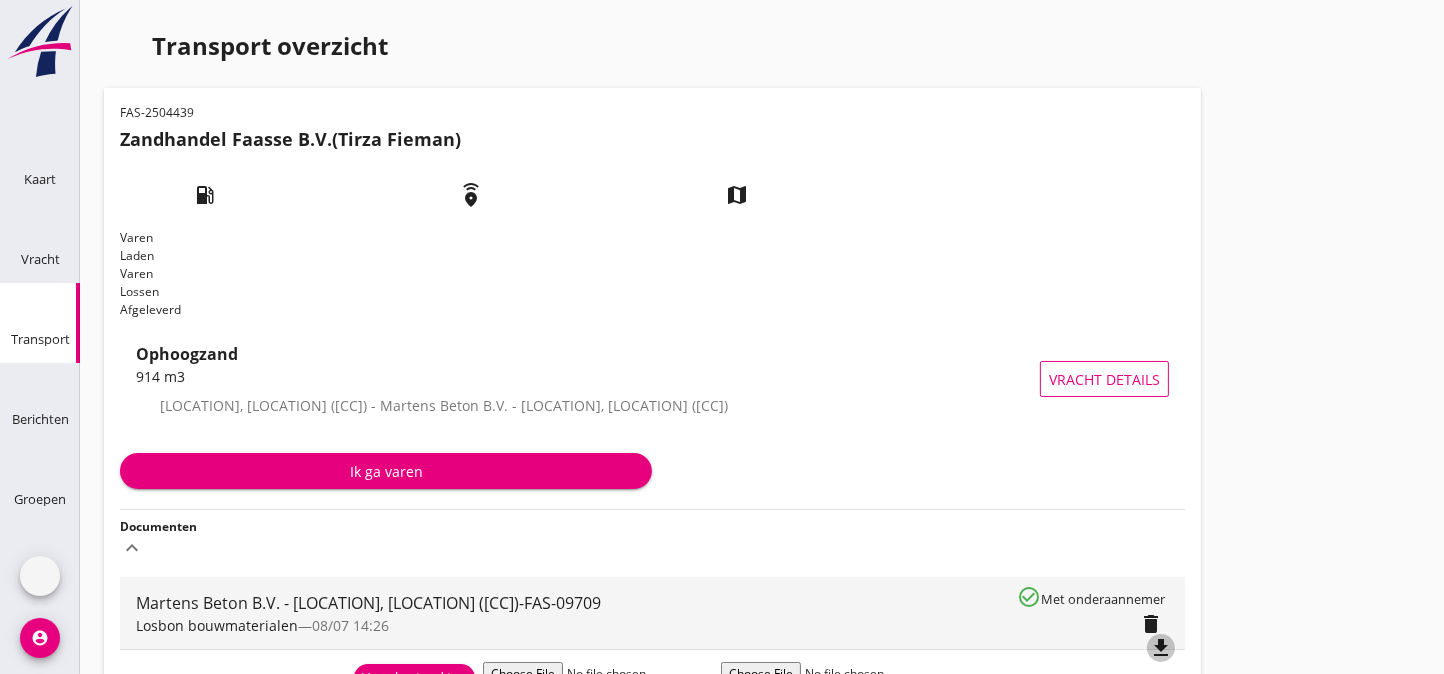 click on "file_download" at bounding box center (1161, 648) 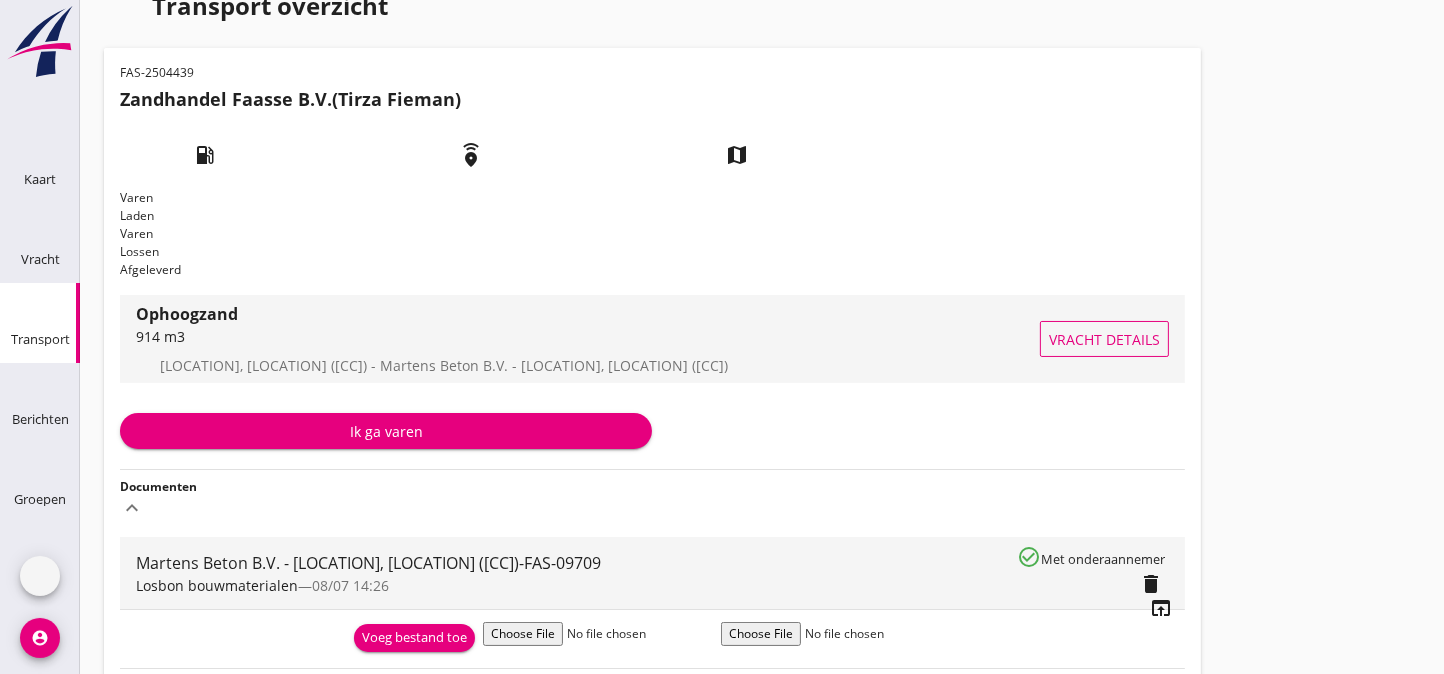 scroll, scrollTop: 0, scrollLeft: 0, axis: both 